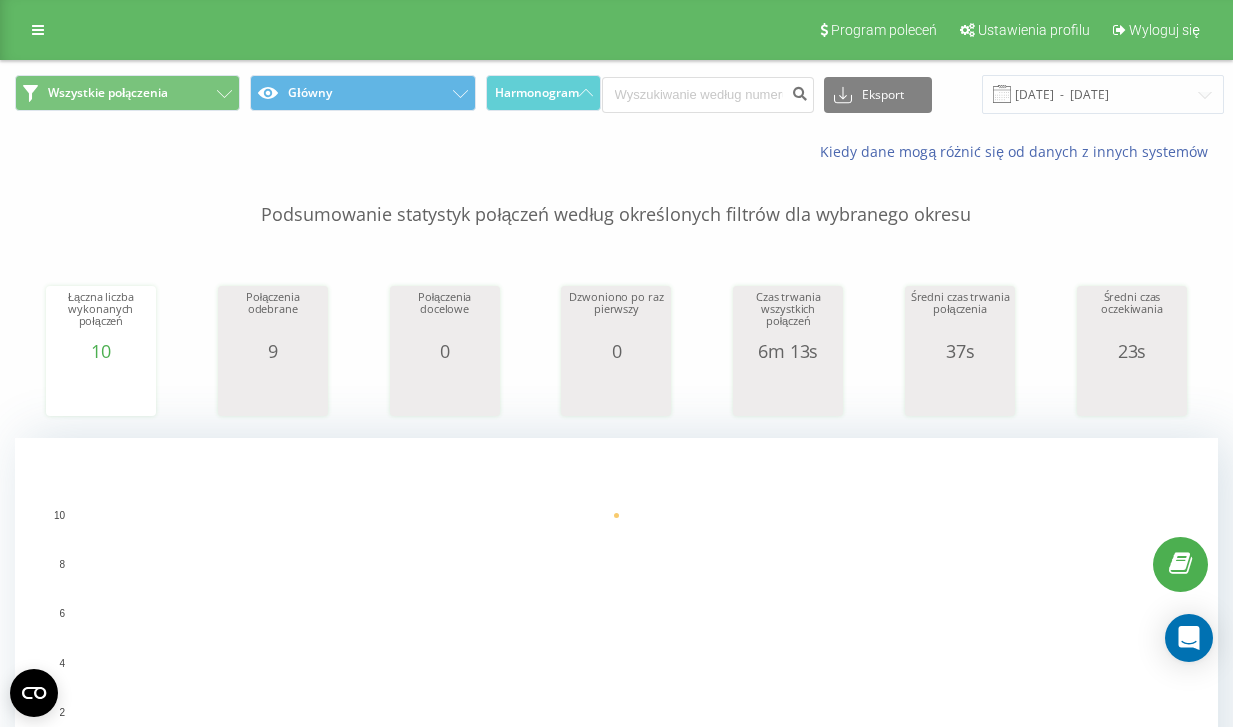 scroll, scrollTop: 0, scrollLeft: 0, axis: both 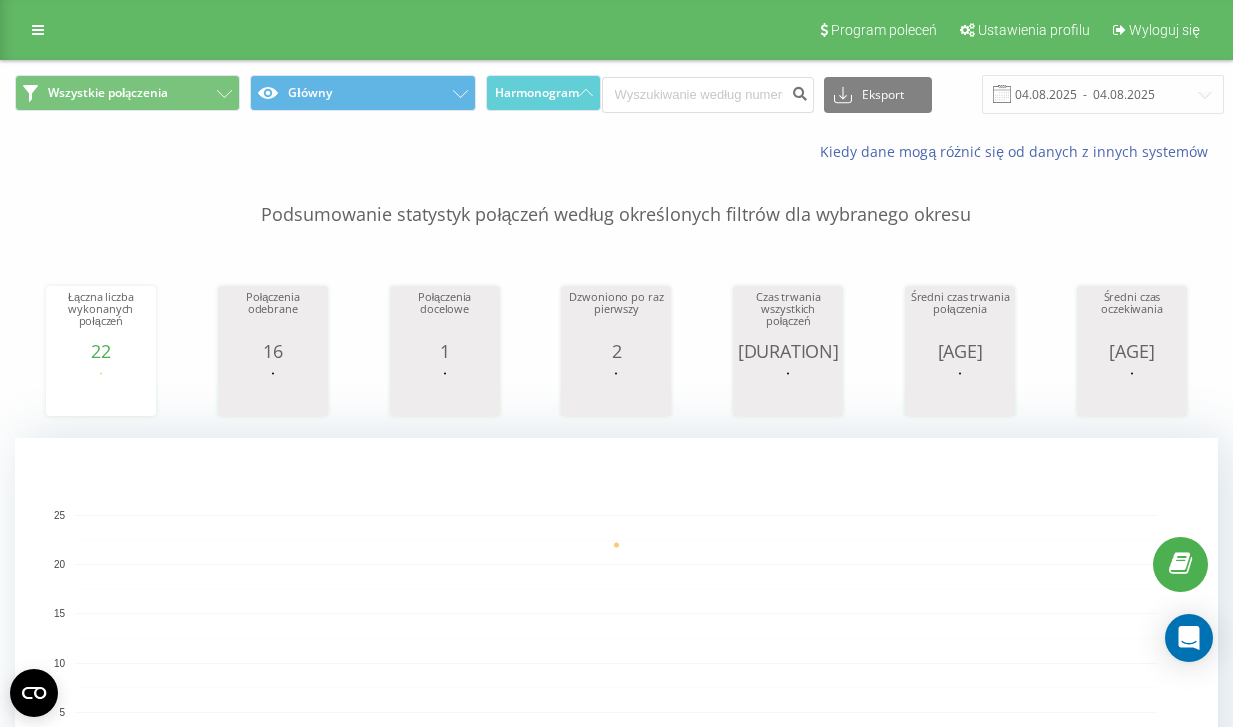 click on "Program poleceń Ustawienia profilu Wyloguj się" at bounding box center [616, 30] 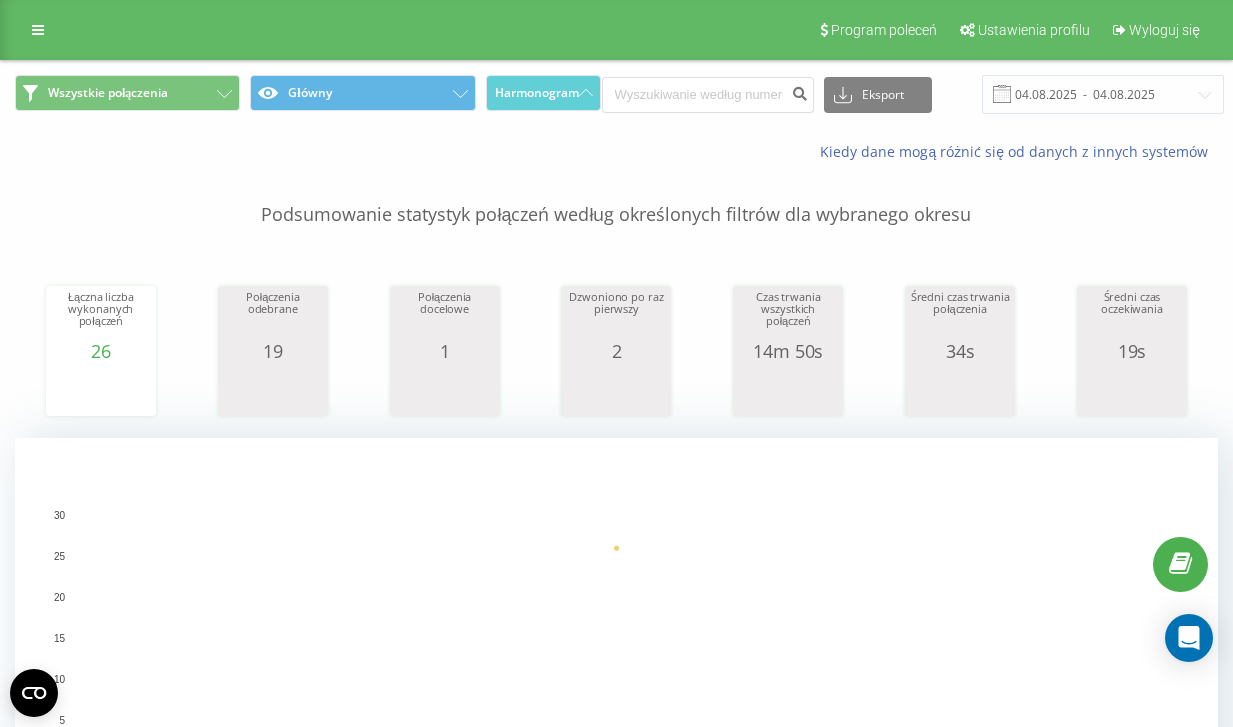 scroll, scrollTop: 0, scrollLeft: 0, axis: both 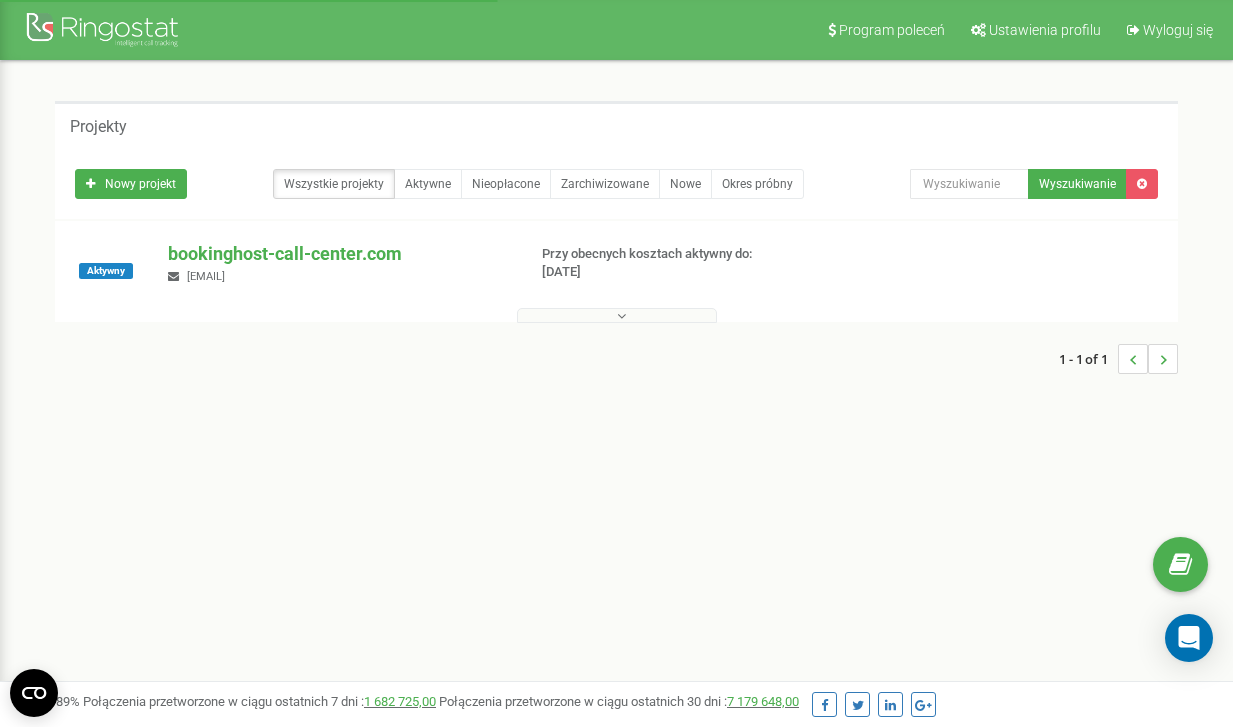 click at bounding box center [617, 315] 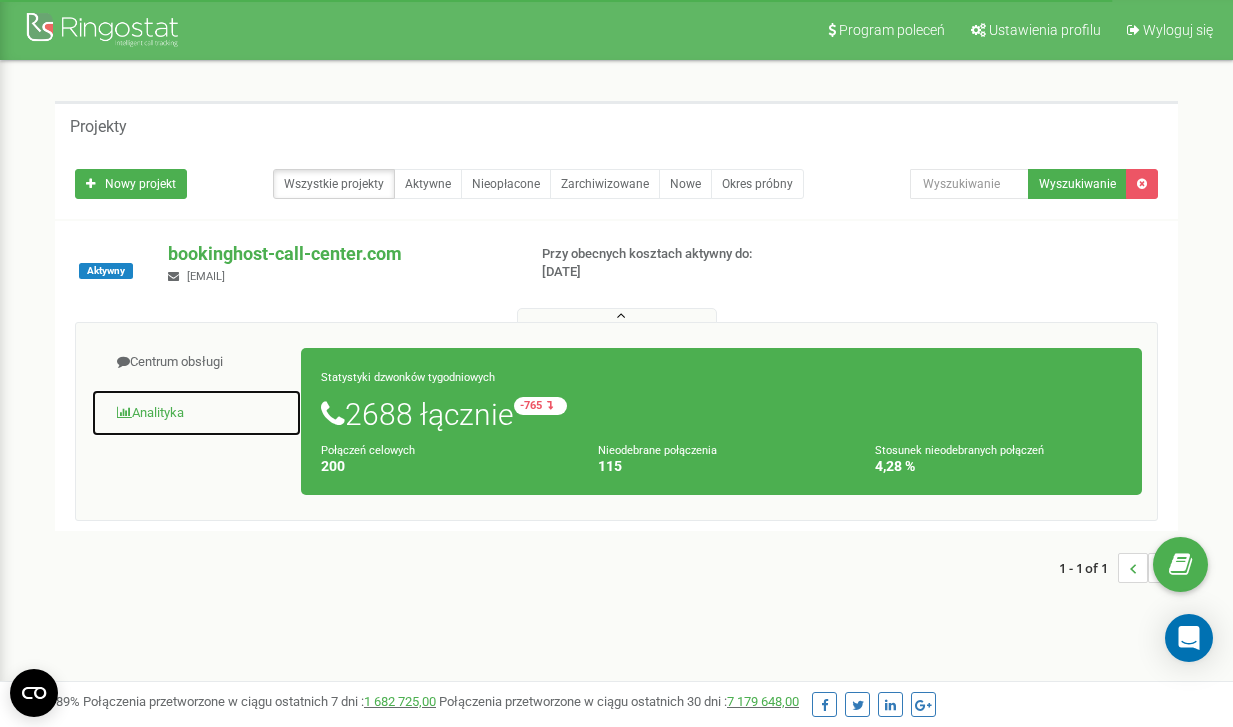 click on "Analityka" at bounding box center [196, 413] 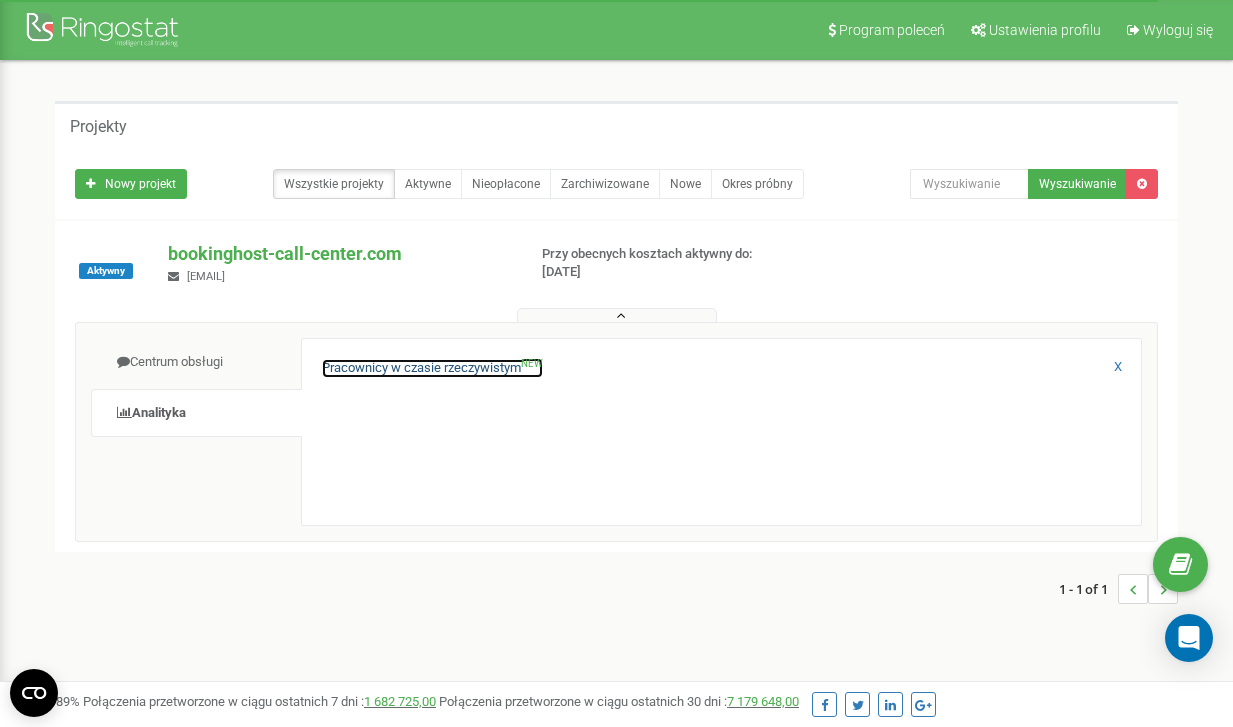 click on "Pracownicy w czasie rzeczywistym  NEW" at bounding box center (432, 368) 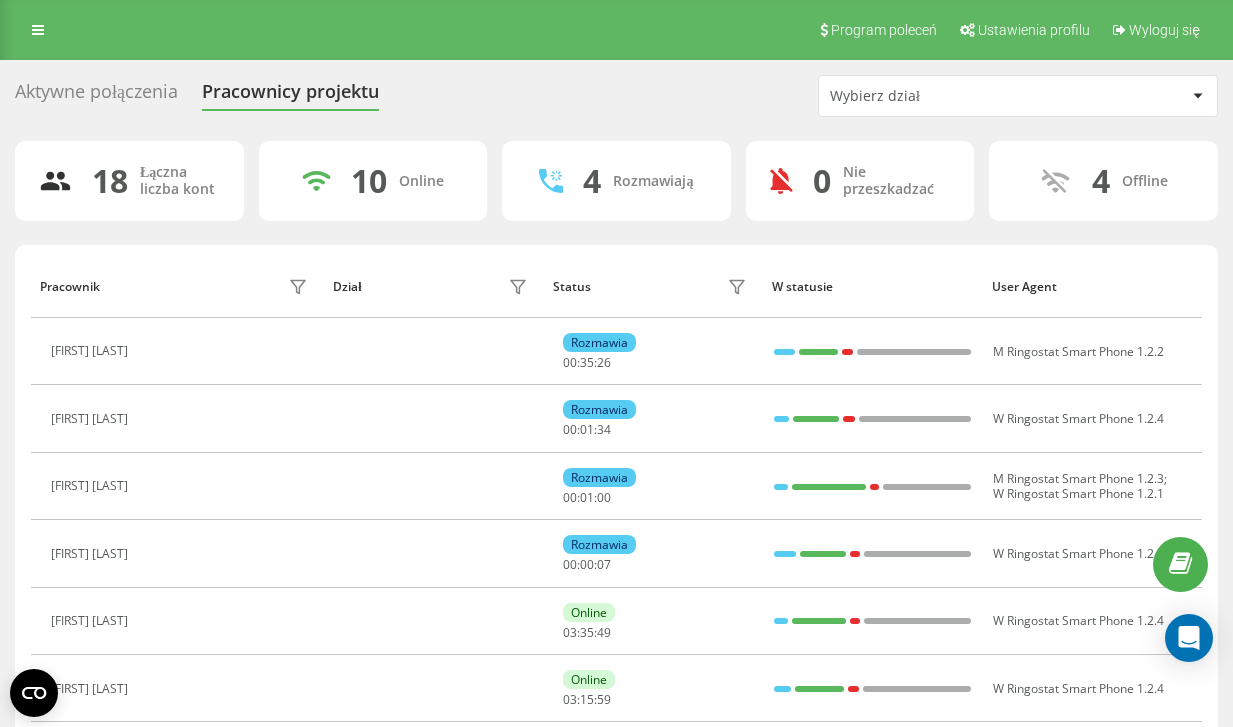scroll, scrollTop: 0, scrollLeft: 0, axis: both 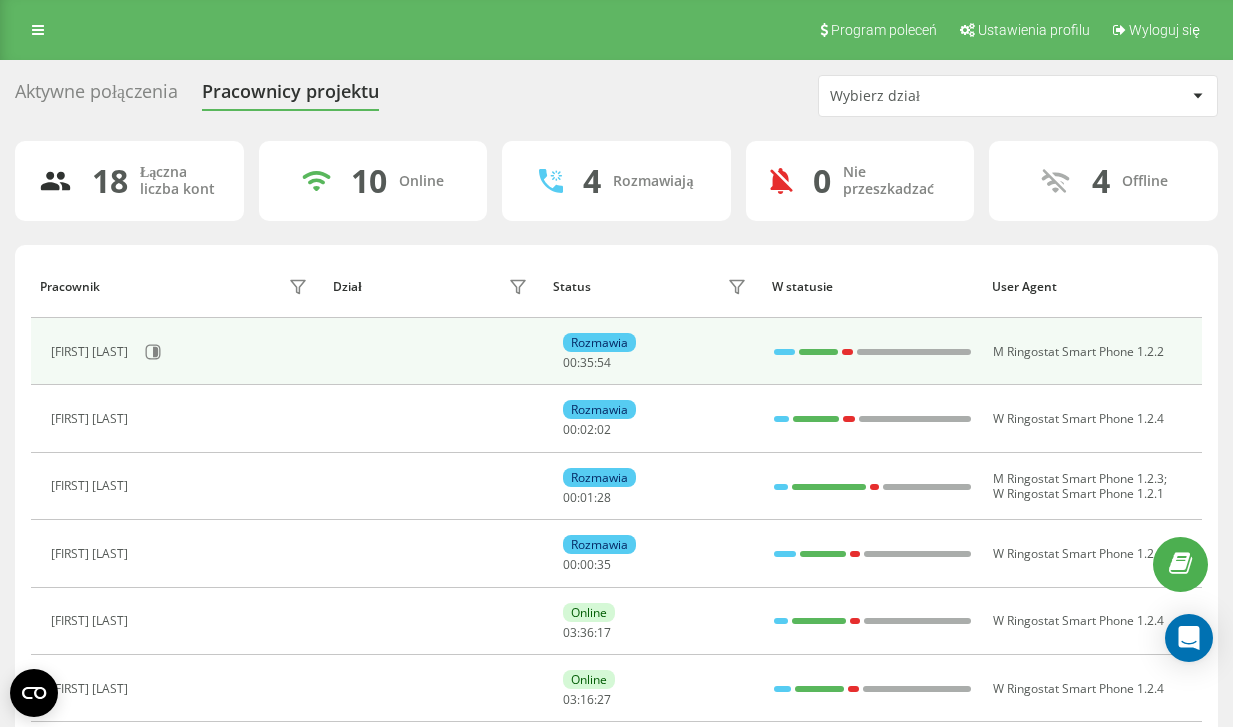click on "Rozmawia [TIME]" at bounding box center (657, 351) 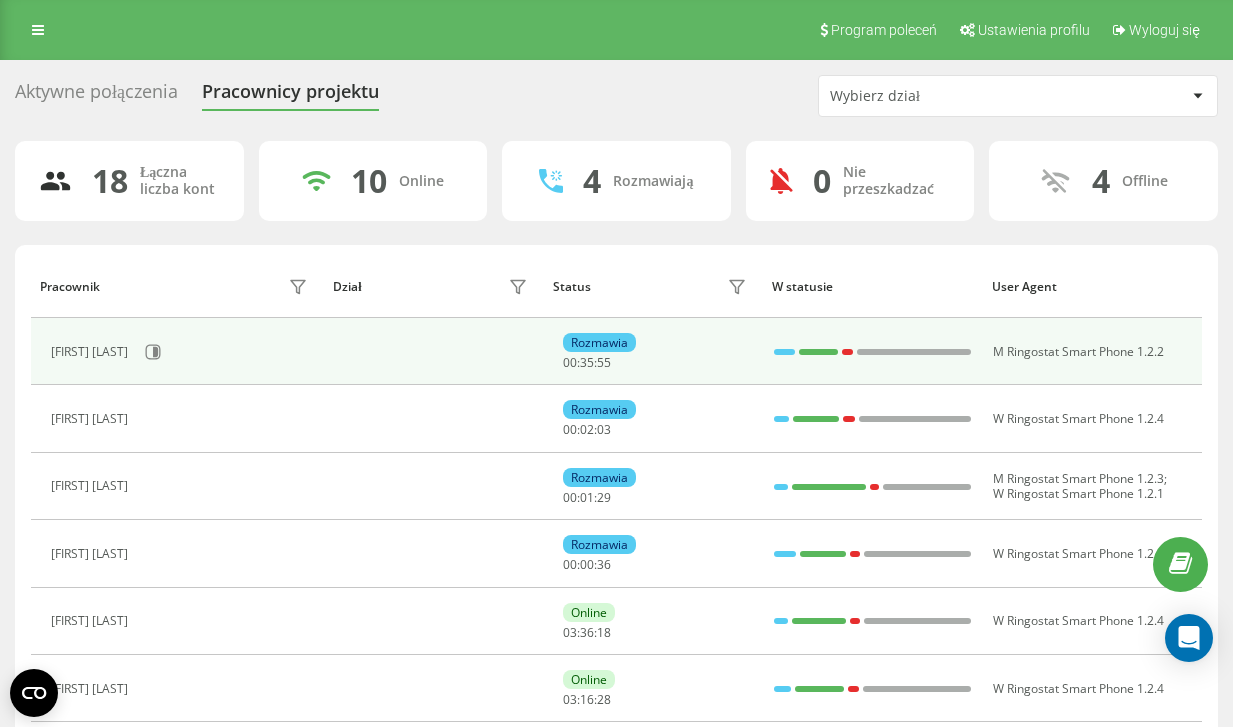 click at bounding box center (434, 351) 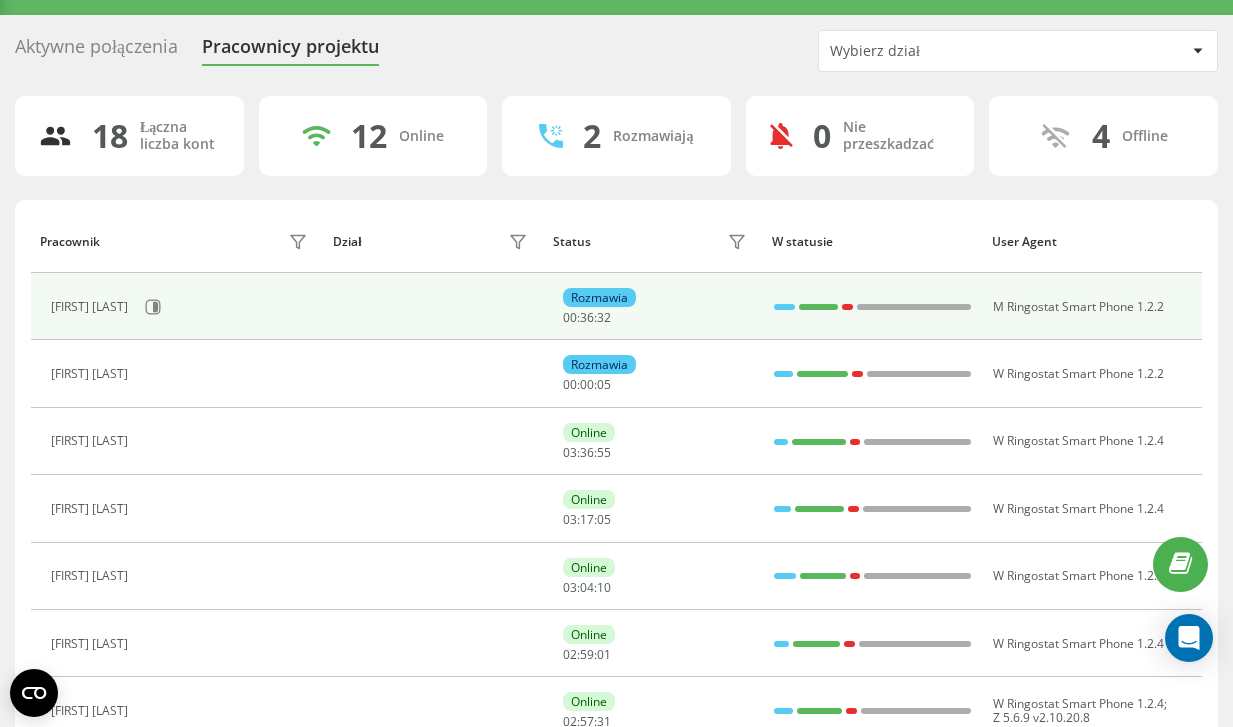 scroll, scrollTop: 0, scrollLeft: 0, axis: both 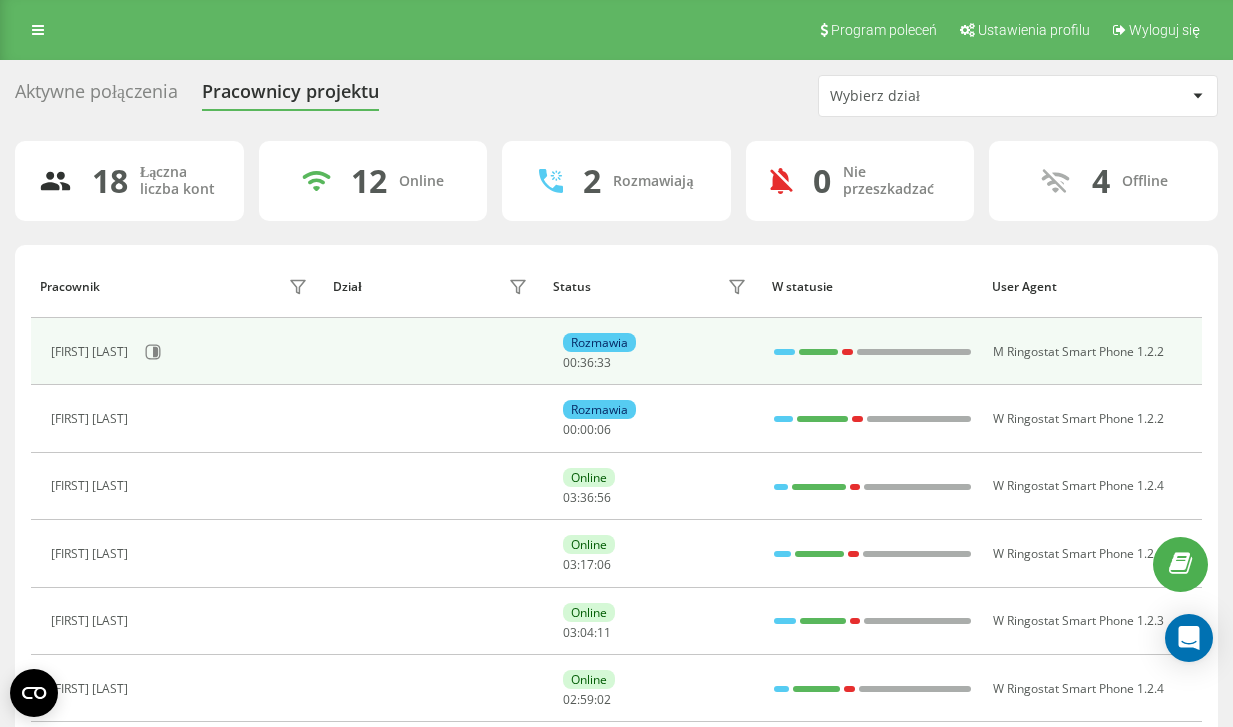 click on "Rozmawia" at bounding box center [599, 342] 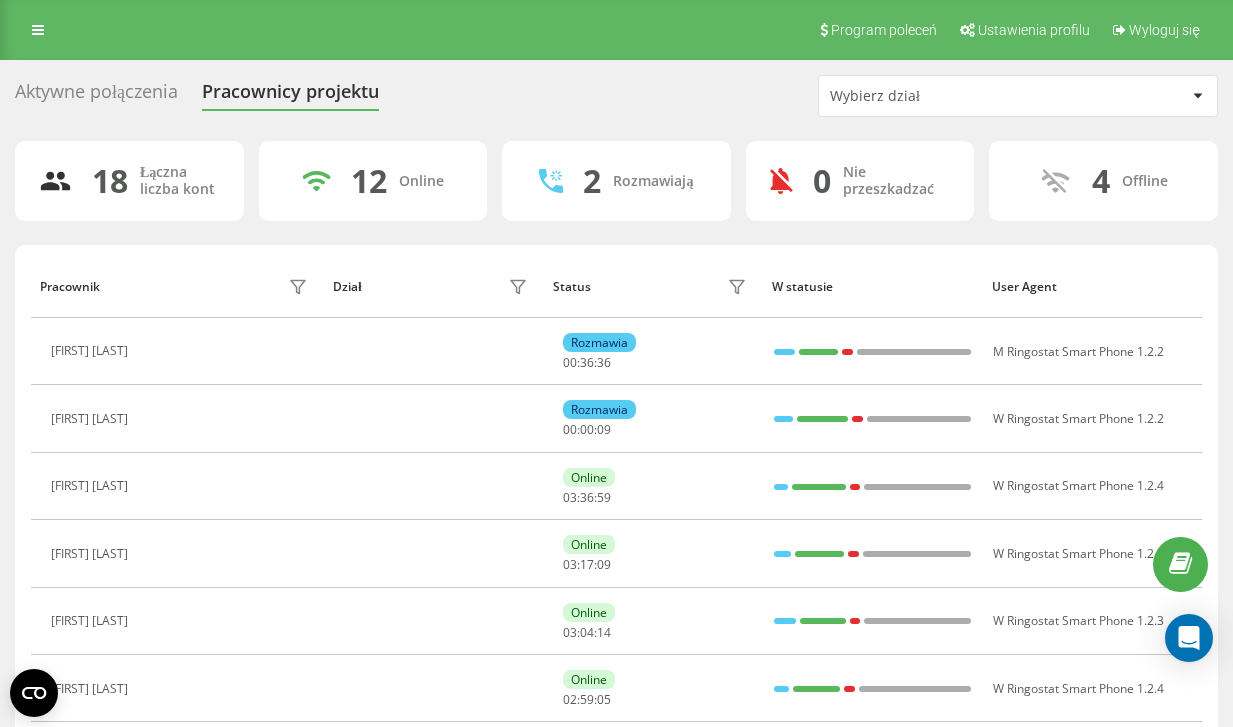 click on "Wybierz dział" at bounding box center [949, 96] 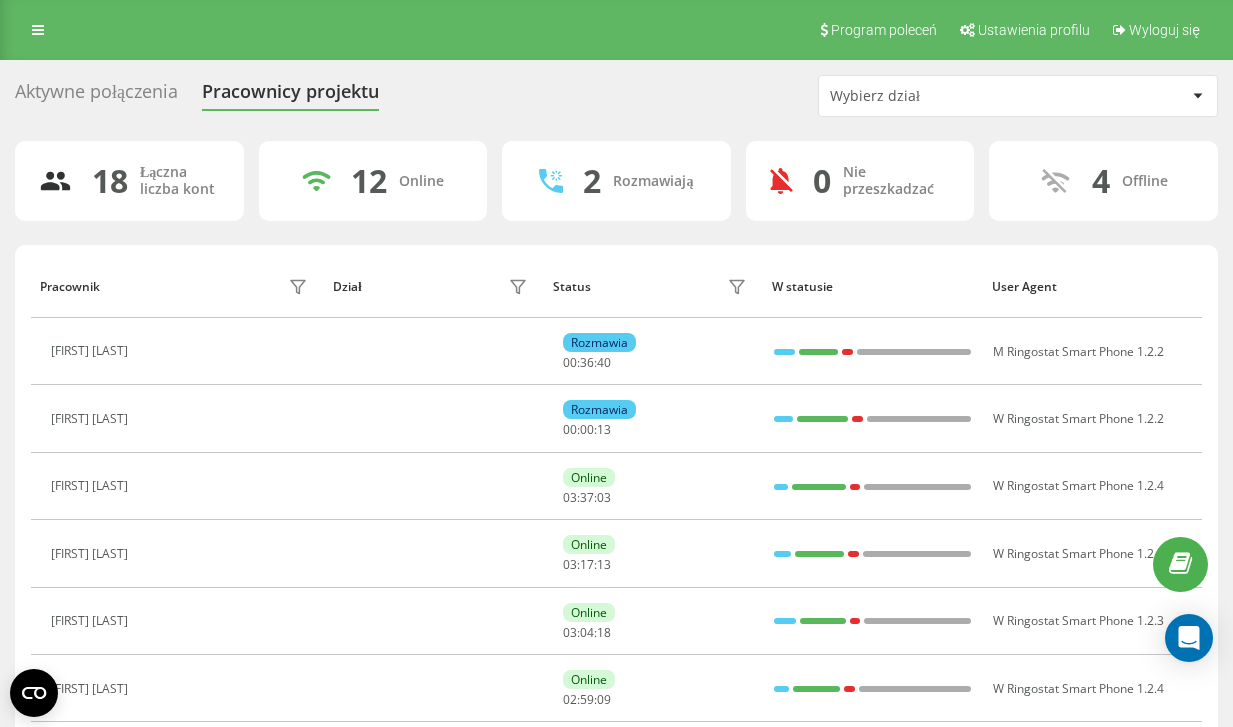 click on "Aktywne połączenia Pracownicy projektu Wybierz dział" at bounding box center [616, 96] 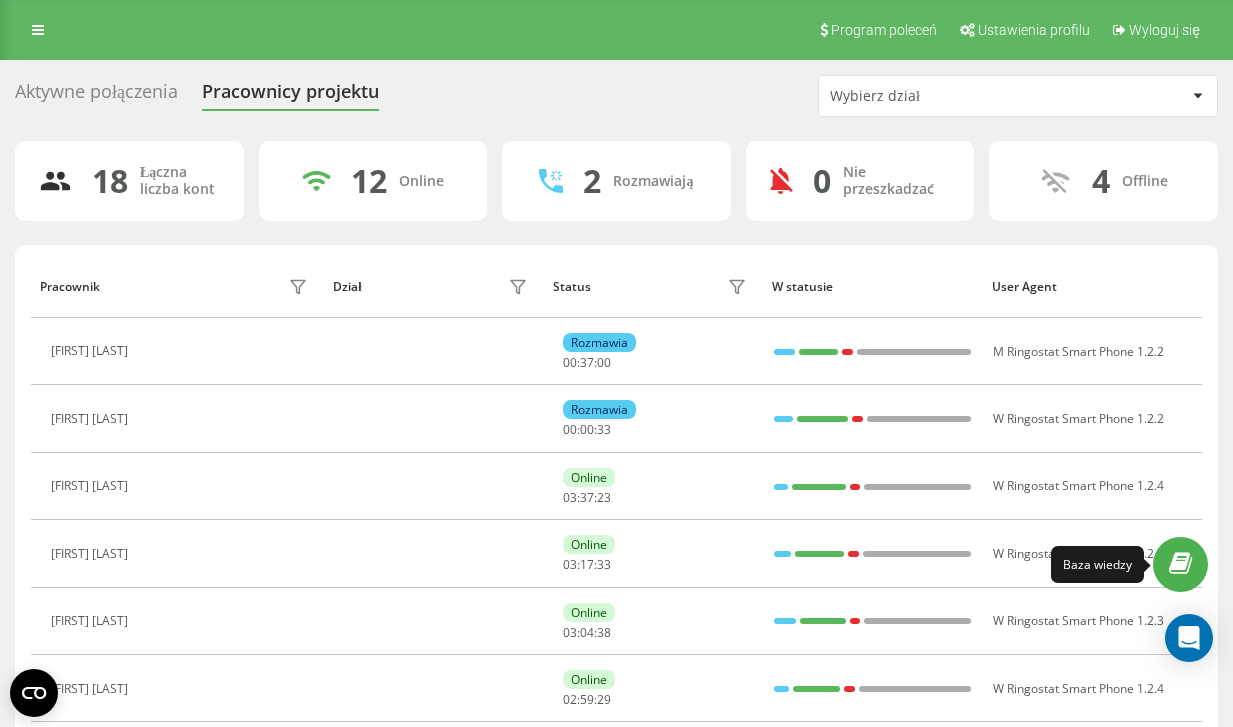 click at bounding box center [1180, 564] 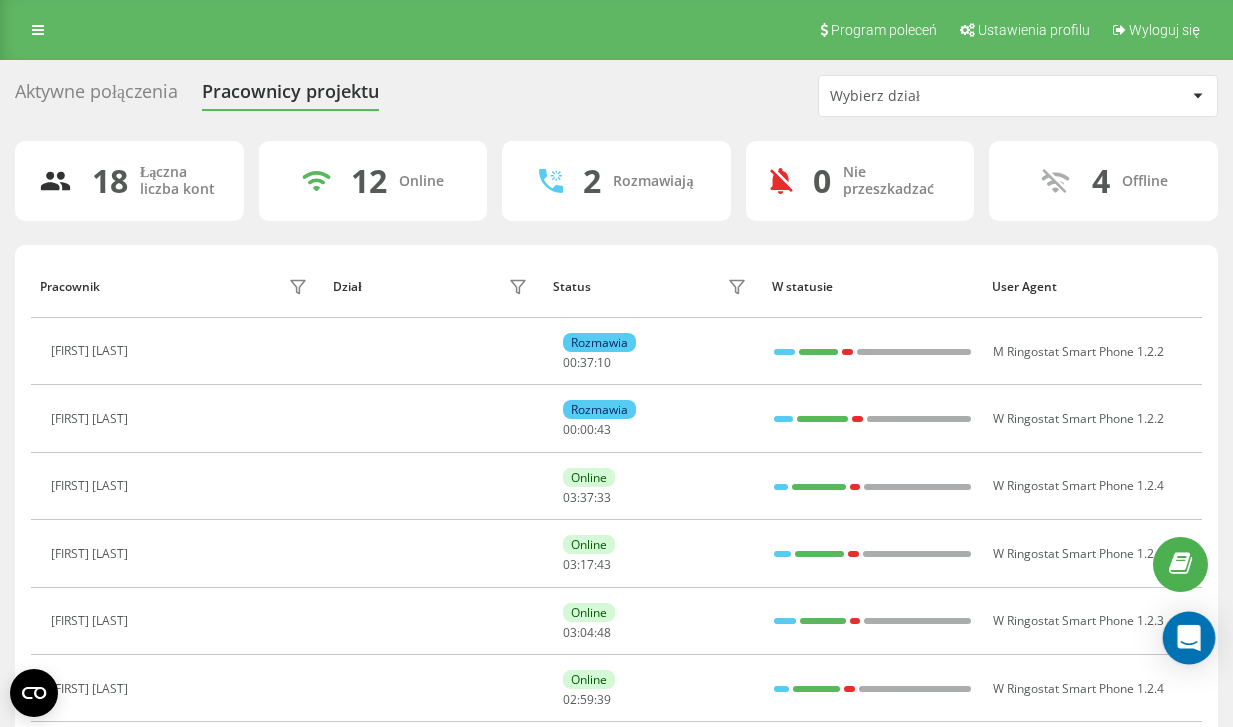 click 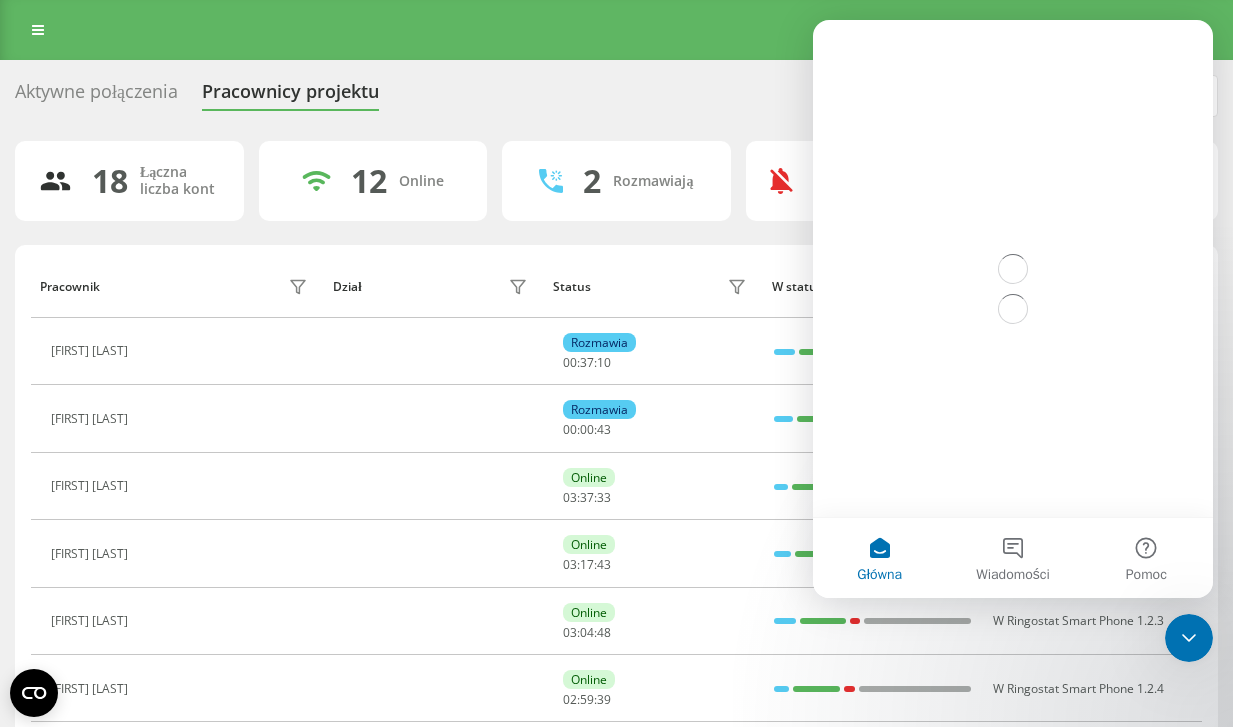 scroll, scrollTop: 0, scrollLeft: 0, axis: both 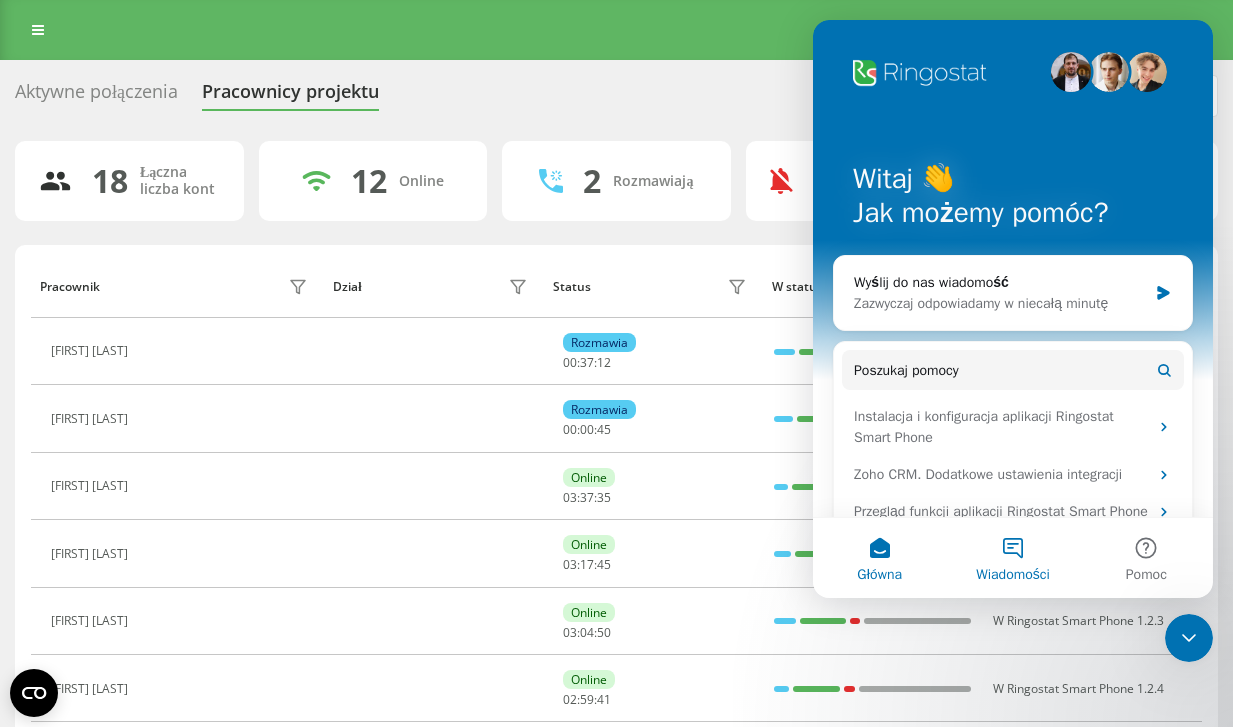 click on "Wiadomości" at bounding box center [1012, 558] 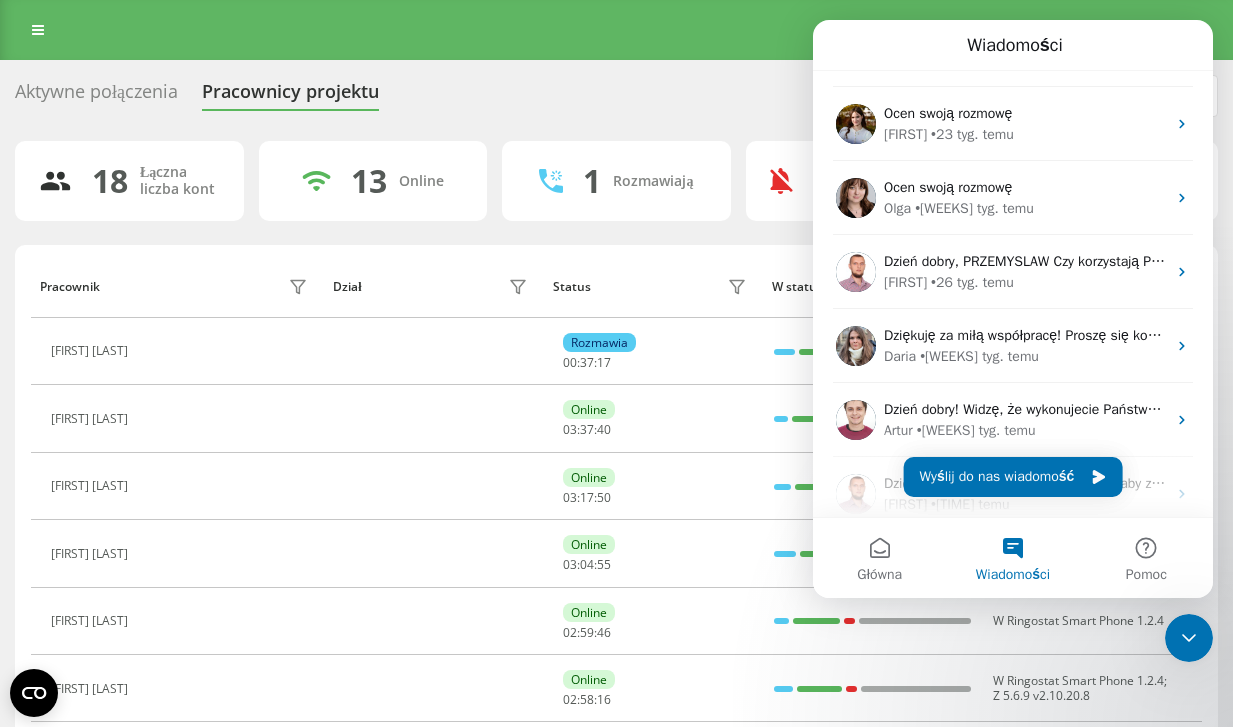 scroll, scrollTop: 374, scrollLeft: 0, axis: vertical 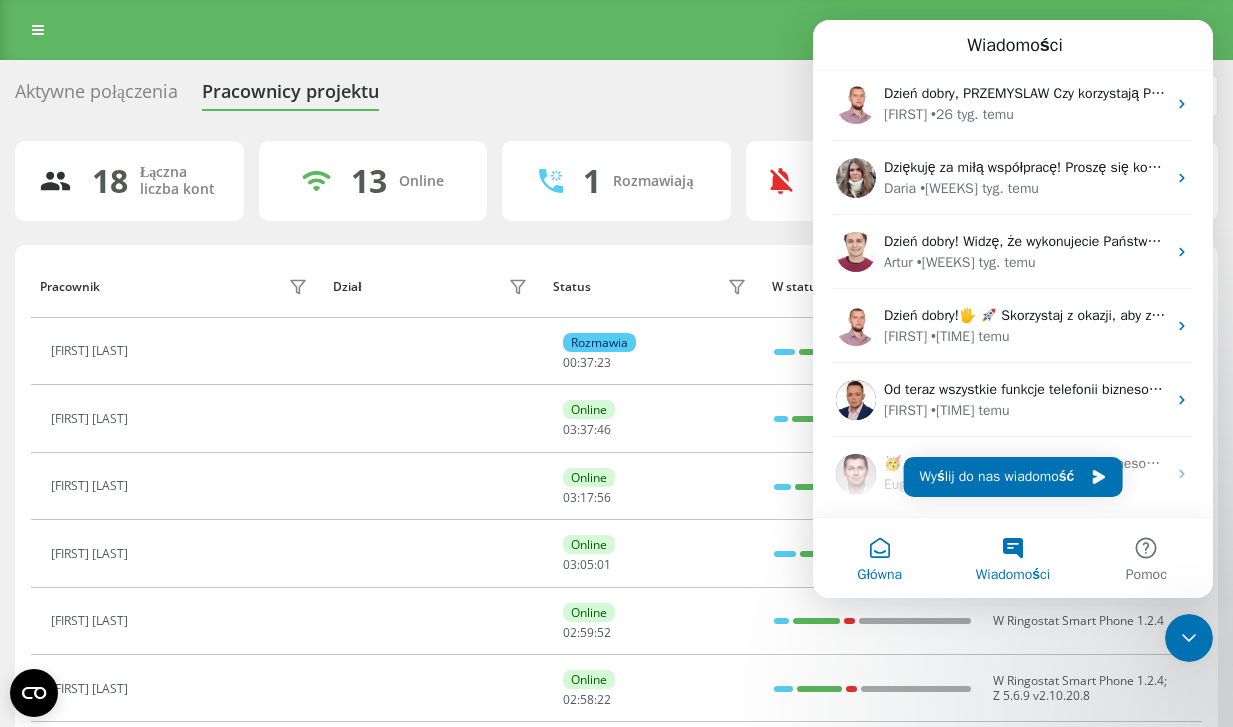 click on "Główna" at bounding box center (879, 558) 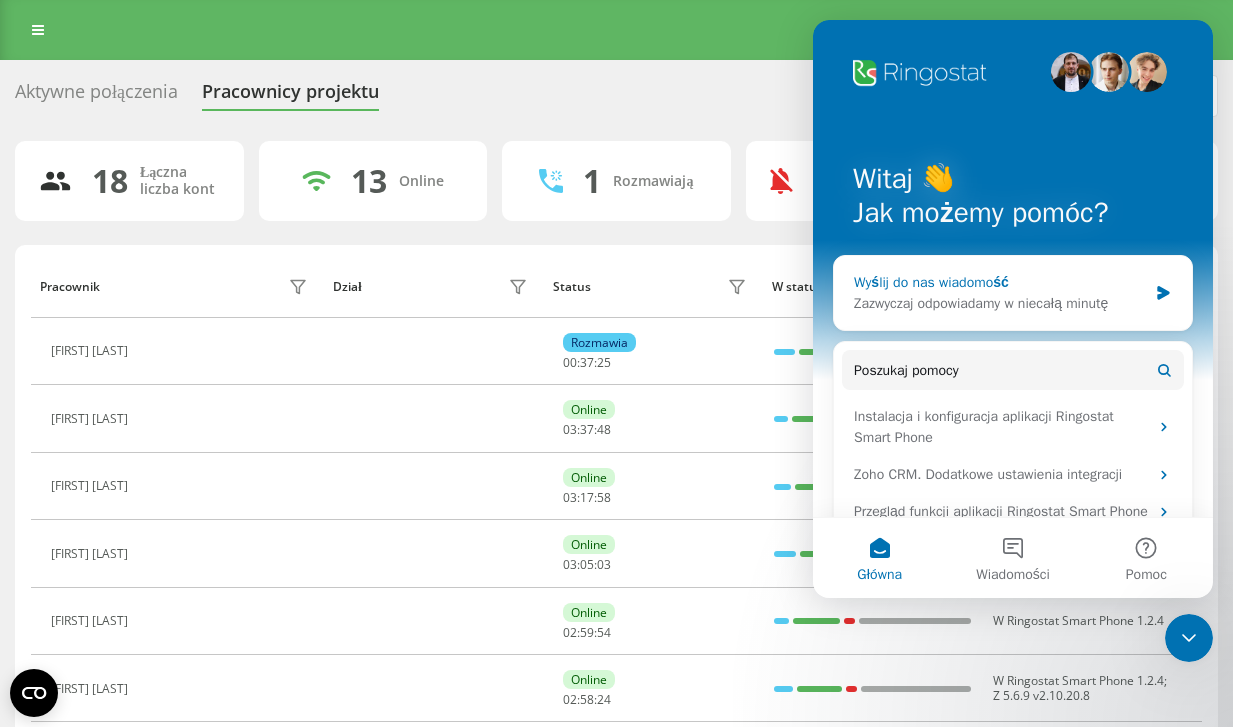 click on "Zazwyczaj odpowiadamy w niecałą minutę" at bounding box center (1000, 303) 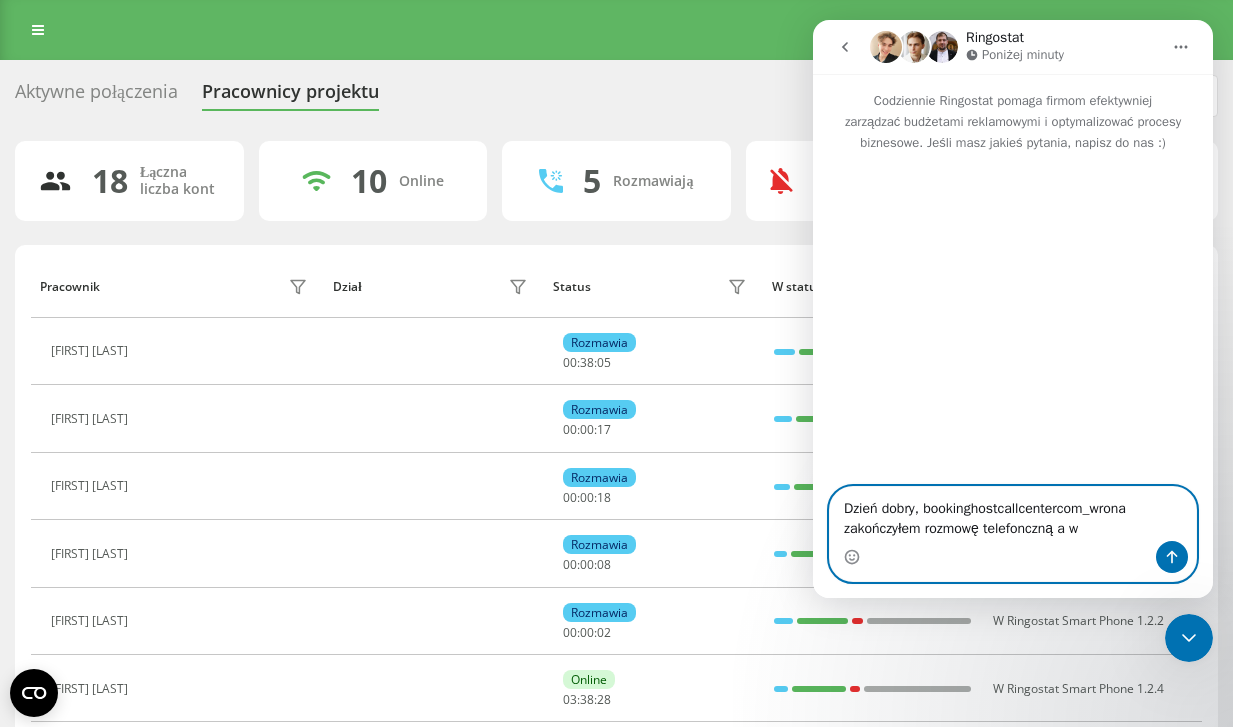 click on "Dzień dobry, bookinghostcallcentercom_wrona	 zakończyłem rozmowę telefonczną a w" at bounding box center [1013, 514] 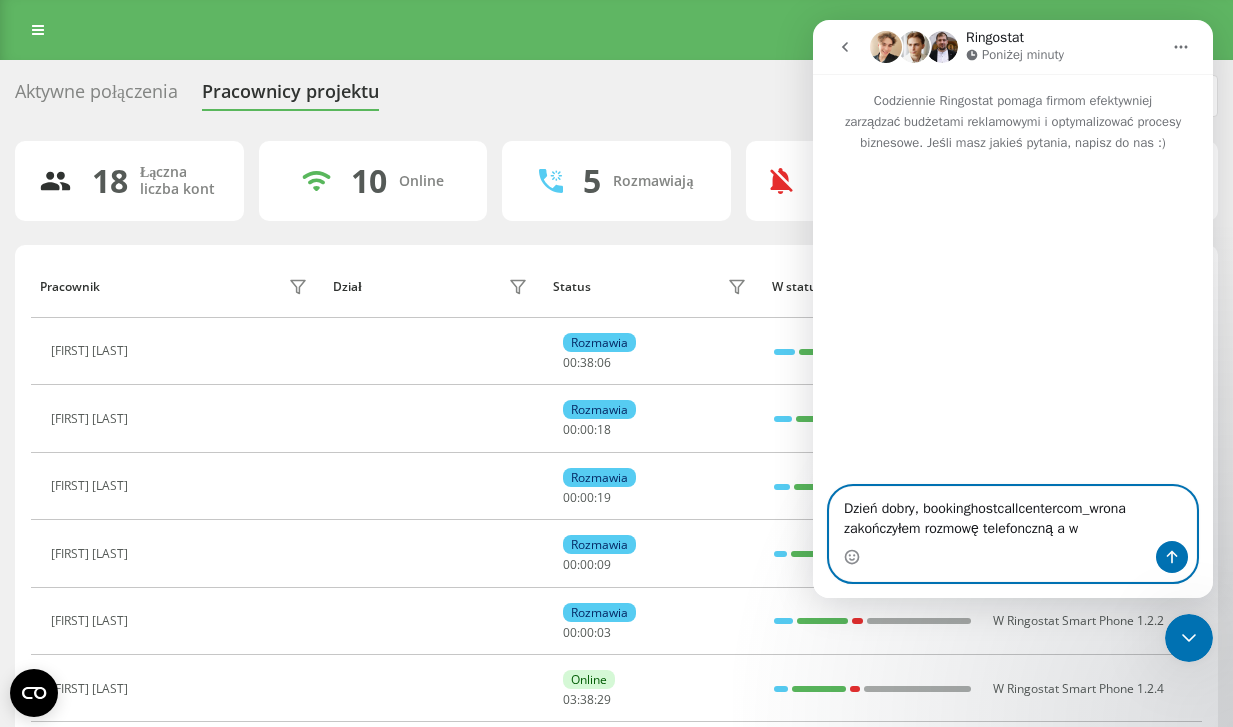 paste on "https://reports.ringostat.com/realtime-project-employees/159401" 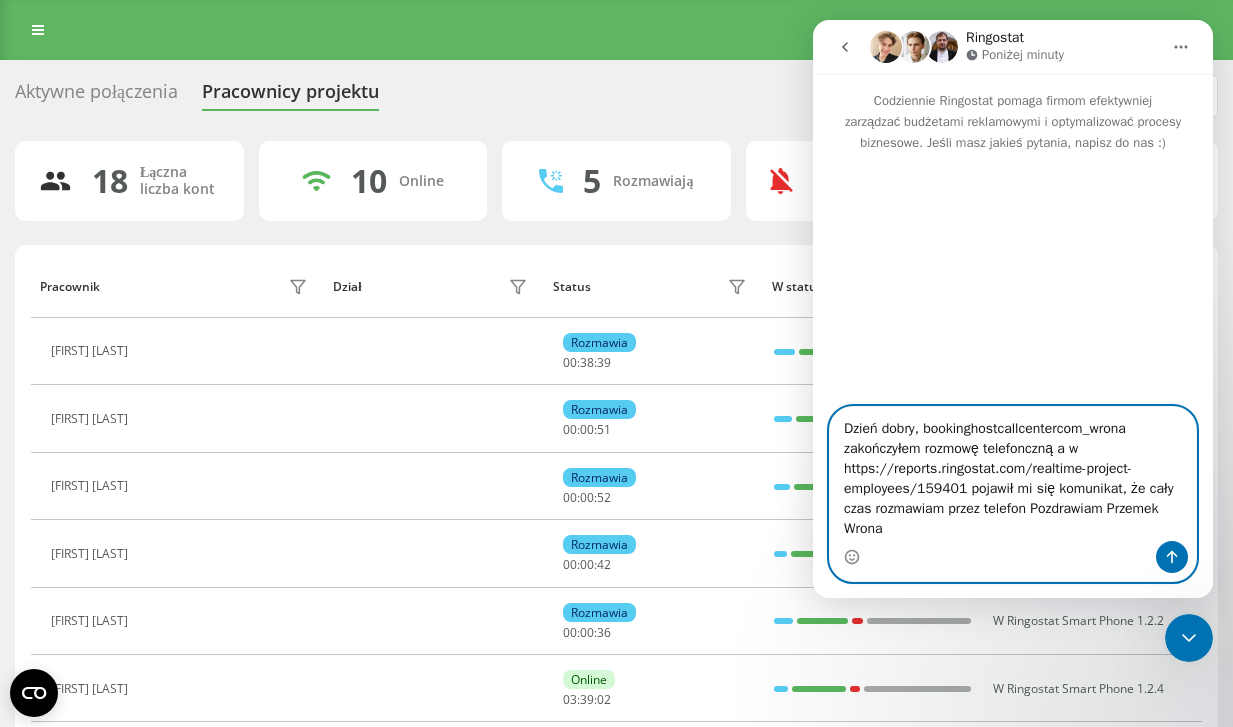 click on "Dzień dobry, bookinghostcallcentercom_wrona	 zakończyłem rozmowę telefonczną a w https://reports.ringostat.com/realtime-project-employees/159401 pojawił mi się komunikat, że cały czas rozmawiam przez telefon Pozdrawiam Przemek Wrona" at bounding box center (1013, 474) 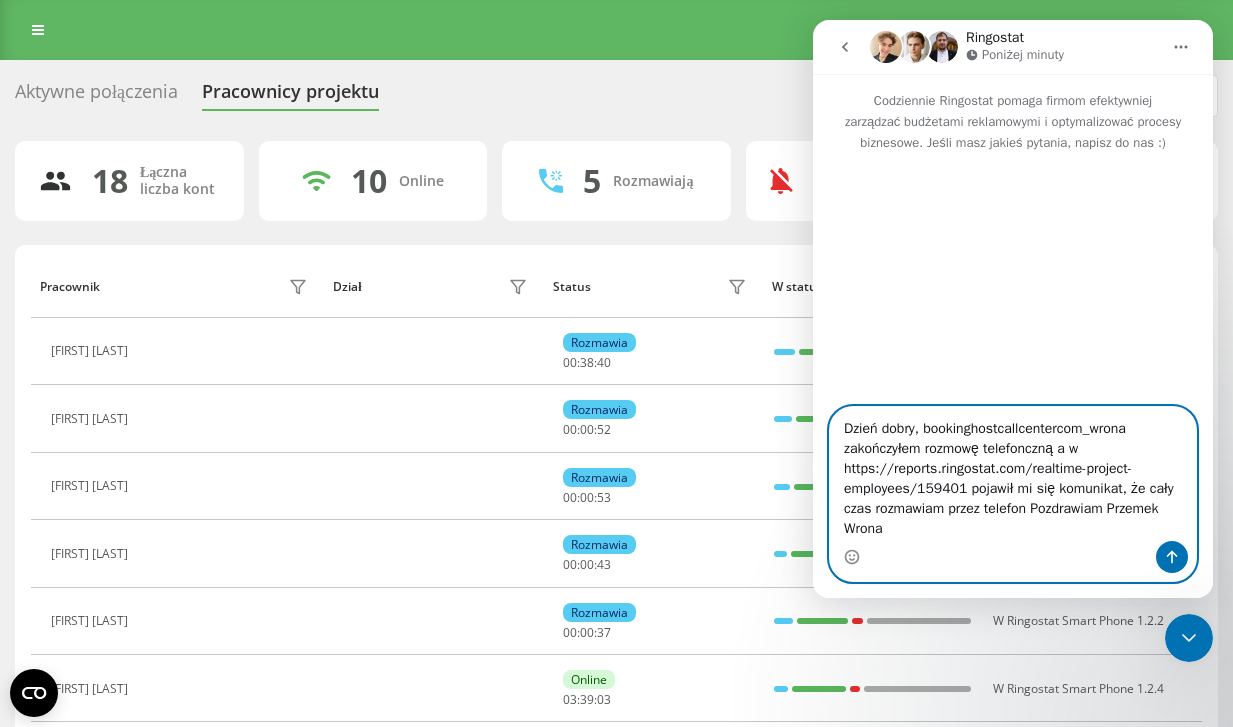 type on "Dzień dobry, bookinghostcallcentercom_wrona	 zakończyłem rozmowę telefoniczną a w https://reports.ringostat.com/realtime-project-employees/159401 pojawił mi się komunikat, że cały czas rozmawiam przez telefon Pozdrawiam Przemek Wrona" 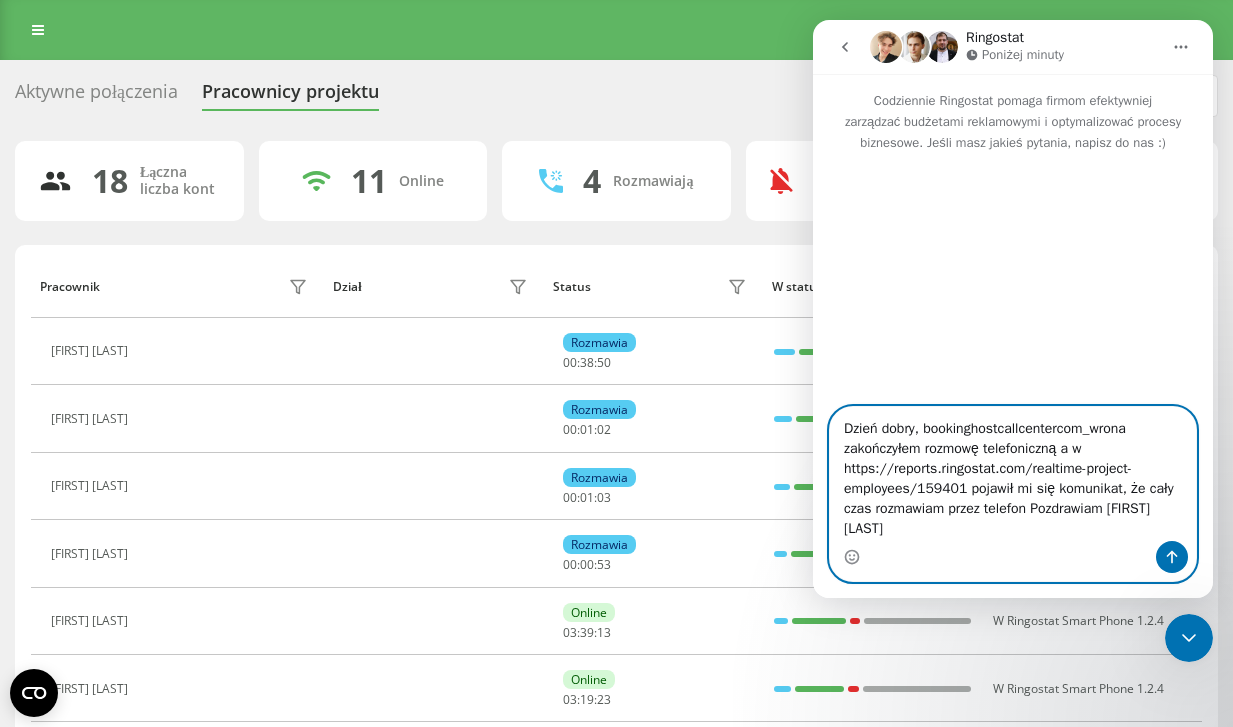 click on "Dzień dobry, bookinghostcallcentercom_wrona	 zakończyłem rozmowę telefoniczną a w https://reports.ringostat.com/realtime-project-employees/159401 pojawił mi się komunikat, że cały czas rozmawiam przez telefon Pozdrawiam Przemek Wrona" at bounding box center [1013, 474] 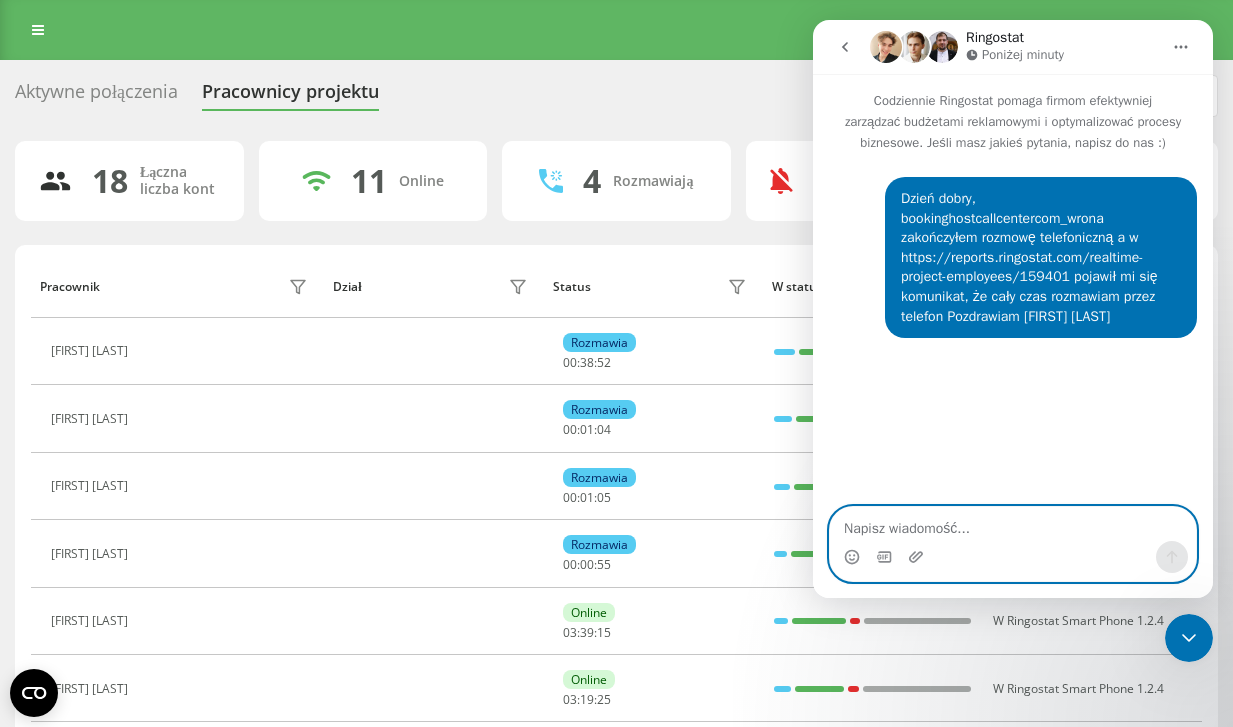 type 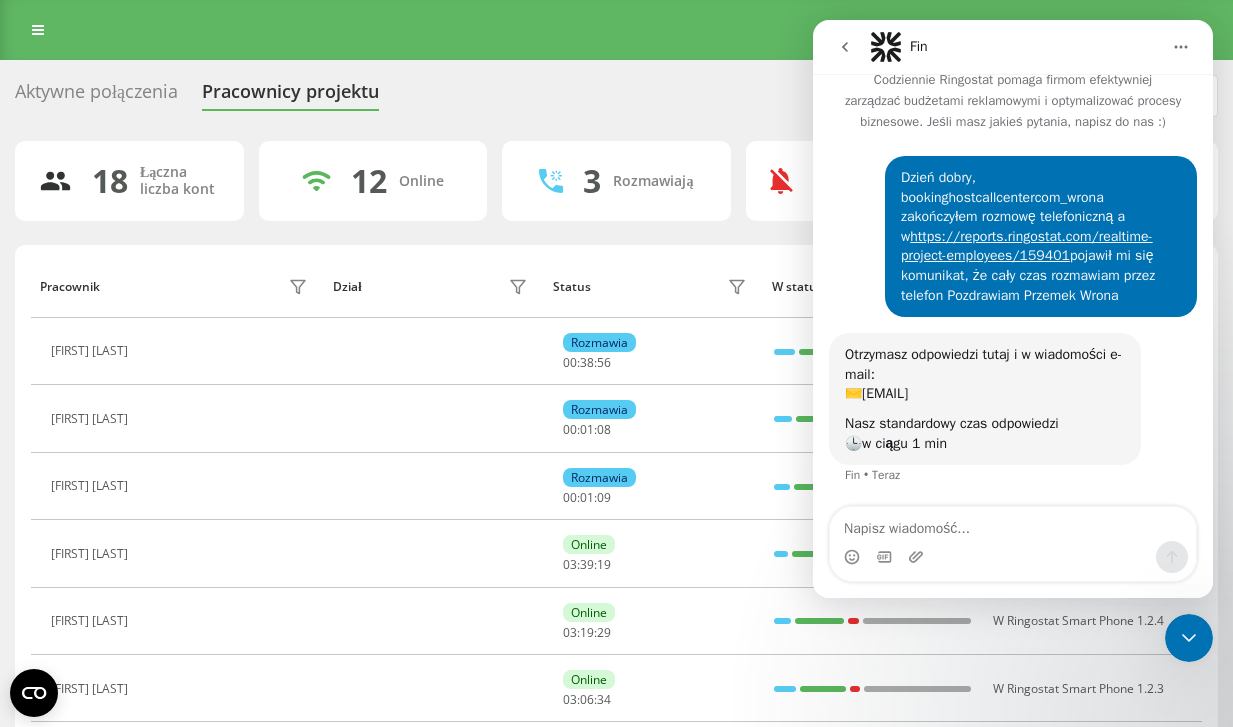 scroll, scrollTop: 42, scrollLeft: 0, axis: vertical 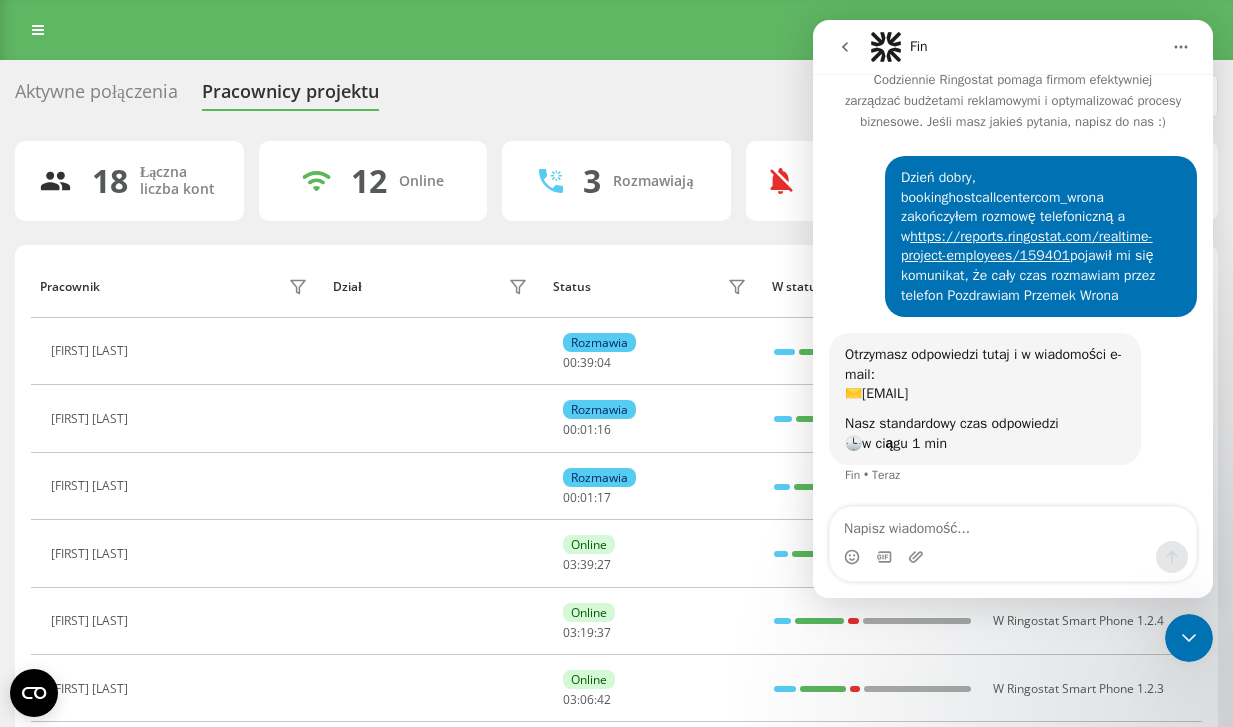 click on "Aktywne połączenia Pracownicy projektu Wybierz dział   18   Łączna liczba kont   12   Online   3   Rozmawiają   0   Nie przeszkadzać   3   Offline Pracownik Dział Status W statusie User Agent PRZEMYSLAW WRONA Rozmawia 00 : 39 : 04 M Ringostat Smart Phone 1.2.2 Aleksandra Kucharska Rozmawia 00 : 01 : 16 W Ringostat Smart Phone 1.2.2 IGOR JAGIELLO Rozmawia 00 : 01 : 17 W Ringostat Smart Phone 1.2.4 KAMIL PASIERBEK Online 03 : 39 : 27 W Ringostat Smart Phone 1.2.4 MAGDALENA DABROWSKA Online 03 : 19 : 37 W Ringostat Smart Phone 1.2.4 ADRIAN STEC Online 03 : 06 : 42 W Ringostat Smart Phone 1.2.3 Natalia Janosz Online 03 : 01 : 33 W Ringostat Smart Phone 1.2.4 Damian Nowak Online 03 : 00 : 03 W Ringostat Smart Phone 1.2.4 Z 5.6.9 v2.10.20.8 Adam Dąbrowski Online 02 : 34 : 30 W Ringostat Smart Phone 1.2.4 Hubert Skotkowski Online 02 : 18 : 35 W Ringostat Smart Phone 1.2.3 JsSIP KACPER STANOWSKI Online 02 : 17 : 34 W Ringostat Smart Phone 1.1.9 IWO KOZLOWSKI Online 02 : 16 : 35 W Ringostat Smart Phone 1.2.4" at bounding box center [616, 833] 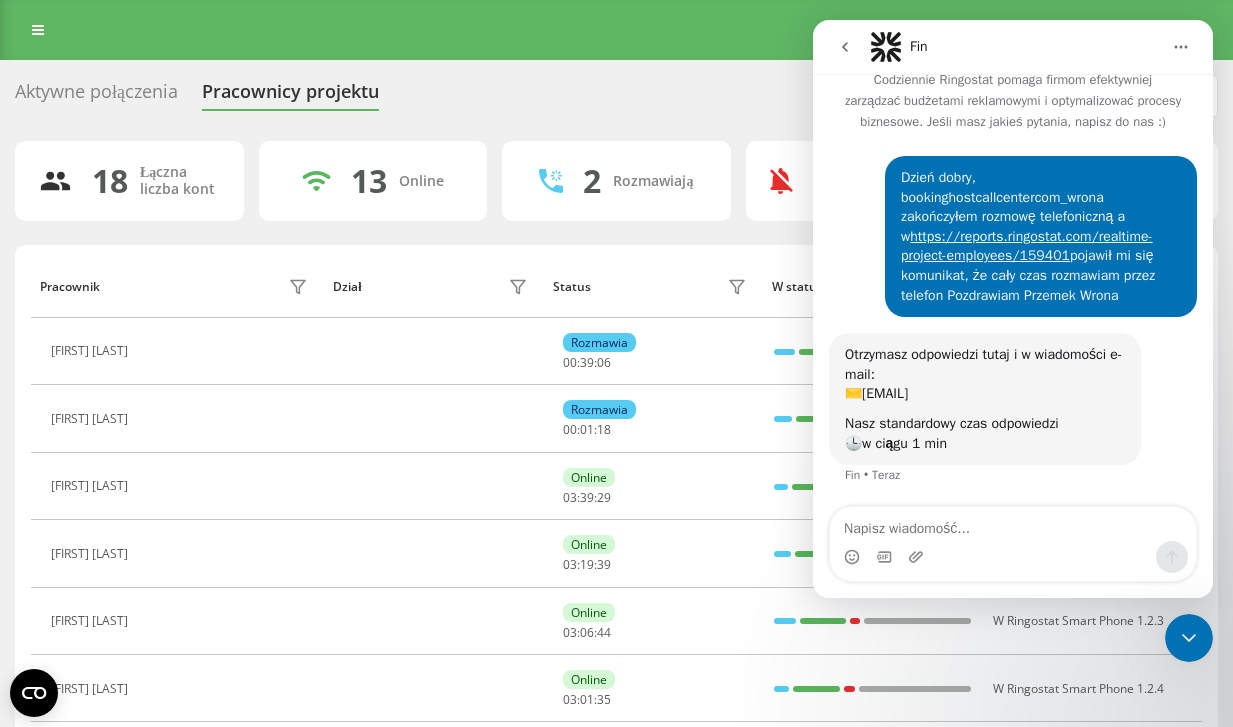 click on "Aktywne połączenia Pracownicy projektu Wybierz dział" at bounding box center [616, 96] 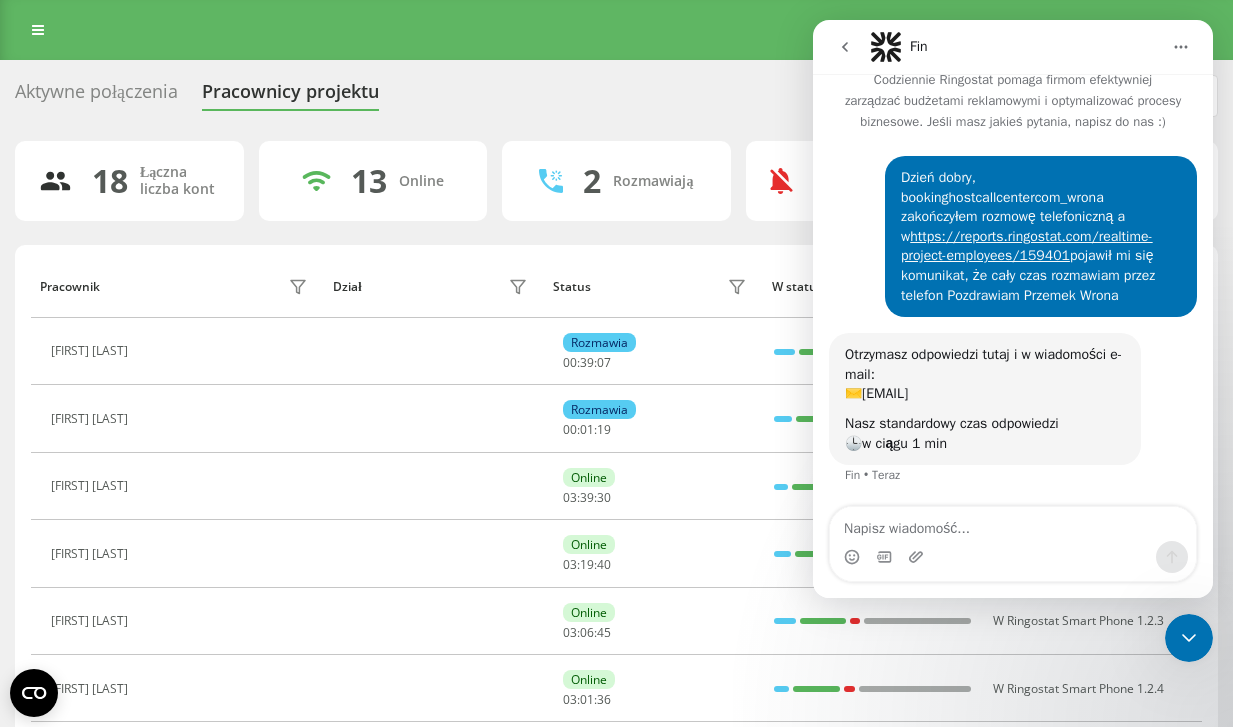 click 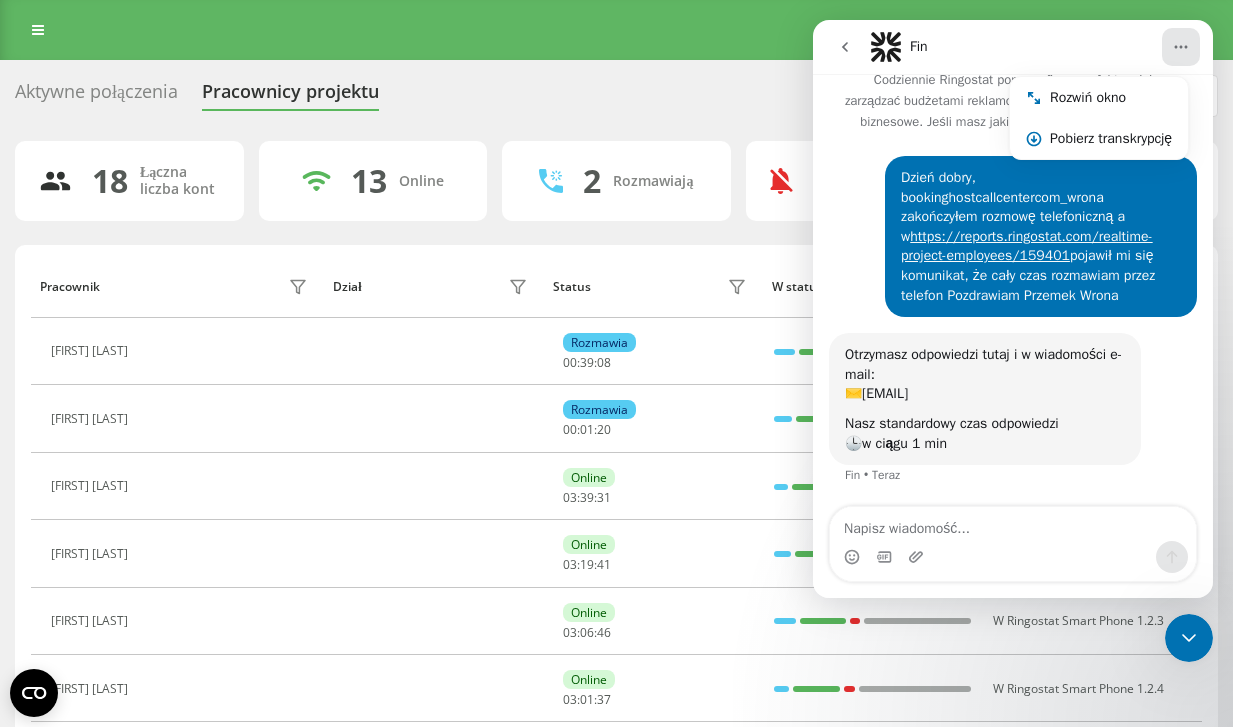 click on "Aktywne połączenia Pracownicy projektu Wybierz dział" at bounding box center [616, 96] 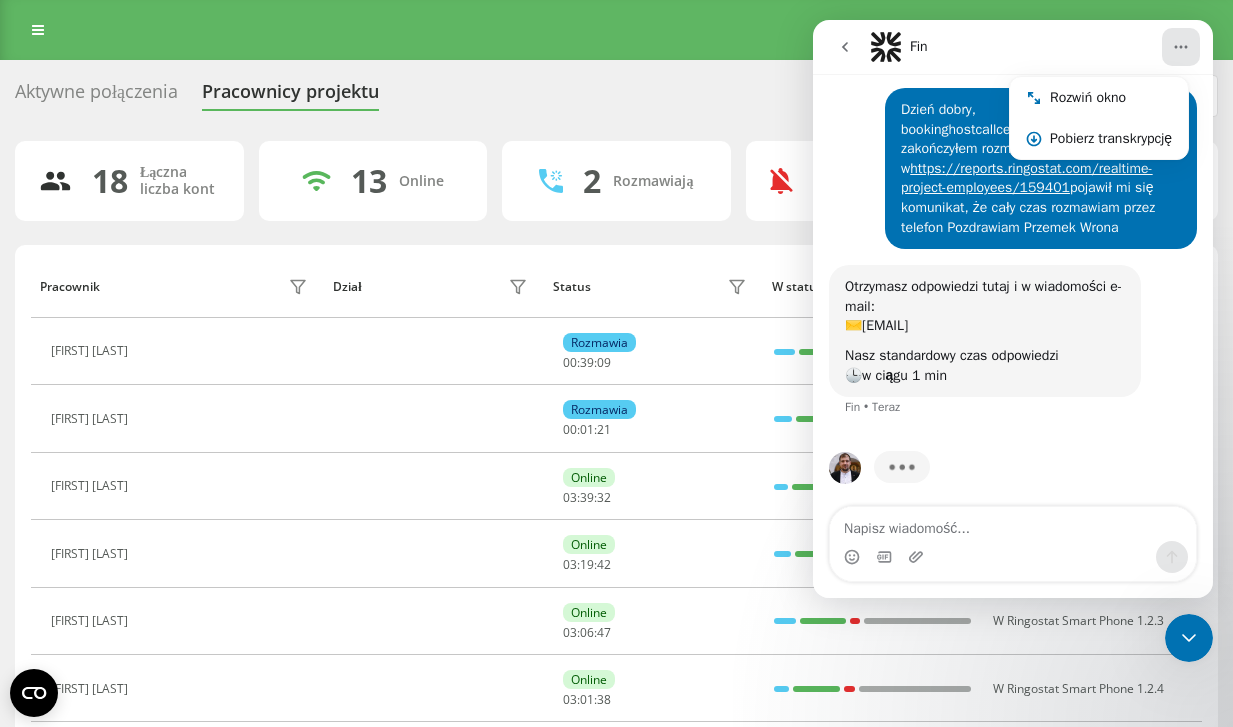 scroll, scrollTop: 119, scrollLeft: 0, axis: vertical 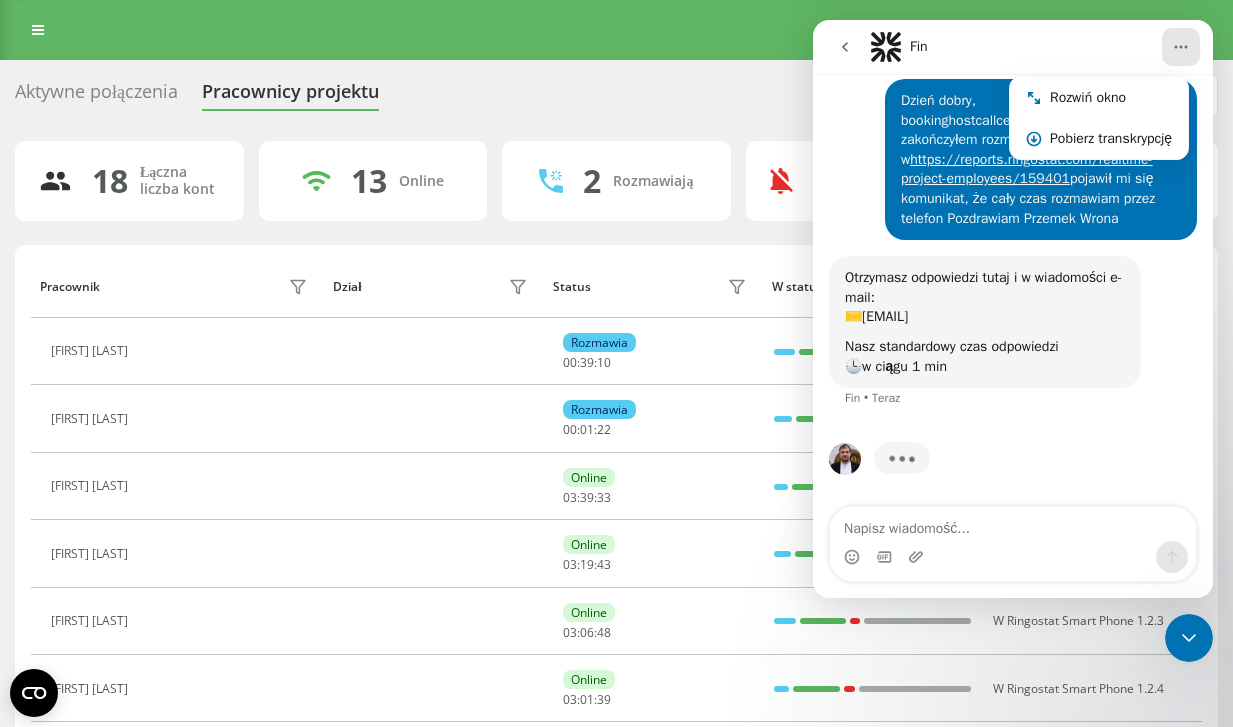 click 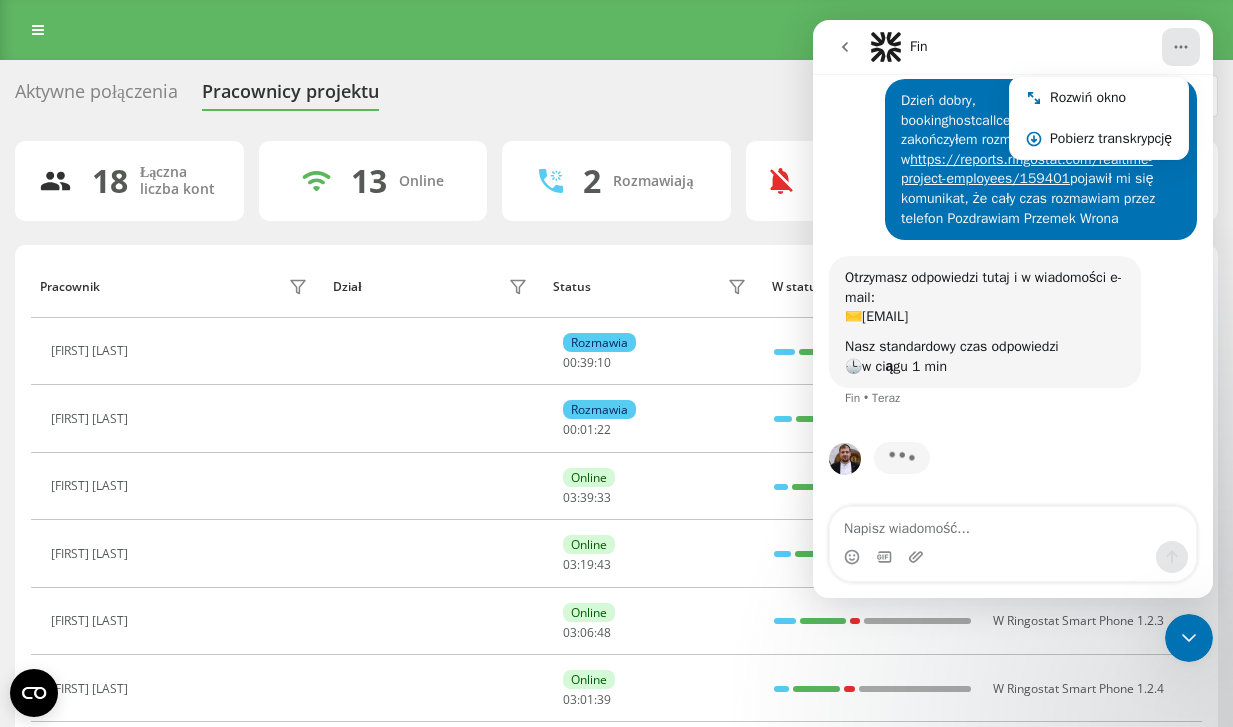 scroll, scrollTop: 0, scrollLeft: 0, axis: both 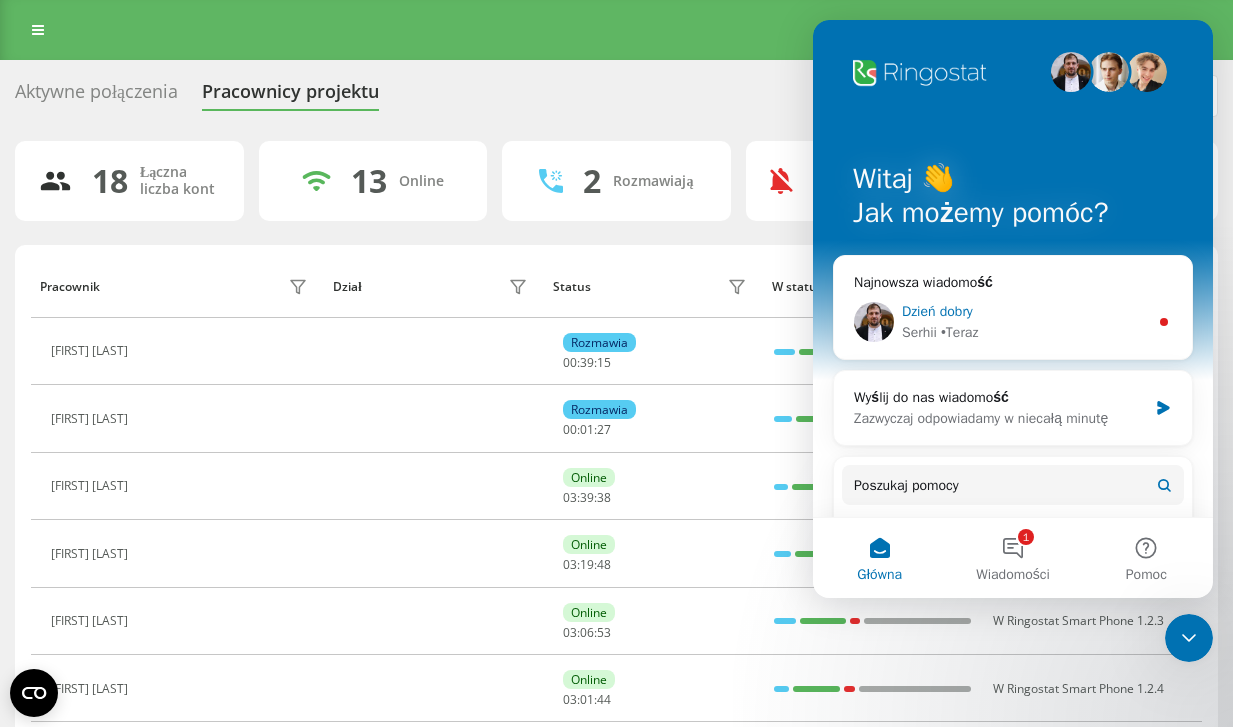 click on "Serhii •  Teraz" at bounding box center (1025, 332) 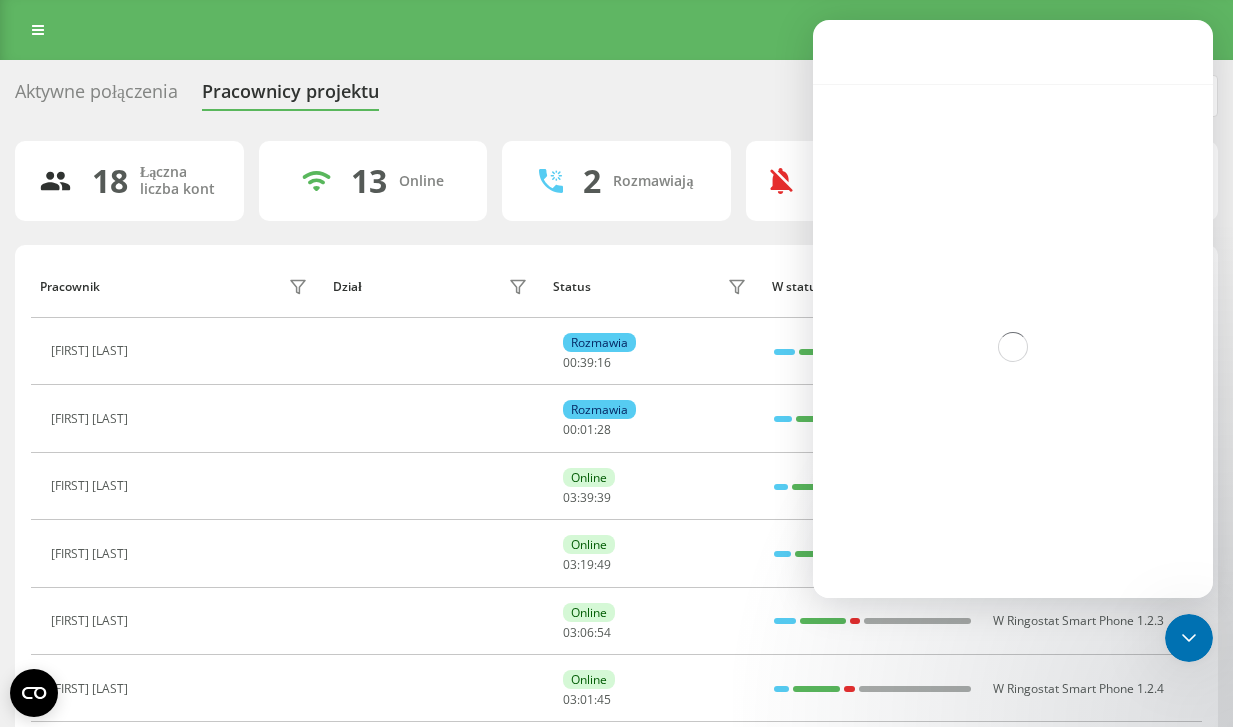 scroll, scrollTop: 3, scrollLeft: 0, axis: vertical 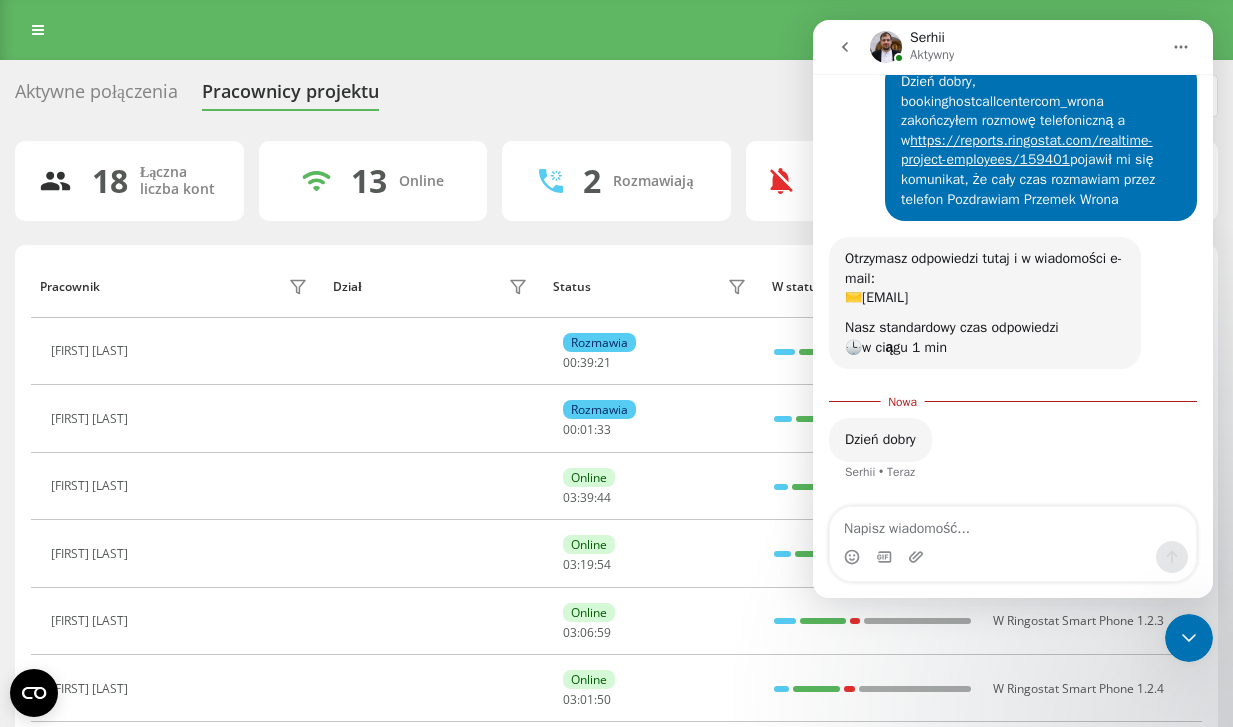 click 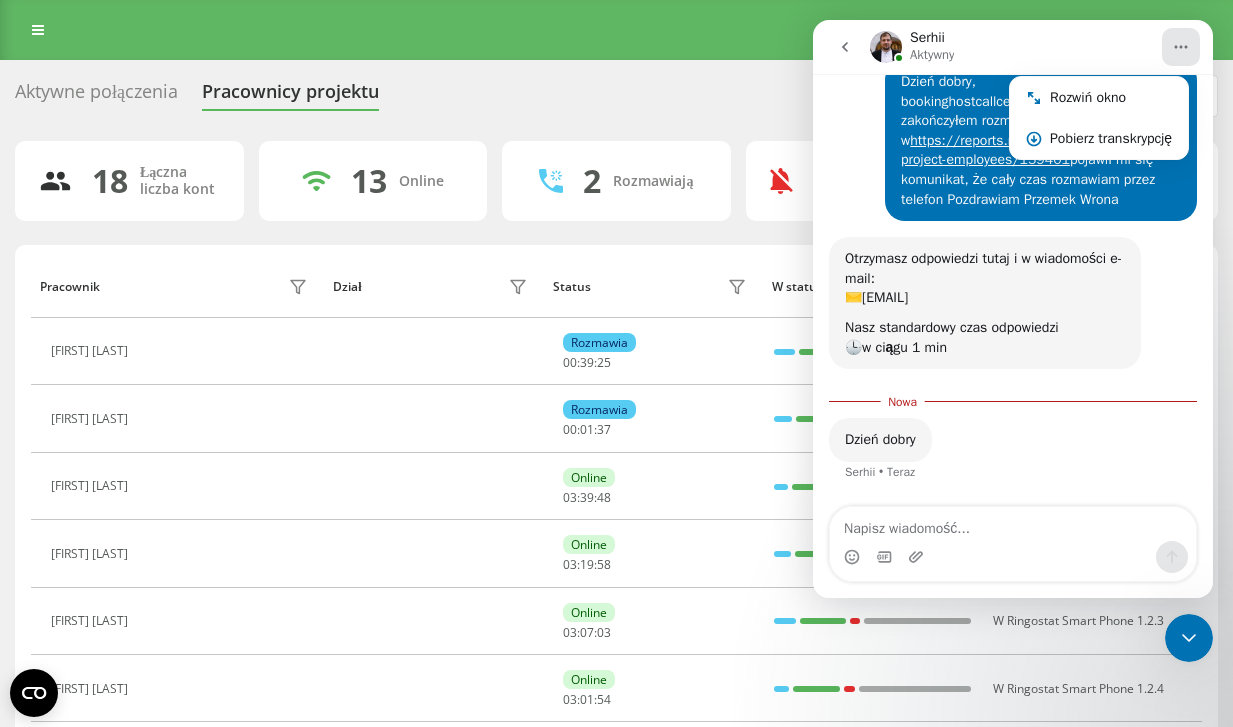 click on "Program poleceń Ustawienia profilu Wyloguj się" at bounding box center (616, 30) 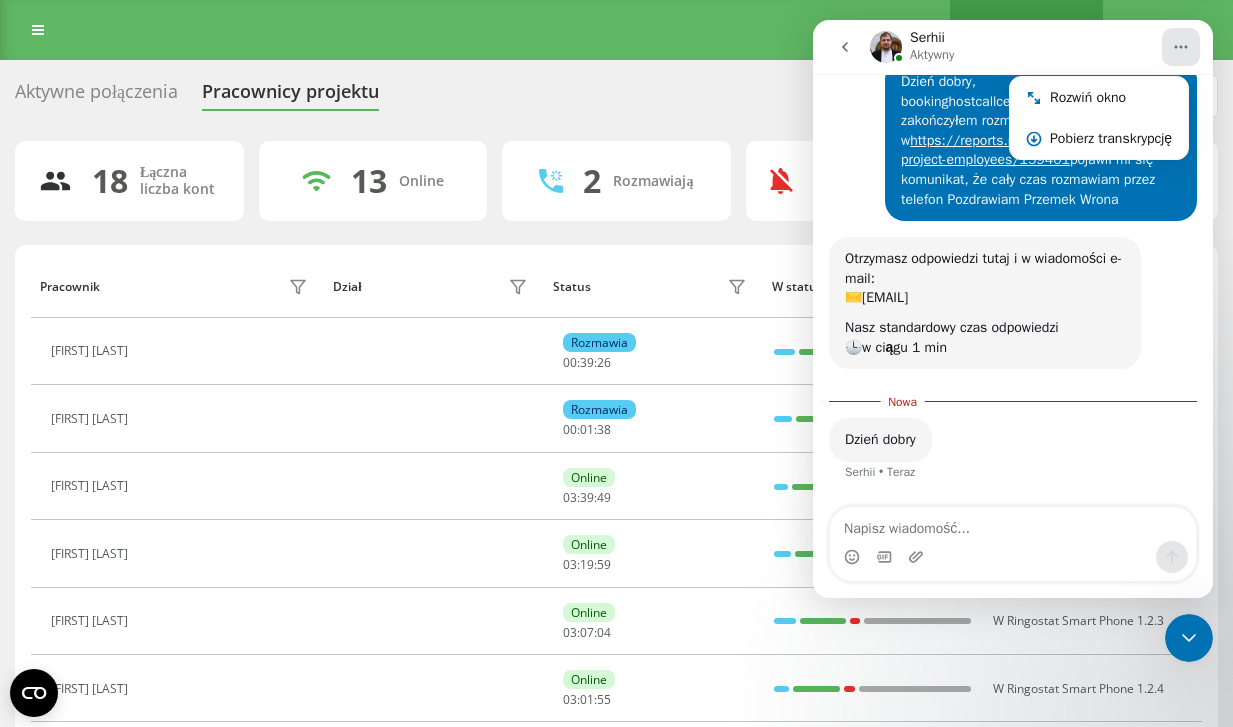 click on "Ustawienia profilu" at bounding box center (1026, 30) 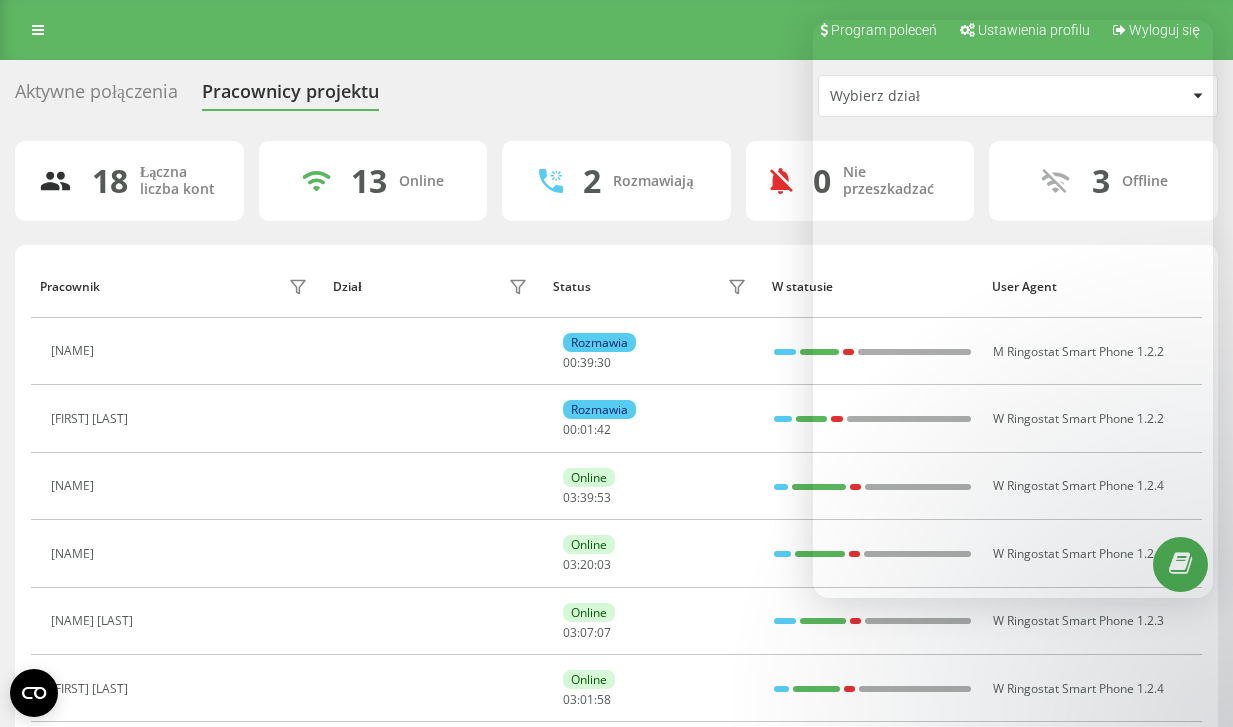 scroll, scrollTop: 0, scrollLeft: 0, axis: both 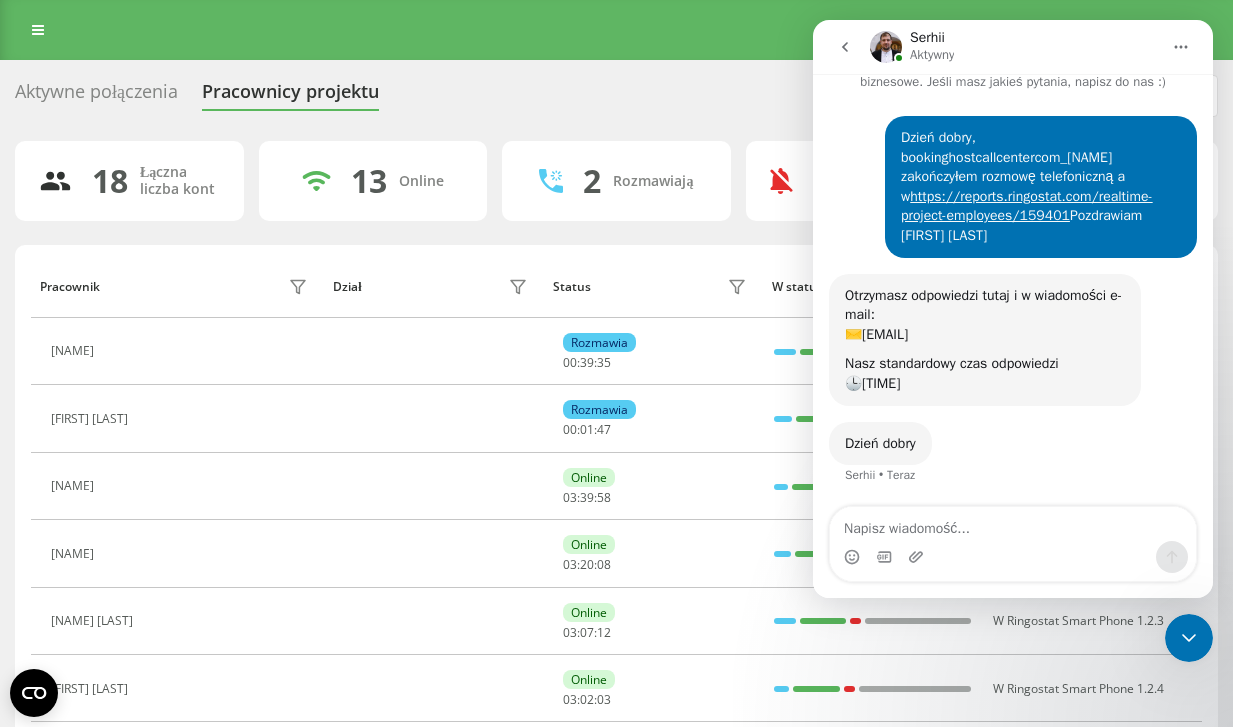 click on "Aktywne połączenia Pracownicy projektu Wybierz dział" at bounding box center (616, 96) 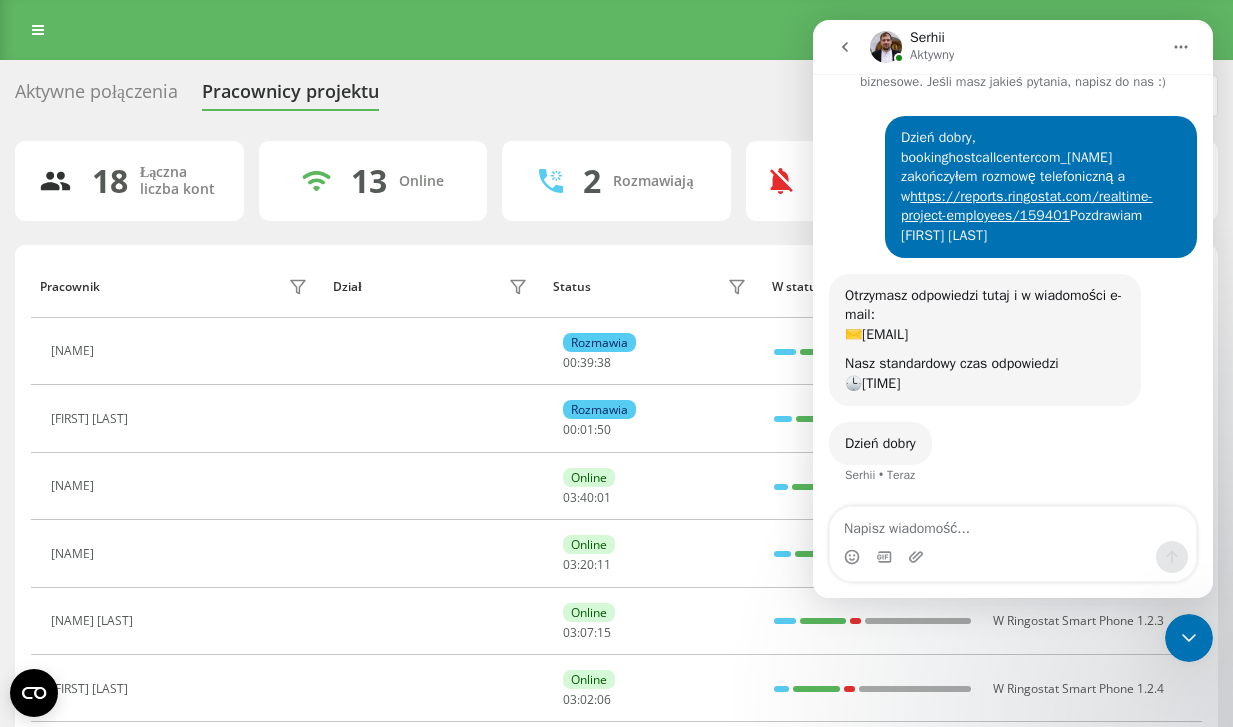 click 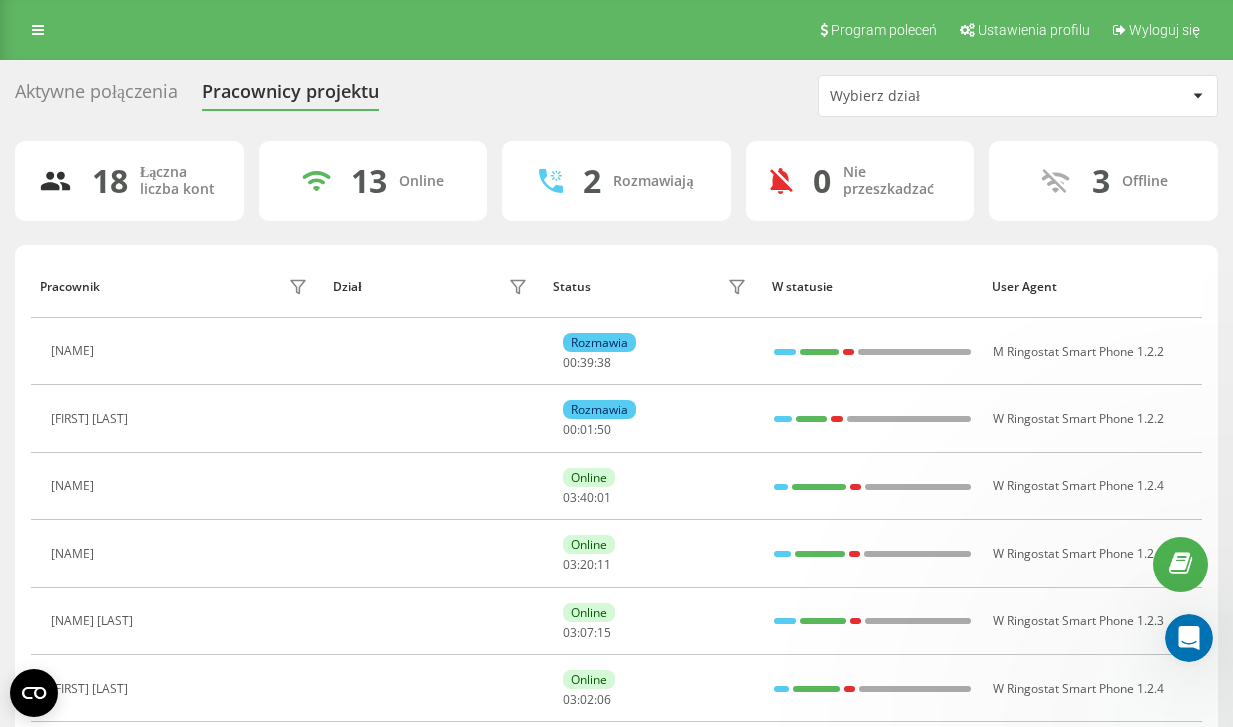 scroll, scrollTop: 0, scrollLeft: 0, axis: both 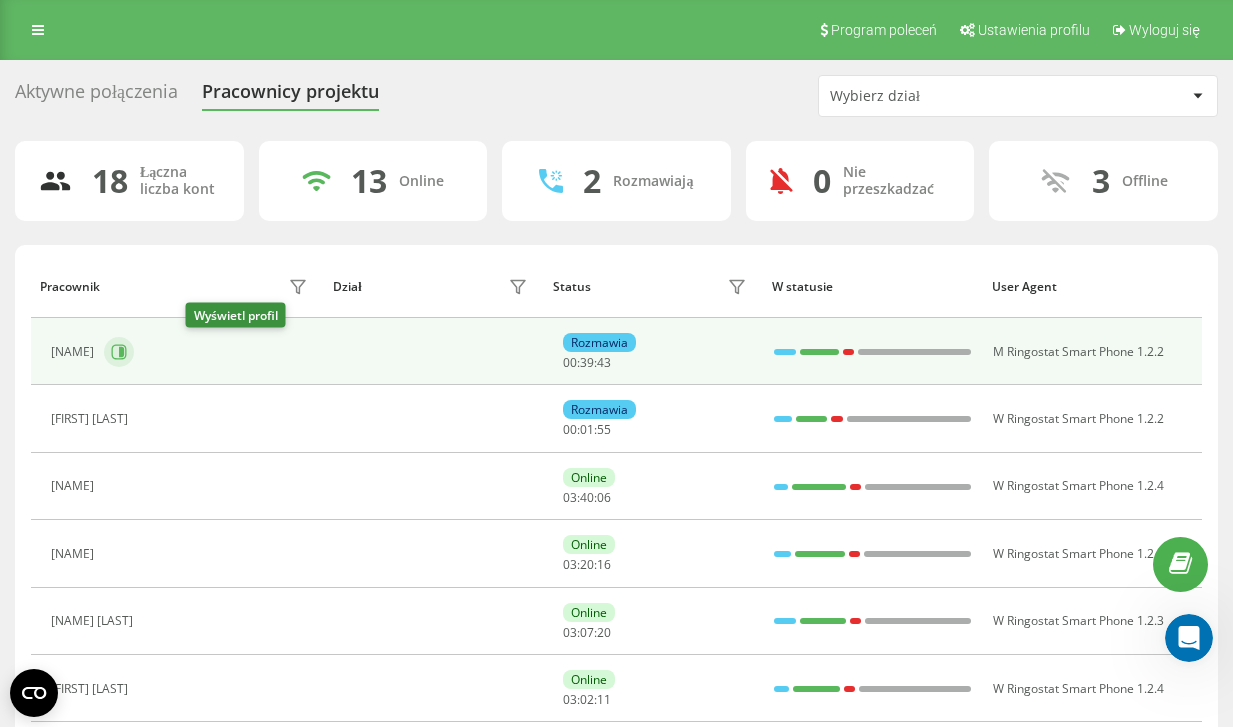 click 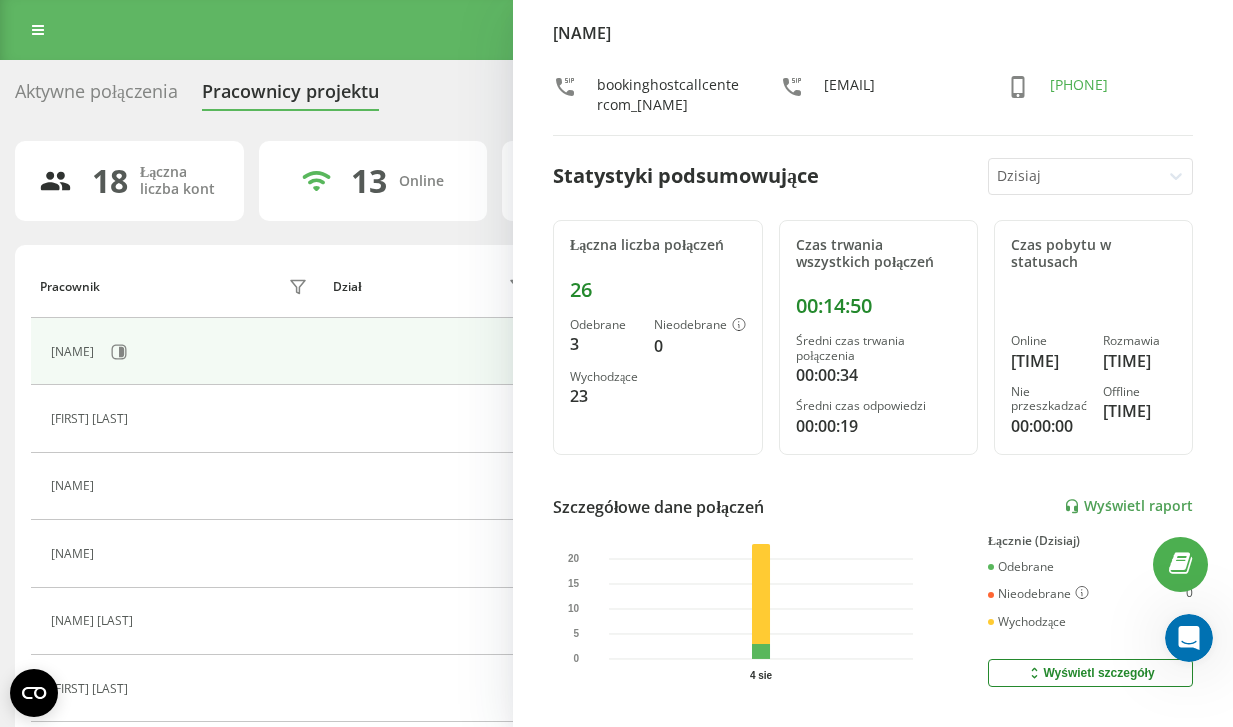 scroll, scrollTop: 333, scrollLeft: 0, axis: vertical 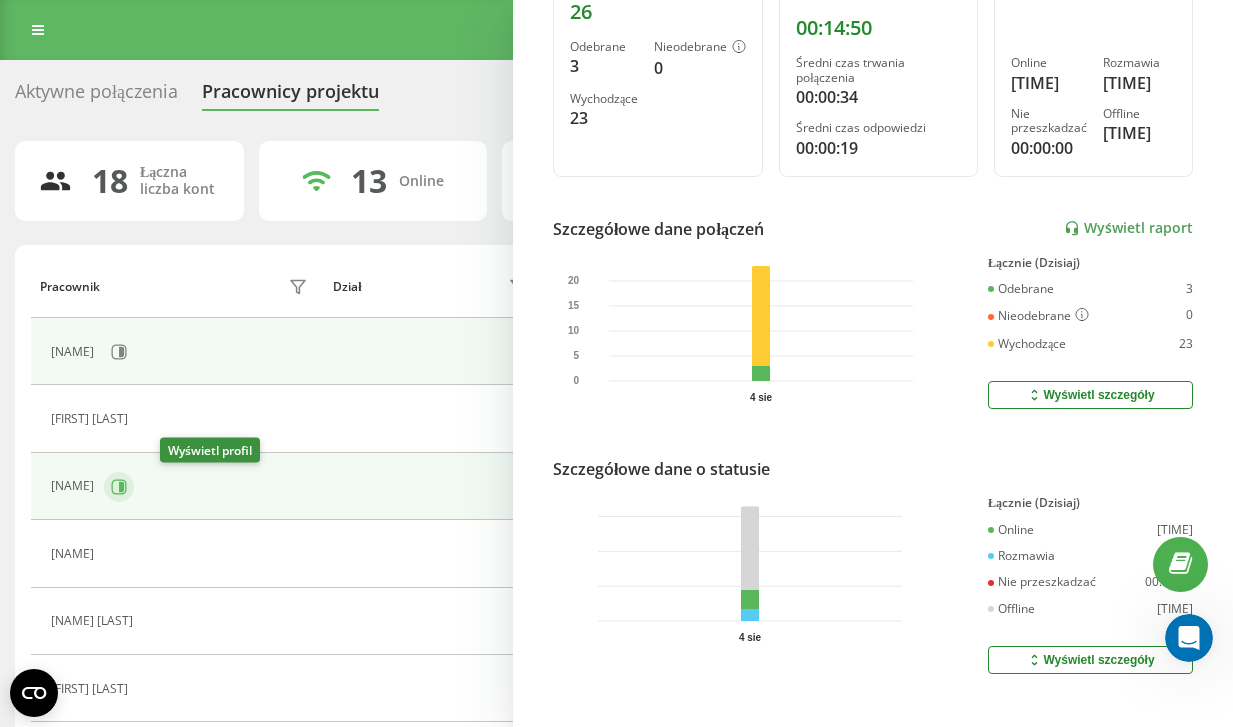 click 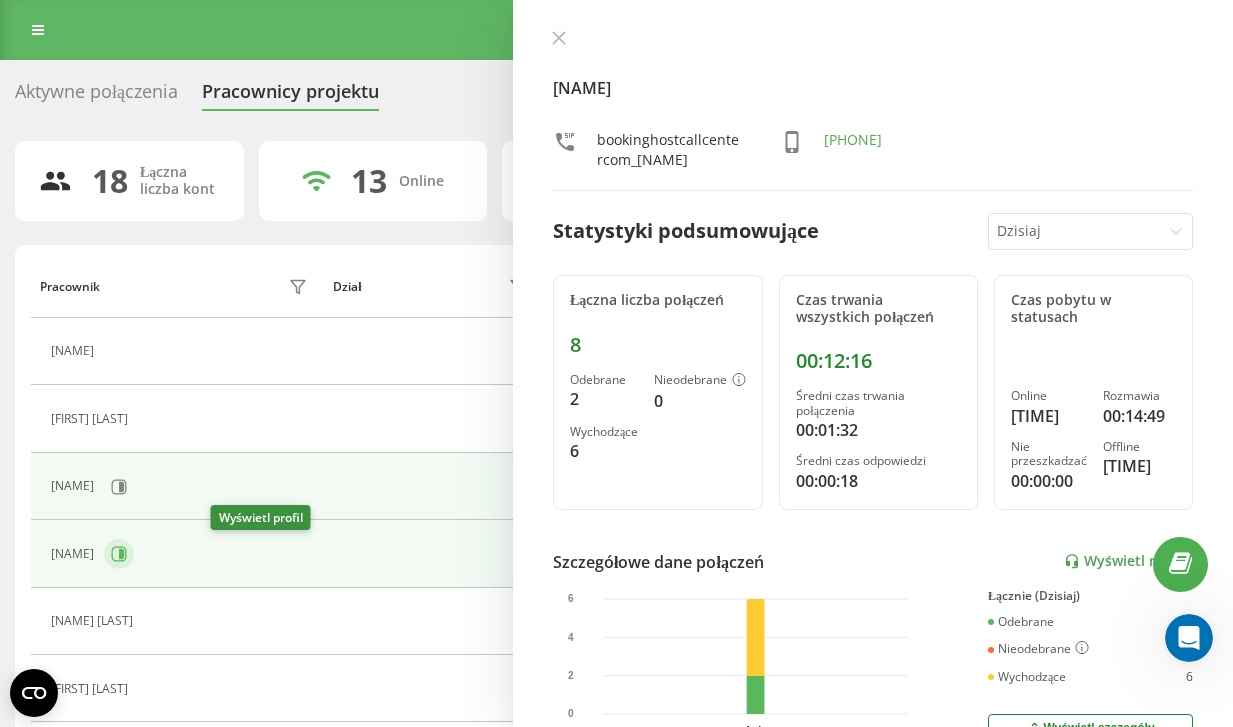 click 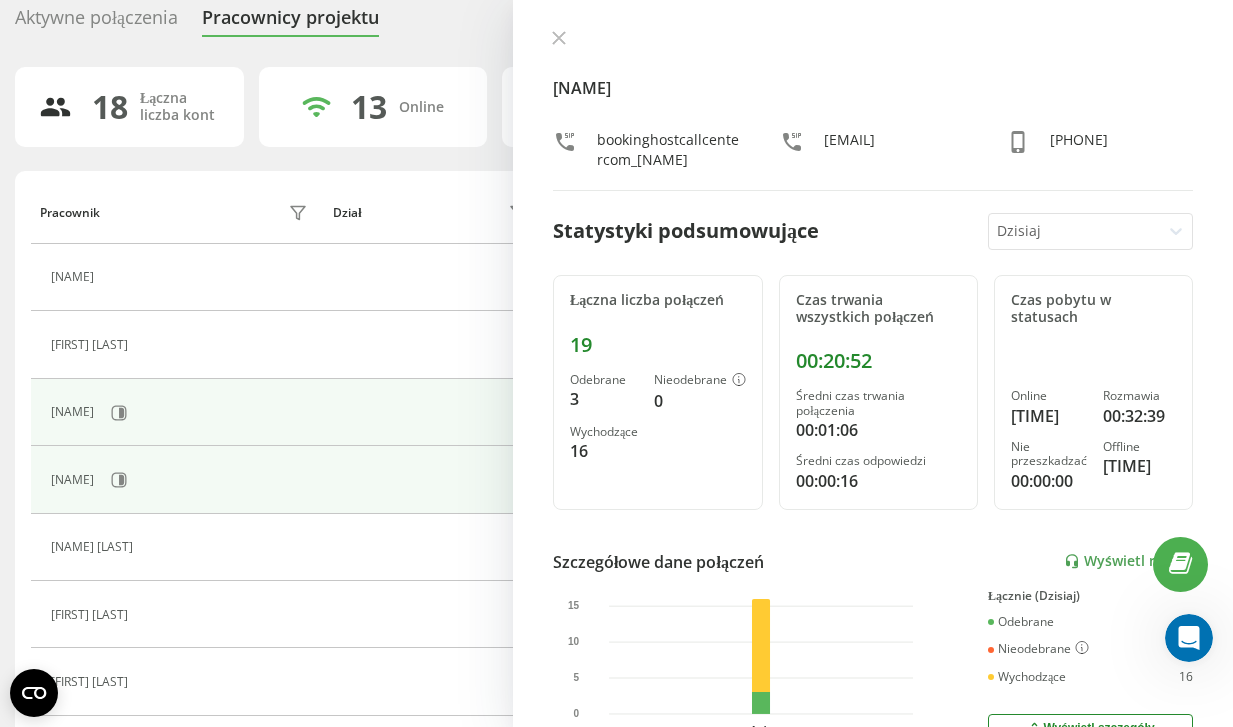 scroll, scrollTop: 304, scrollLeft: 0, axis: vertical 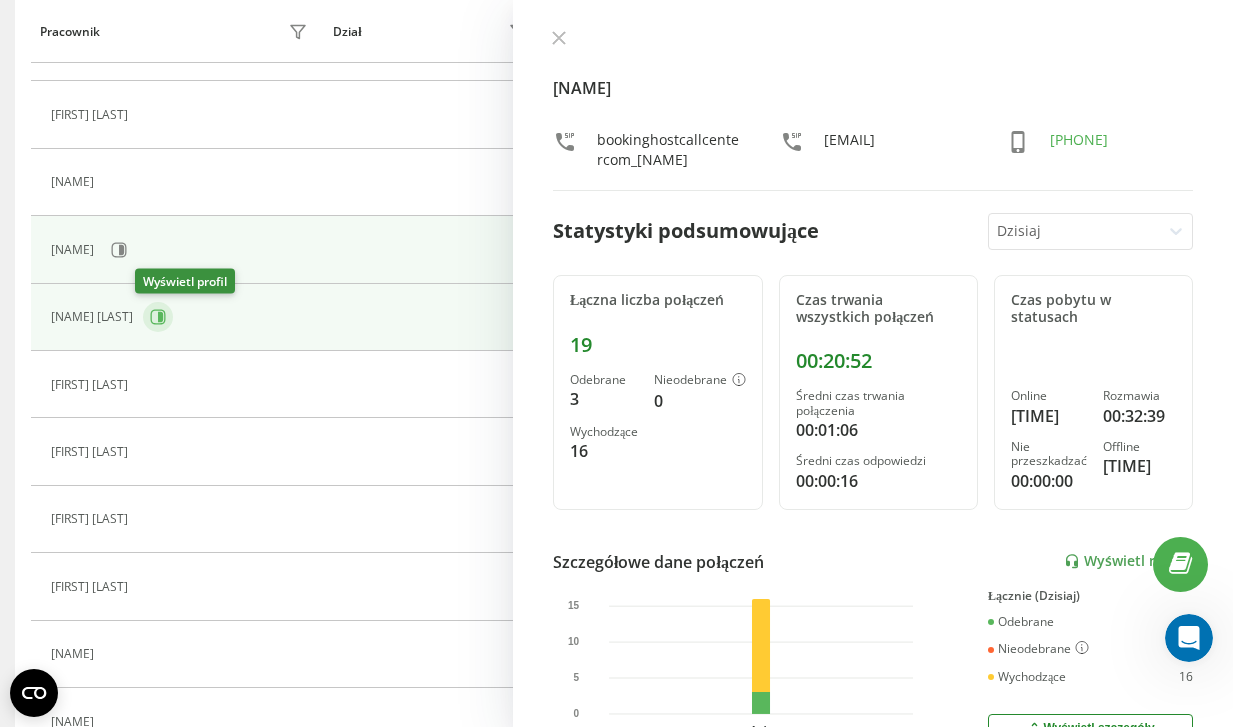 click 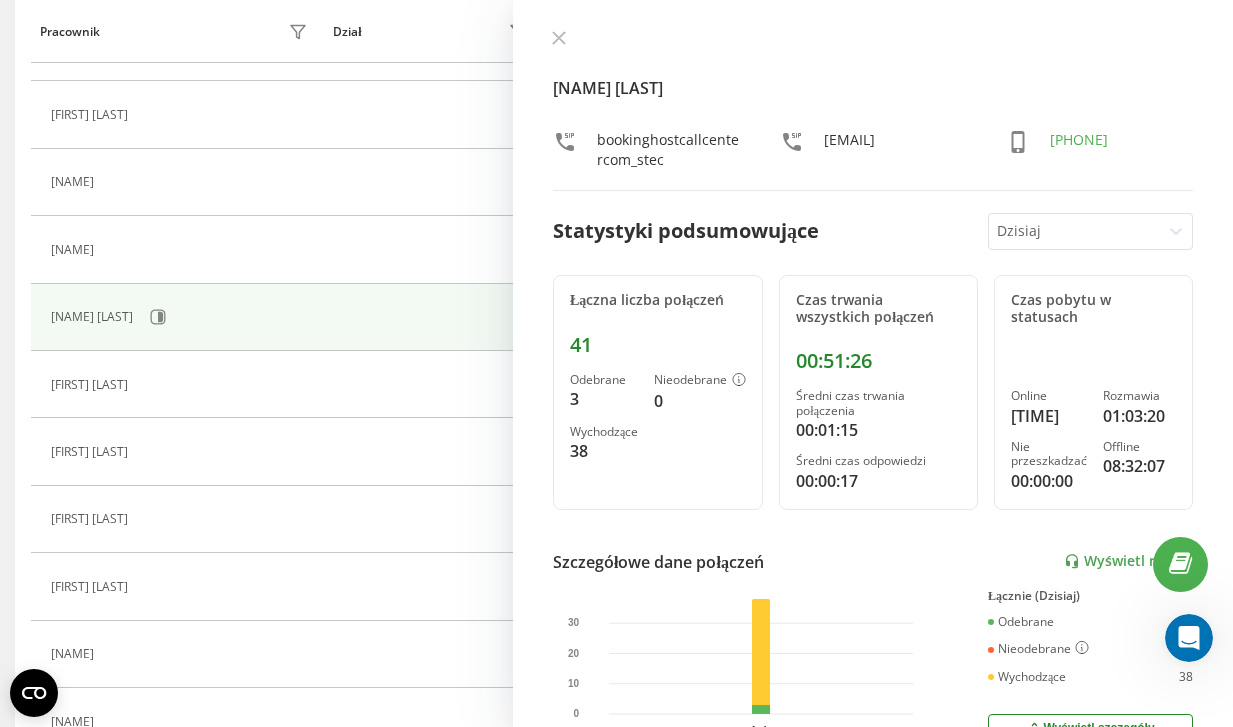 scroll, scrollTop: 461, scrollLeft: 0, axis: vertical 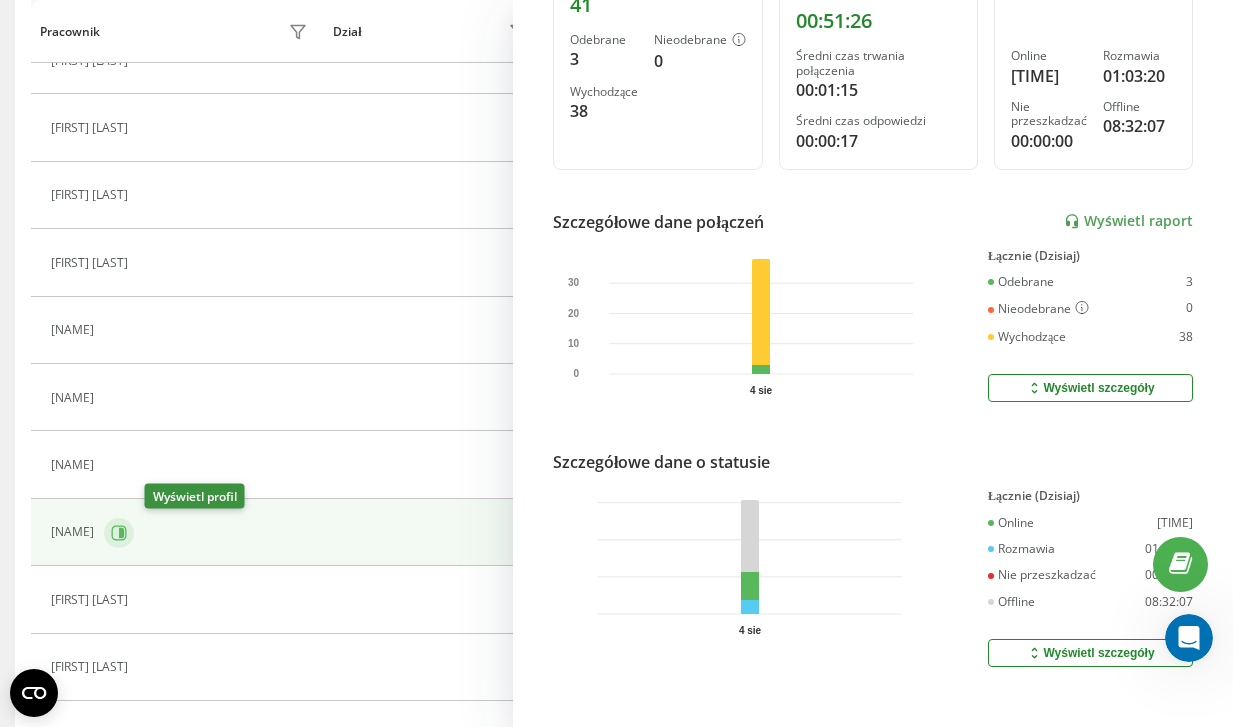 click 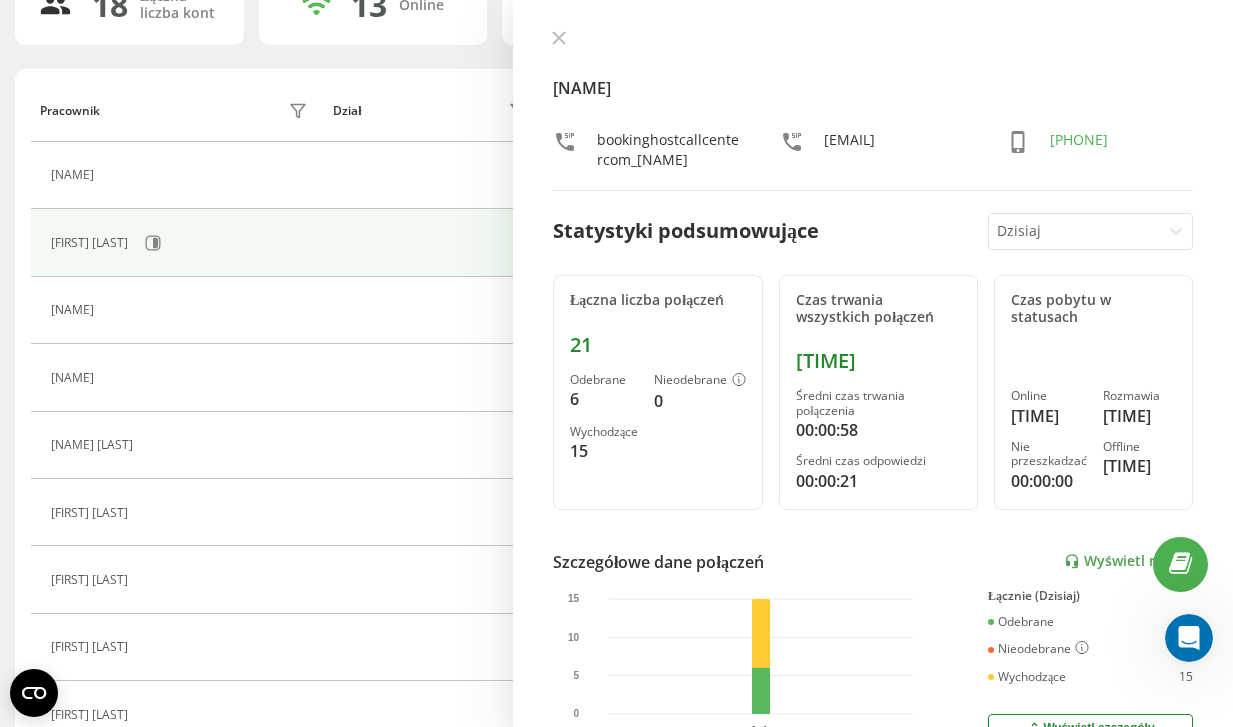 scroll, scrollTop: 0, scrollLeft: 0, axis: both 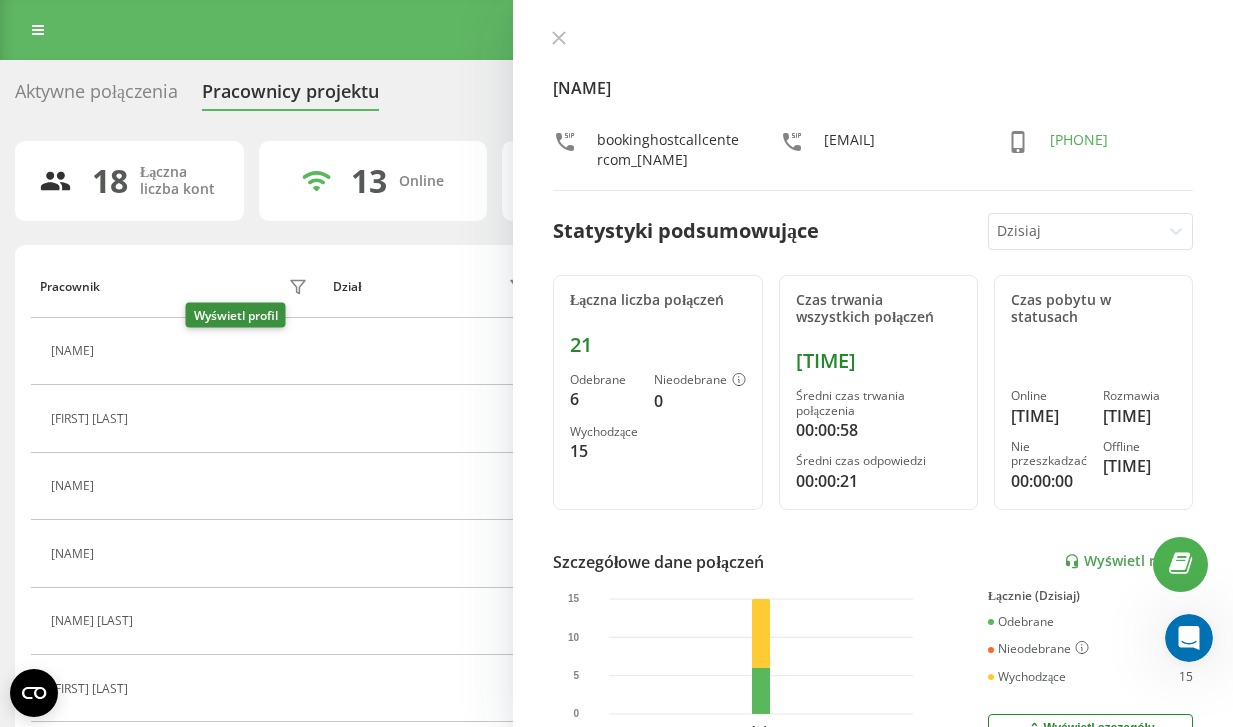 click 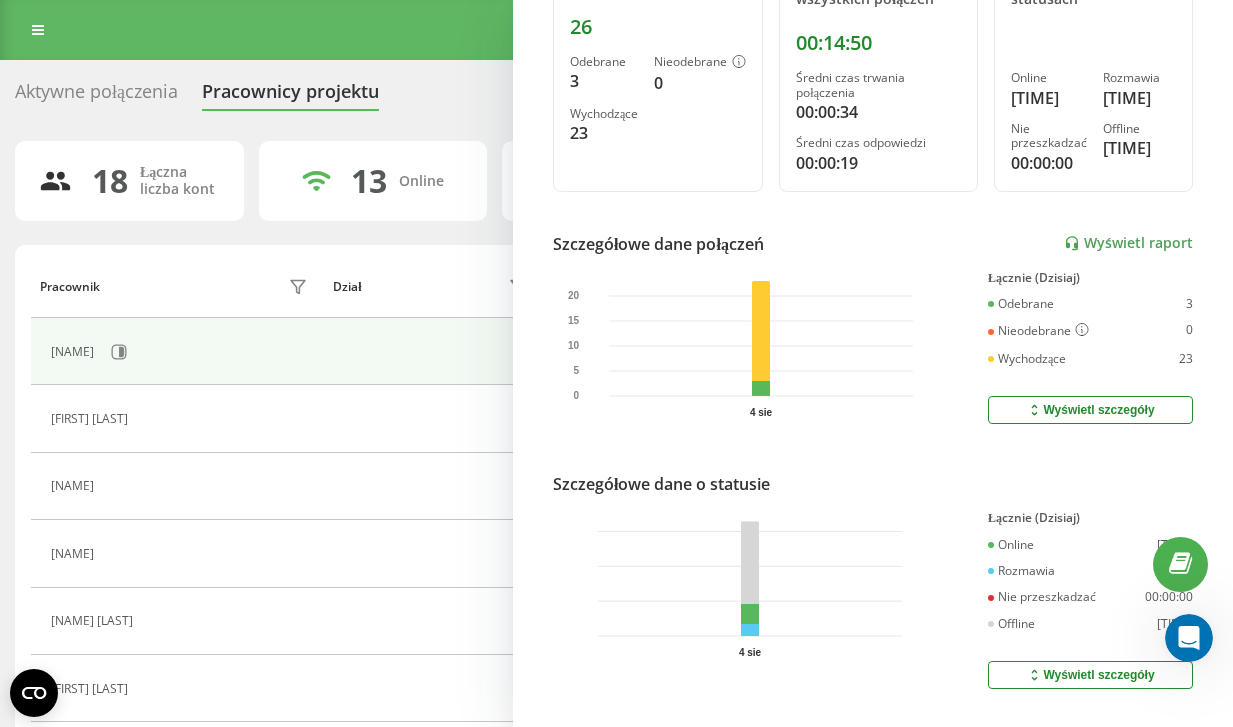 scroll, scrollTop: 392, scrollLeft: 0, axis: vertical 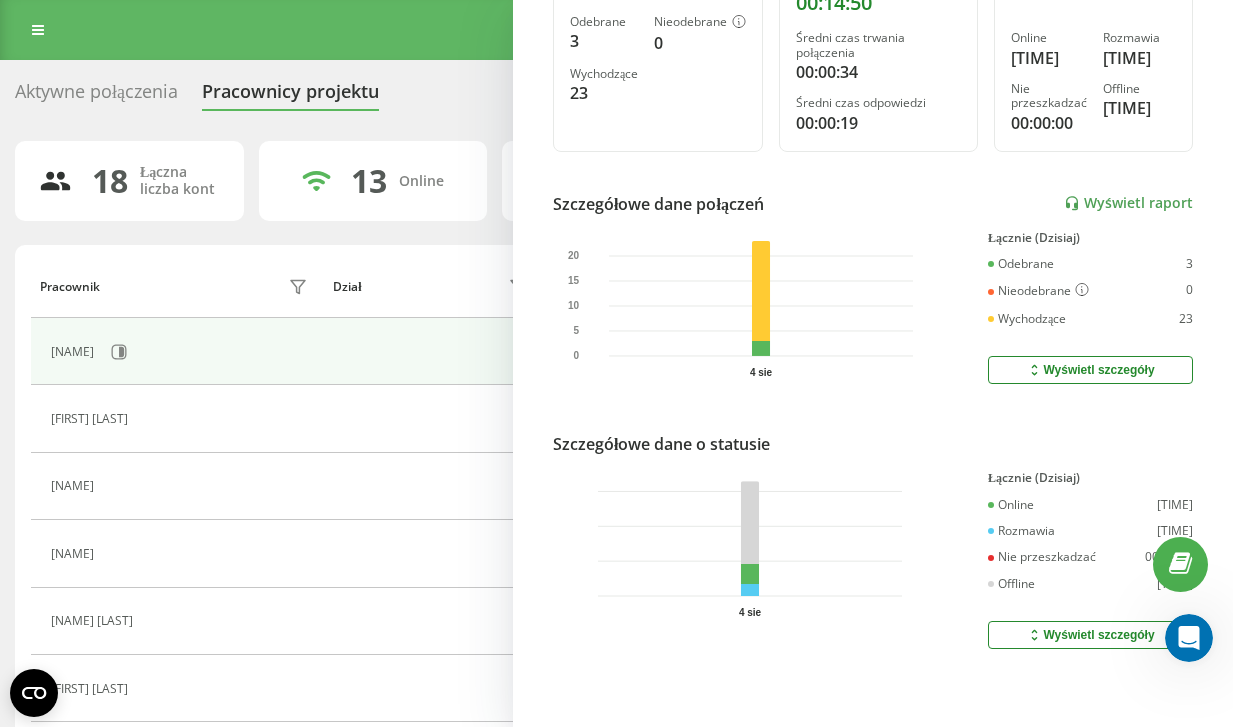 click on "4 sie" at bounding box center (749, 543) 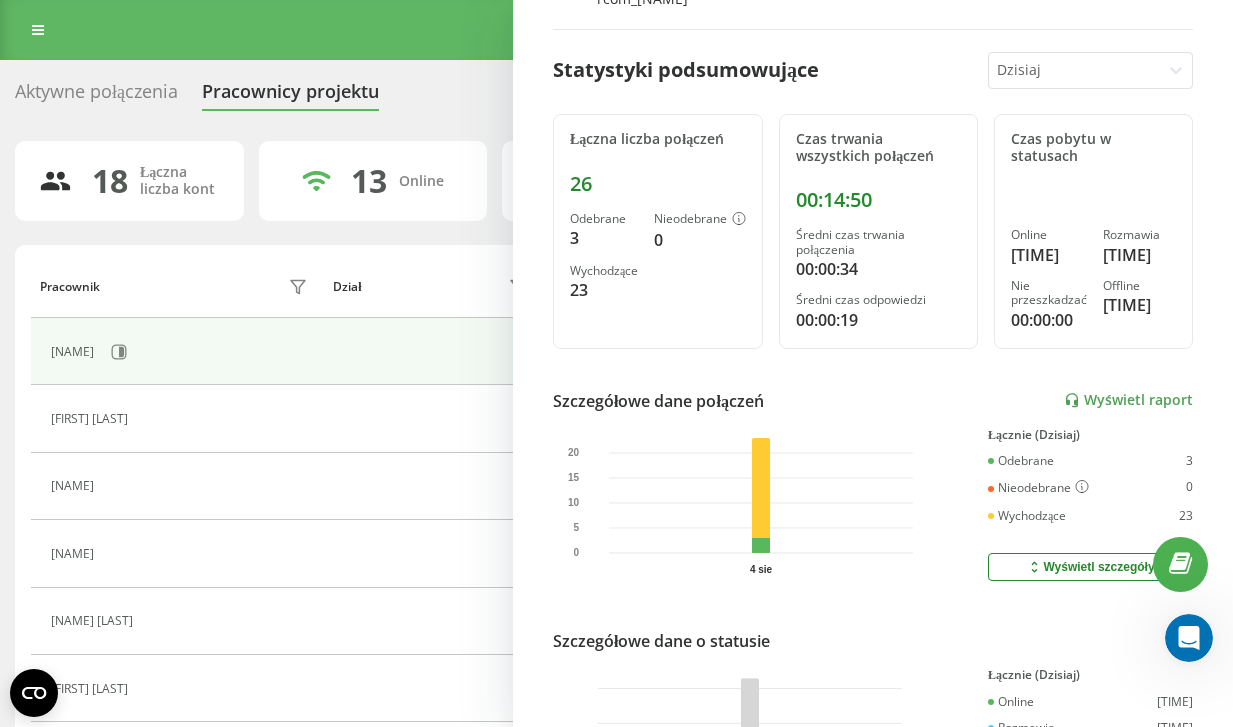 scroll, scrollTop: 0, scrollLeft: 0, axis: both 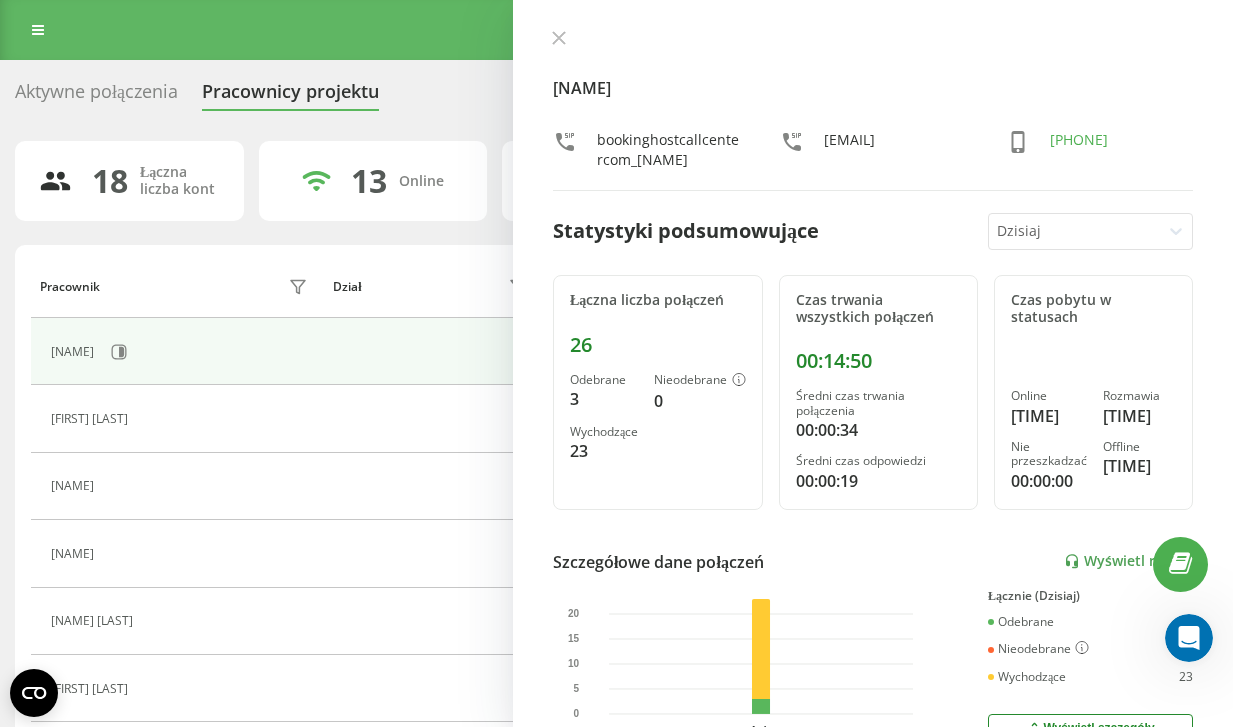 click on "Dział" at bounding box center [434, 286] 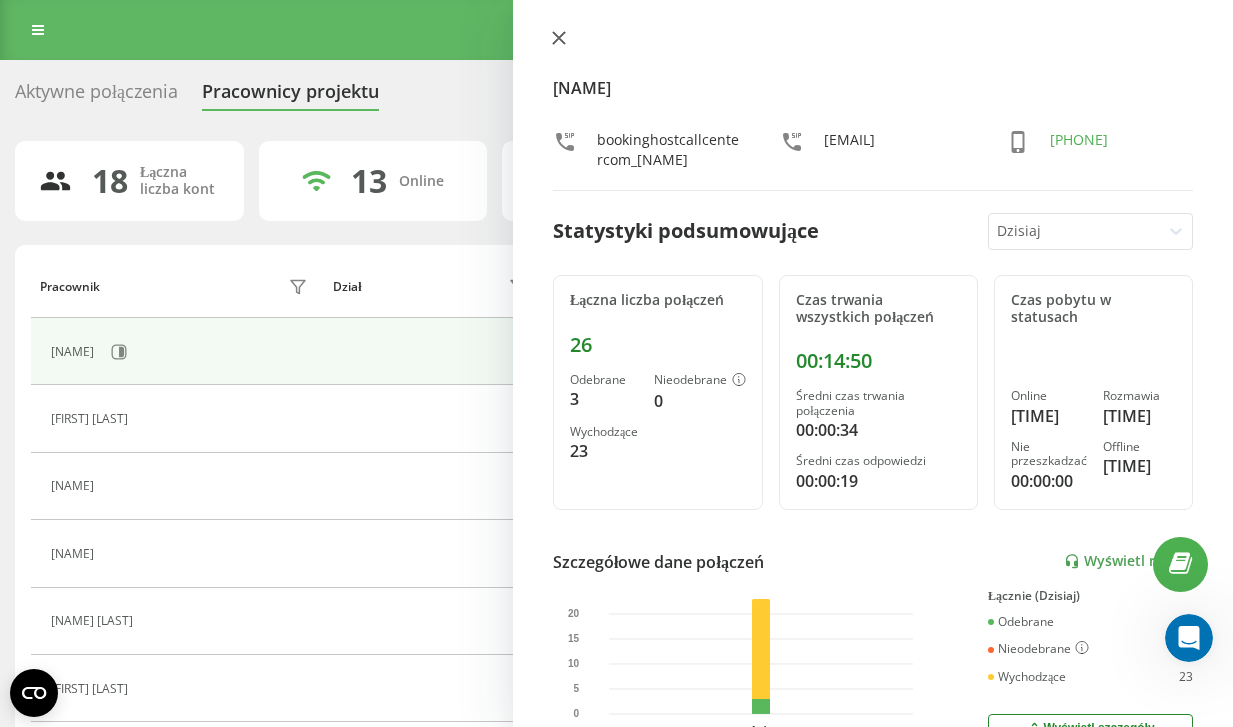 click 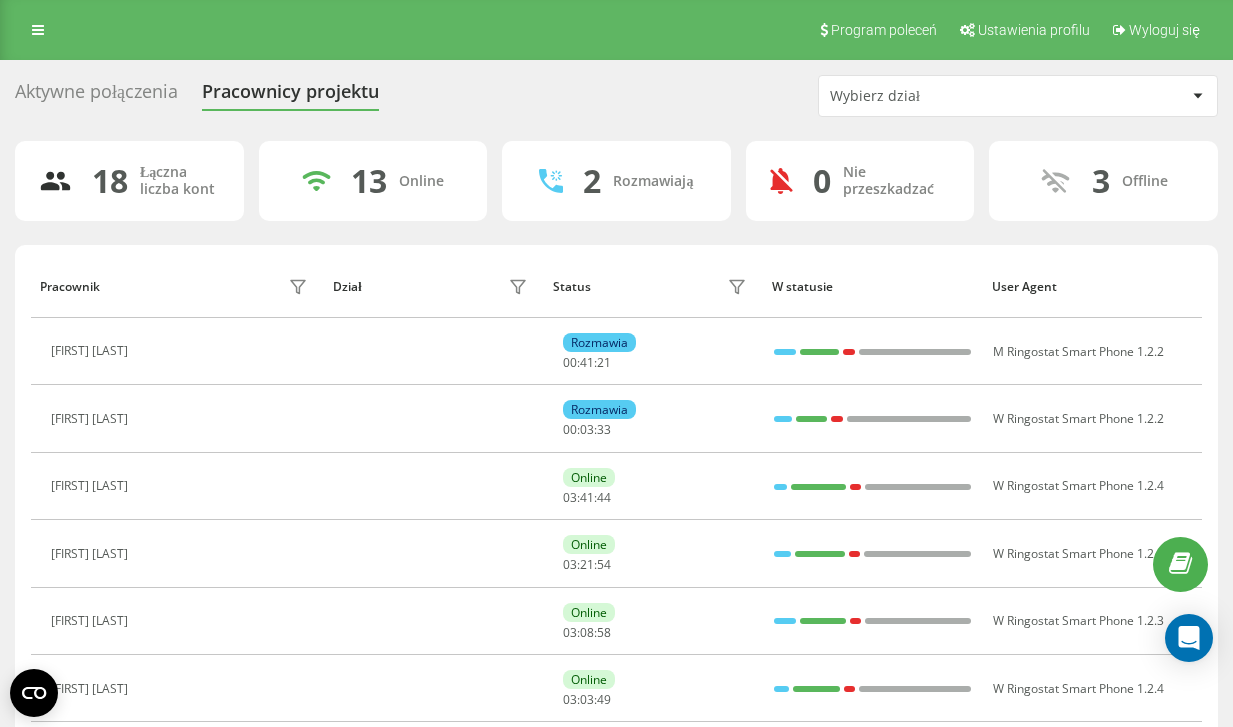scroll, scrollTop: 0, scrollLeft: 0, axis: both 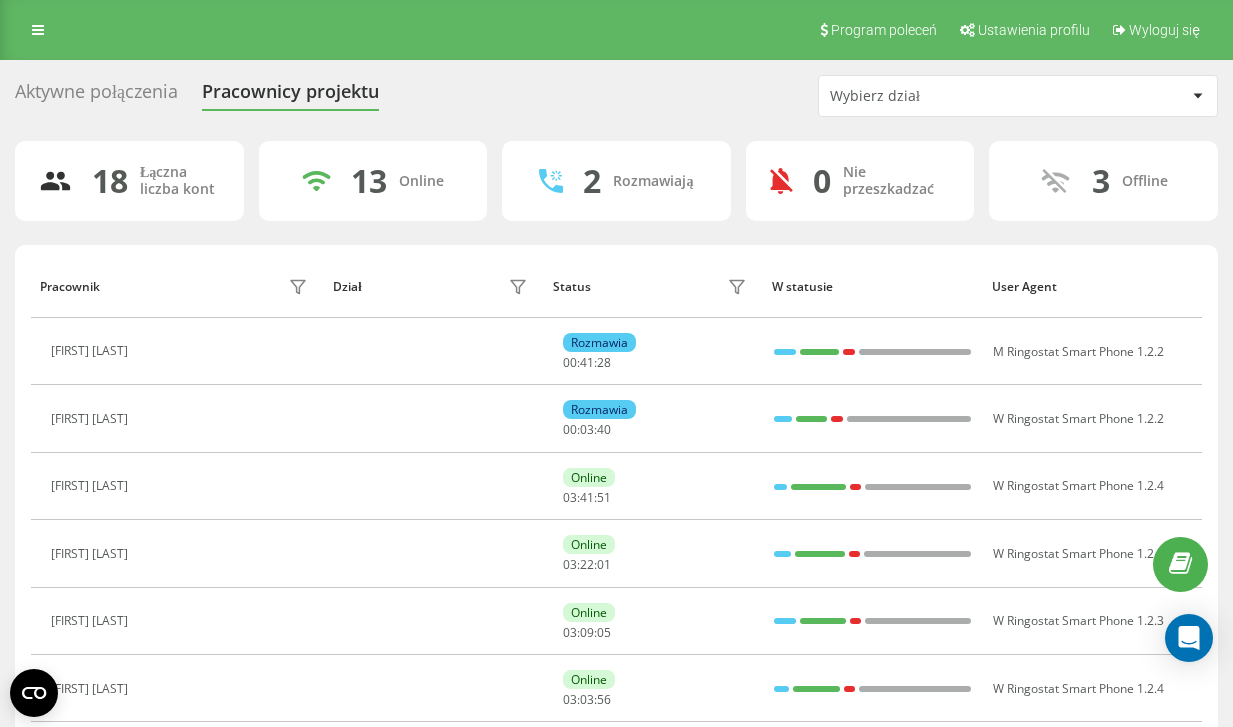 click on "Aktywne połączenia Pracownicy projektu Wybierz dział" at bounding box center [616, 96] 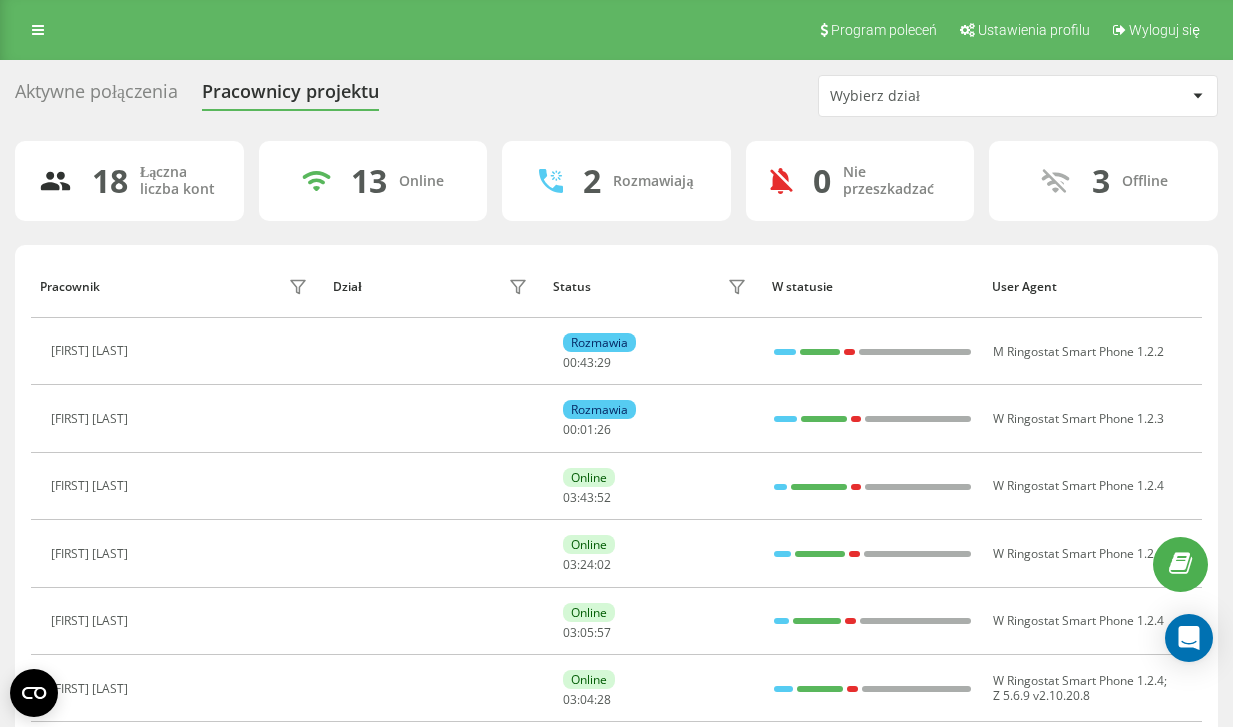 scroll, scrollTop: 0, scrollLeft: 0, axis: both 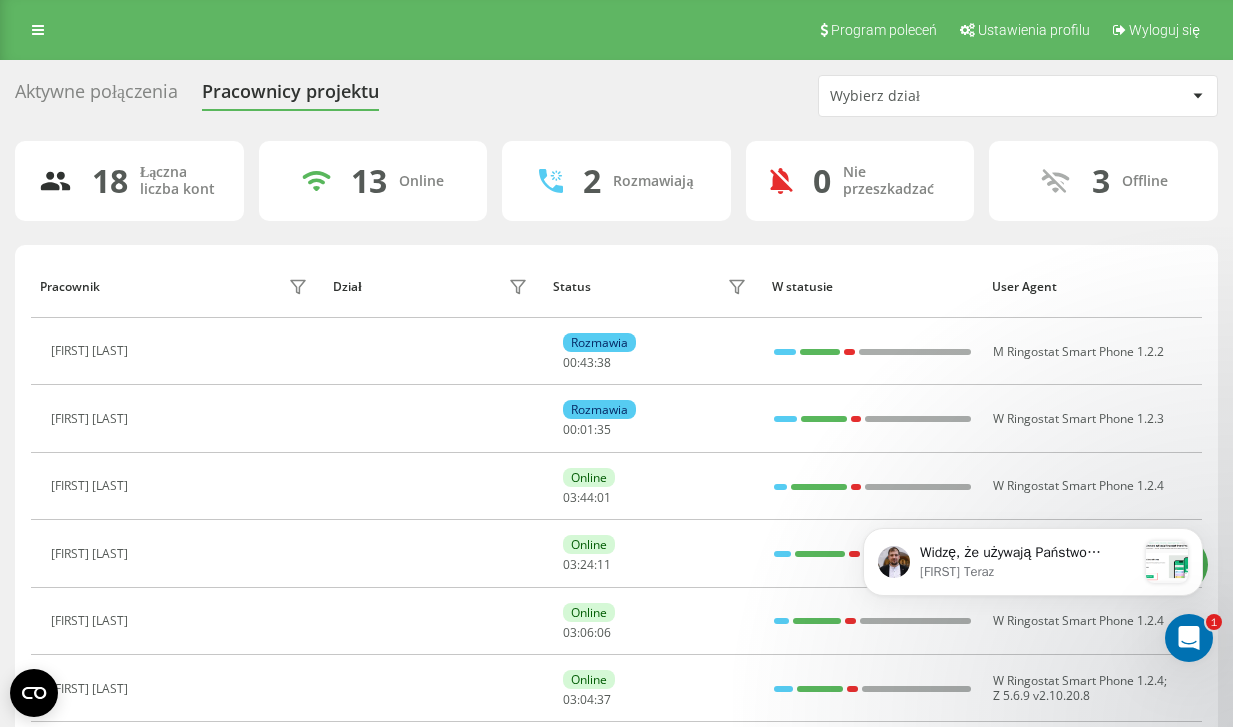 click 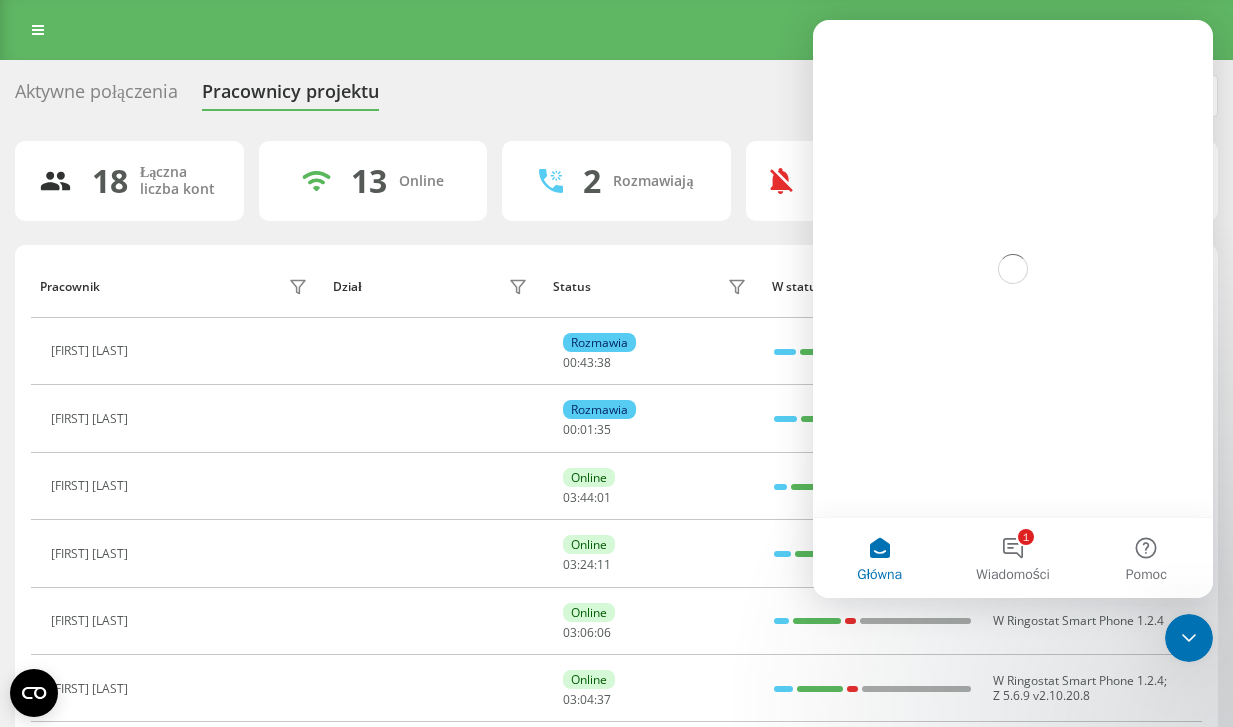 scroll, scrollTop: 0, scrollLeft: 0, axis: both 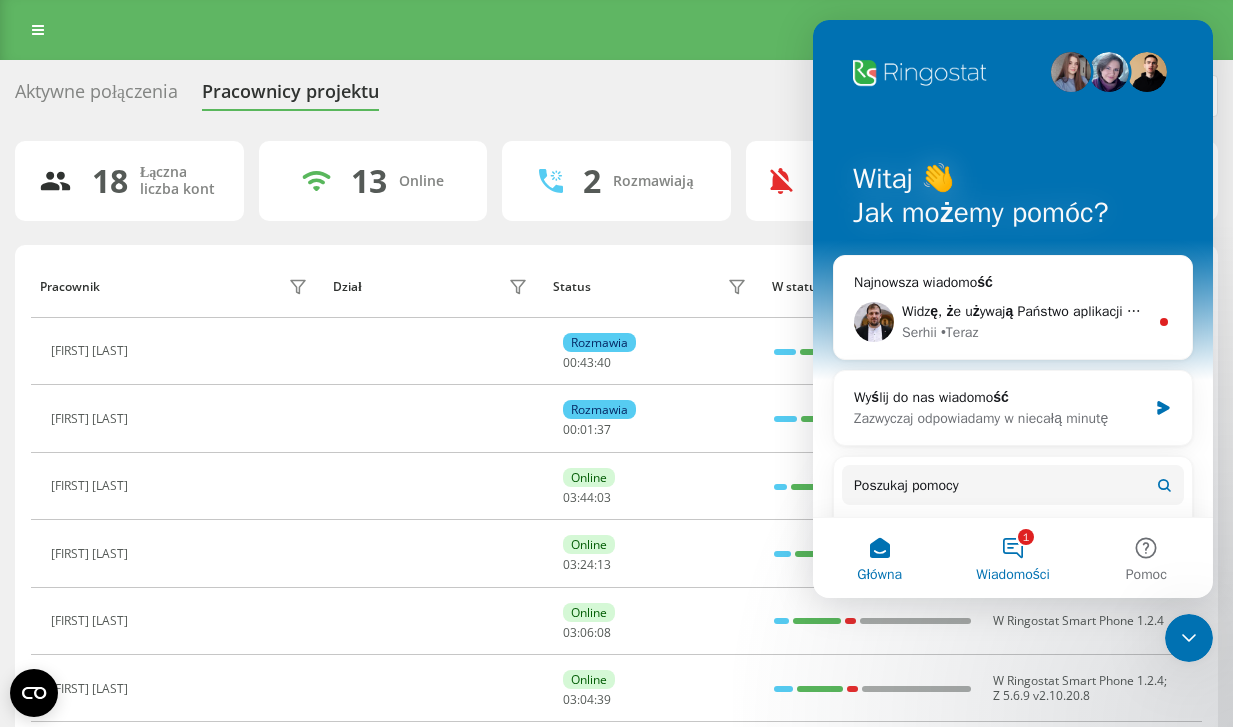 click on "1 Wiadomości" at bounding box center (1012, 558) 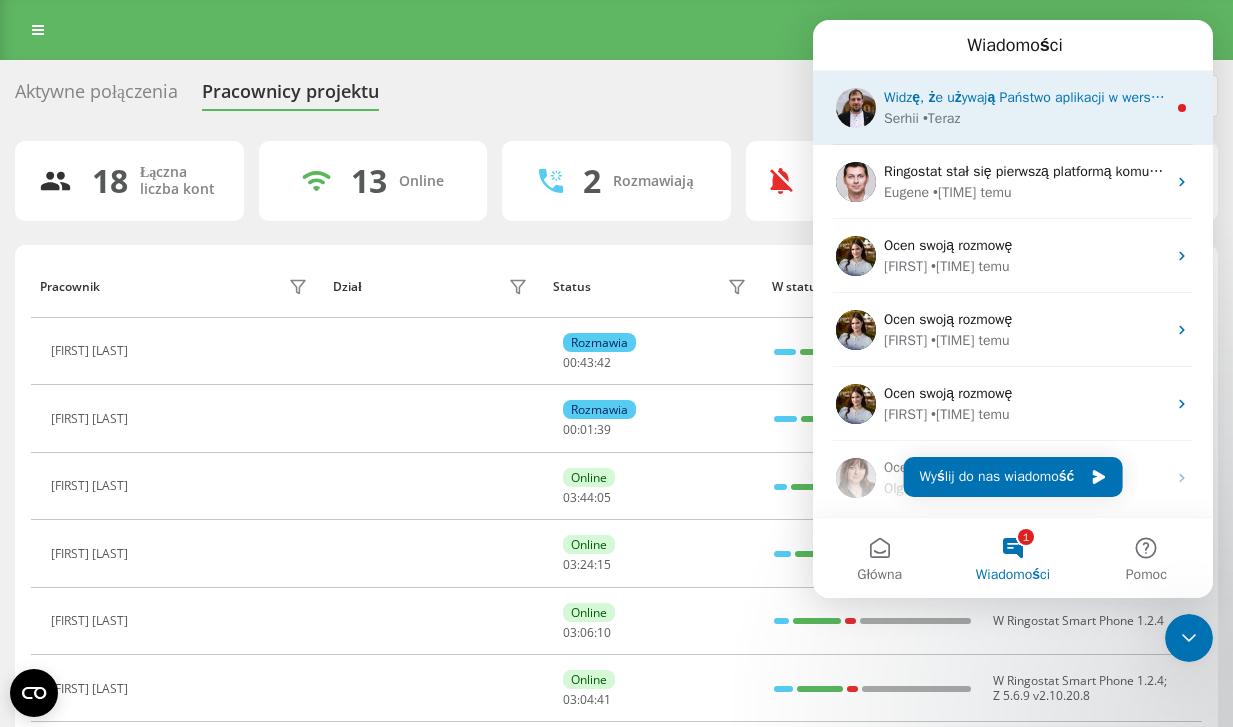 click on "Serhii •  Teraz" at bounding box center (1025, 118) 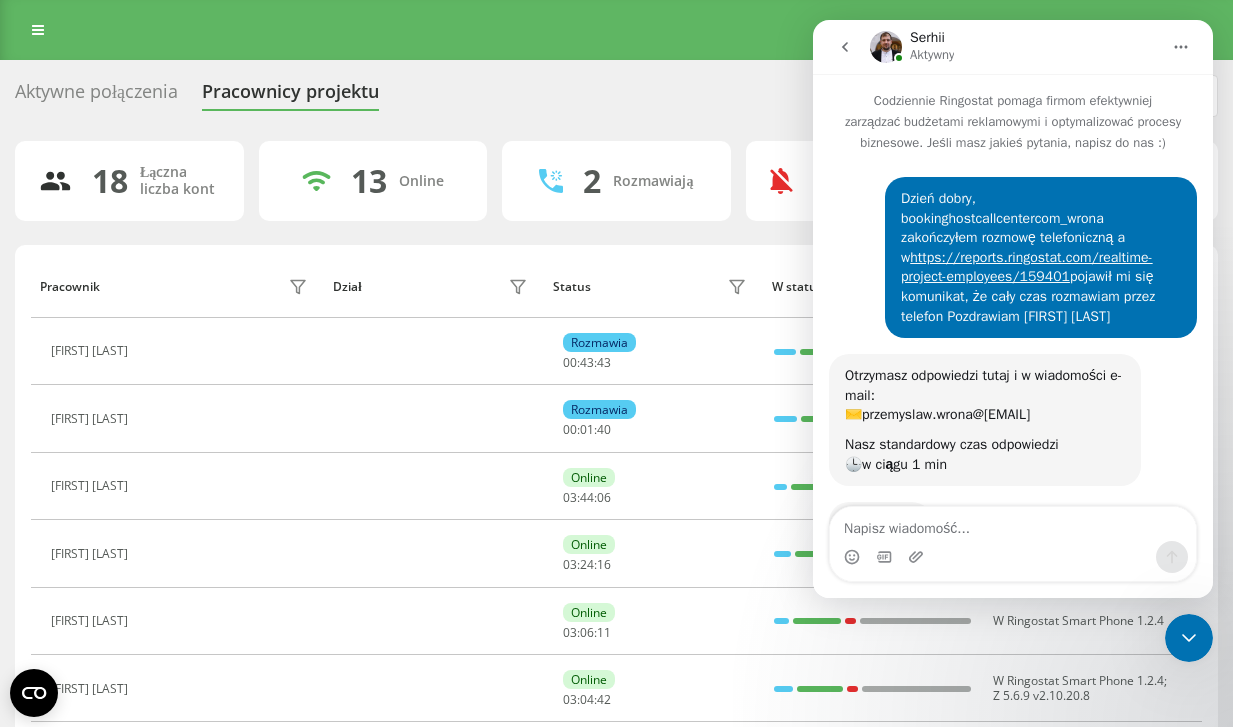 scroll, scrollTop: 3, scrollLeft: 0, axis: vertical 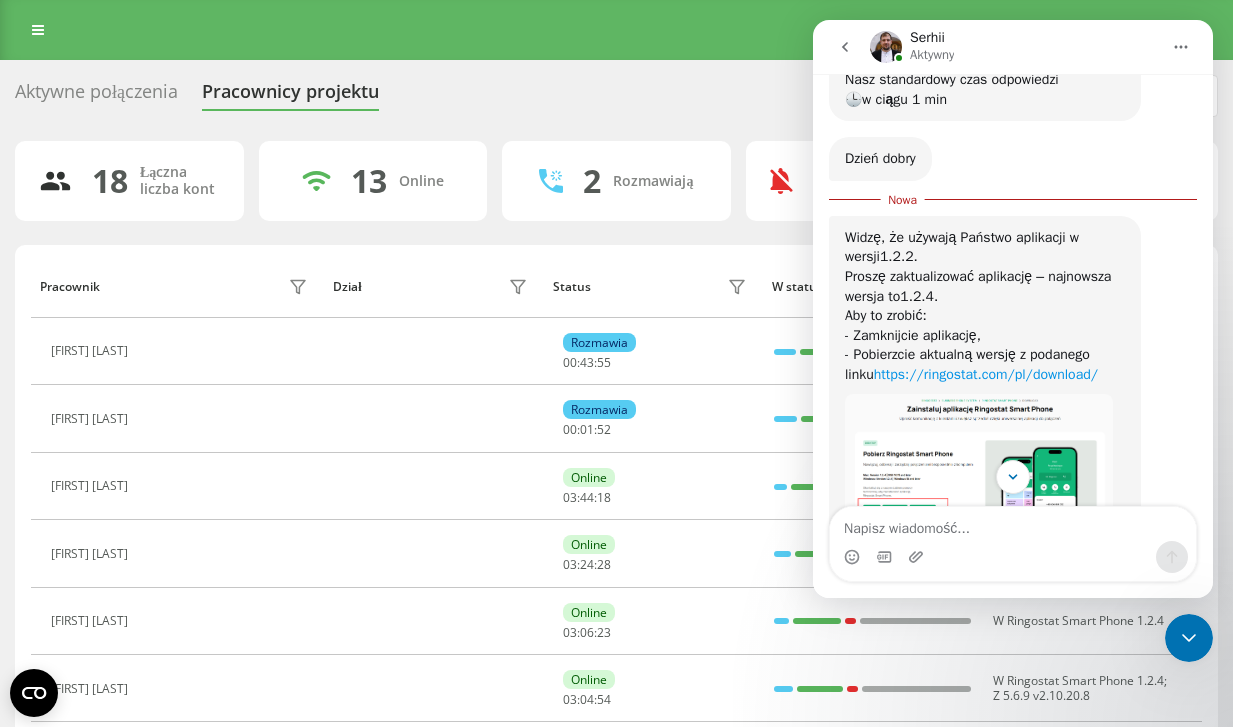 click on "https://ringostat.com/pl/download/" at bounding box center [986, 374] 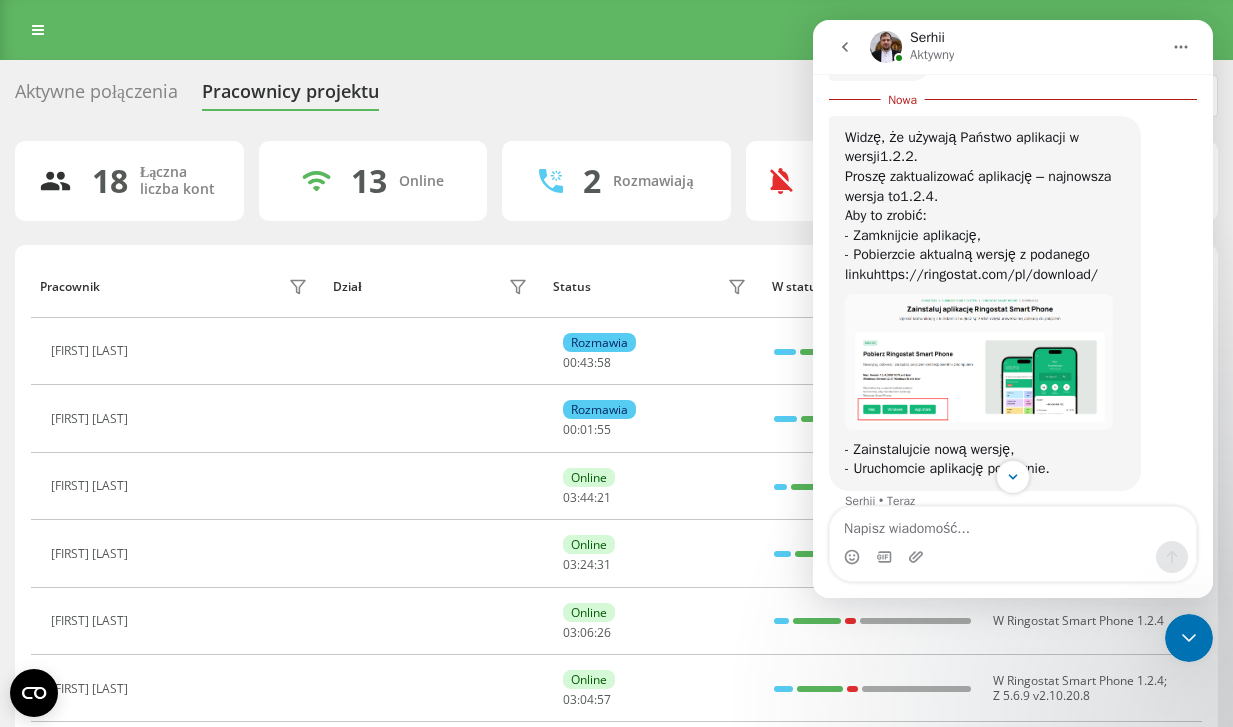 scroll, scrollTop: 512, scrollLeft: 0, axis: vertical 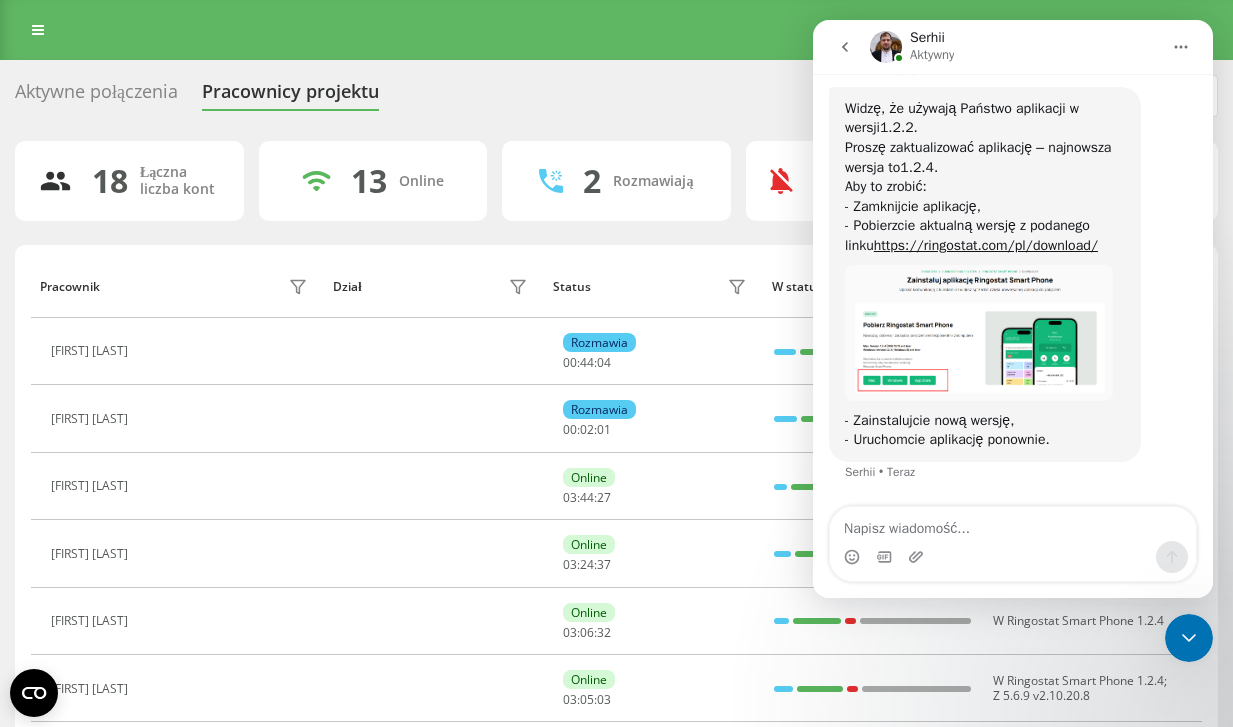 click 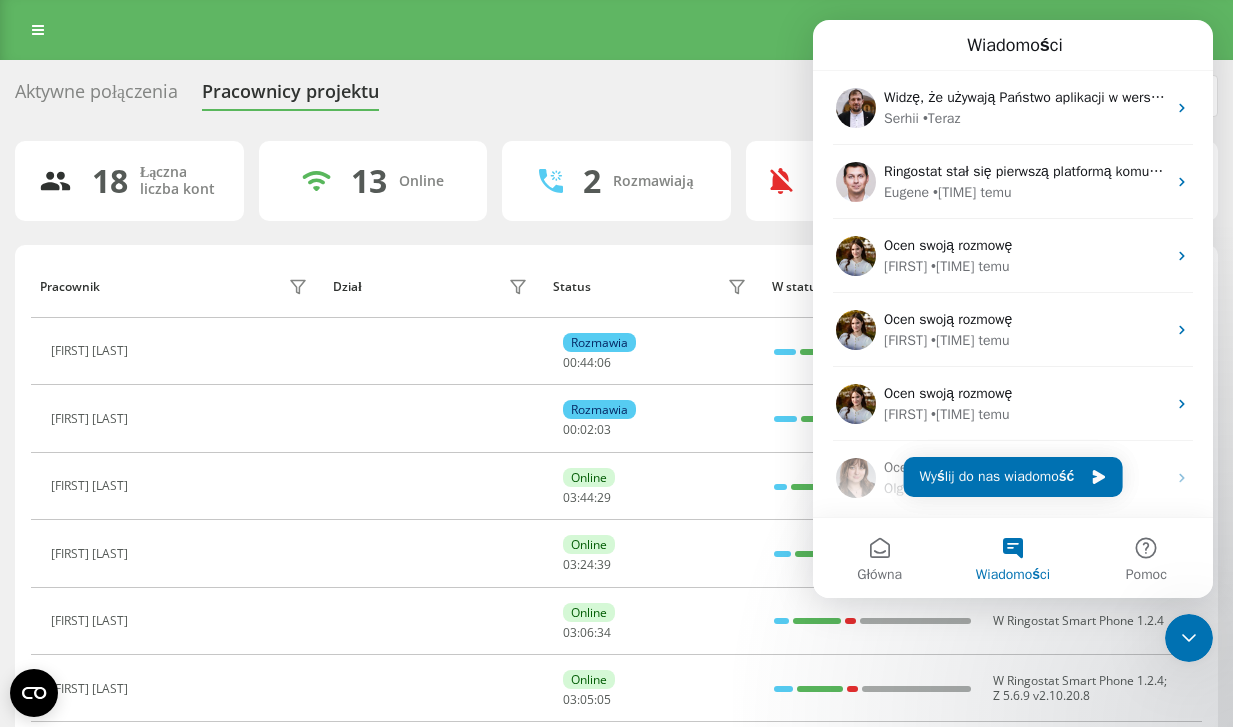 click at bounding box center [1189, 638] 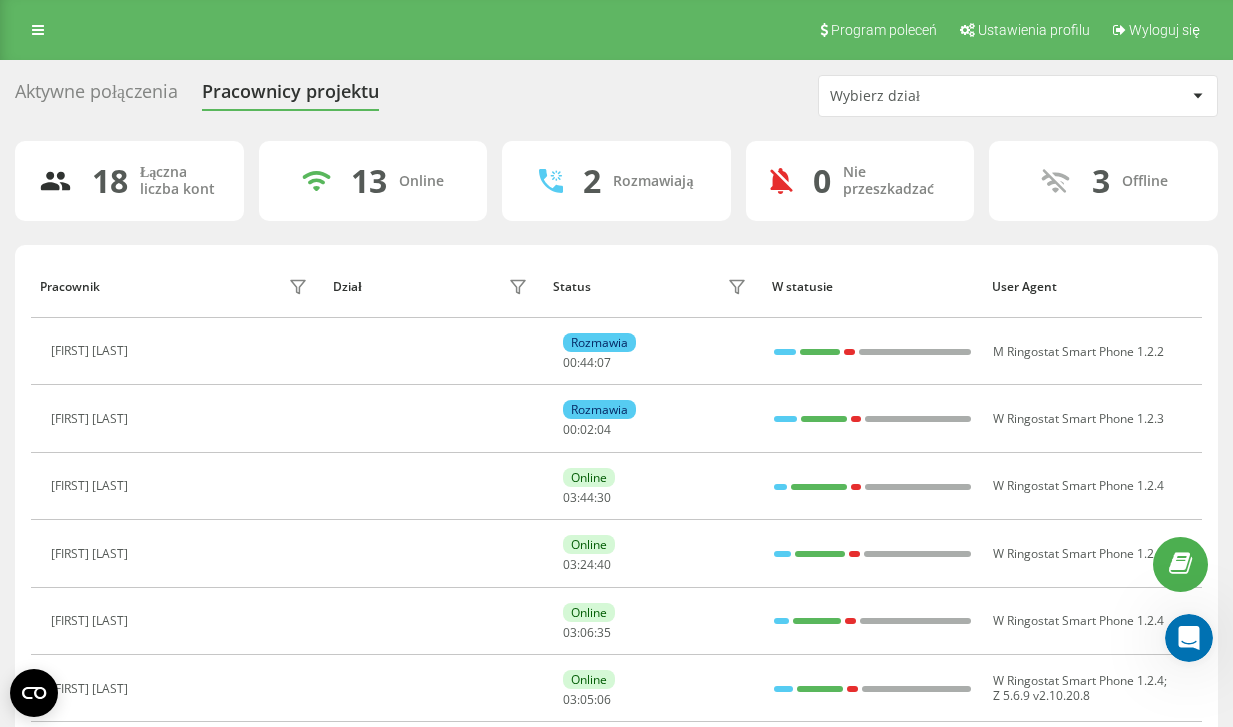 scroll, scrollTop: 0, scrollLeft: 0, axis: both 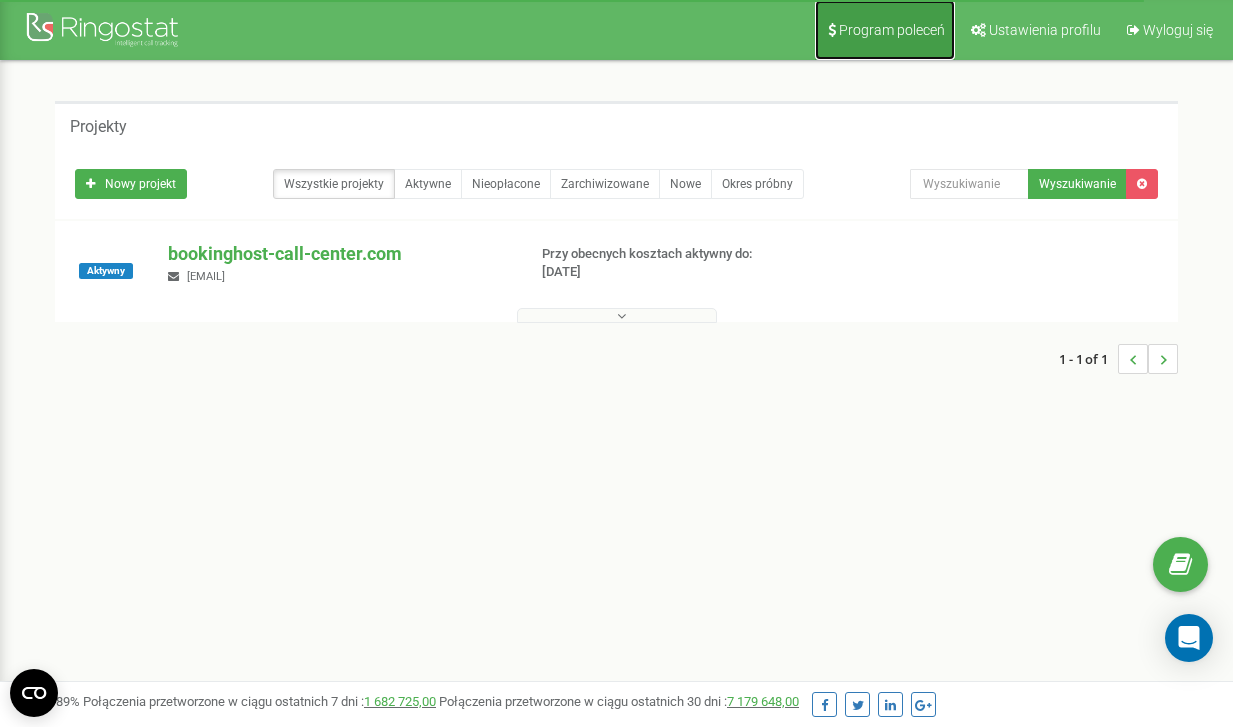 click on "Program poleceń" at bounding box center [892, 30] 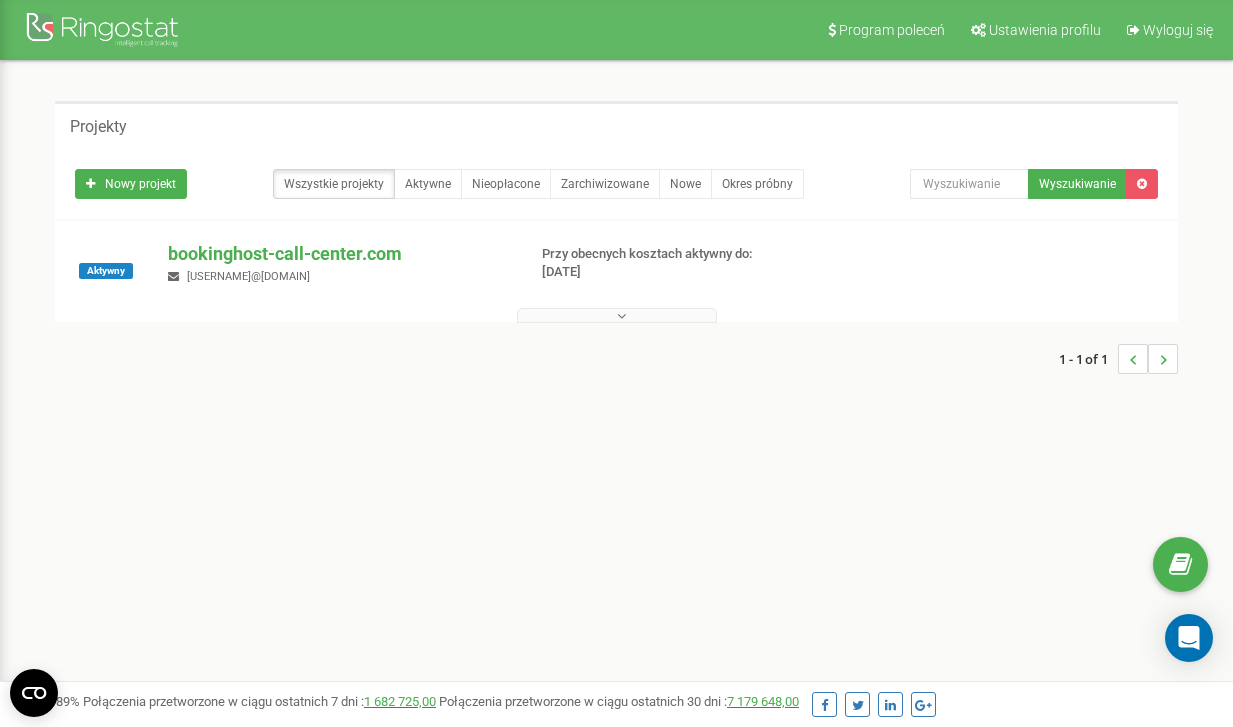 scroll, scrollTop: 0, scrollLeft: 0, axis: both 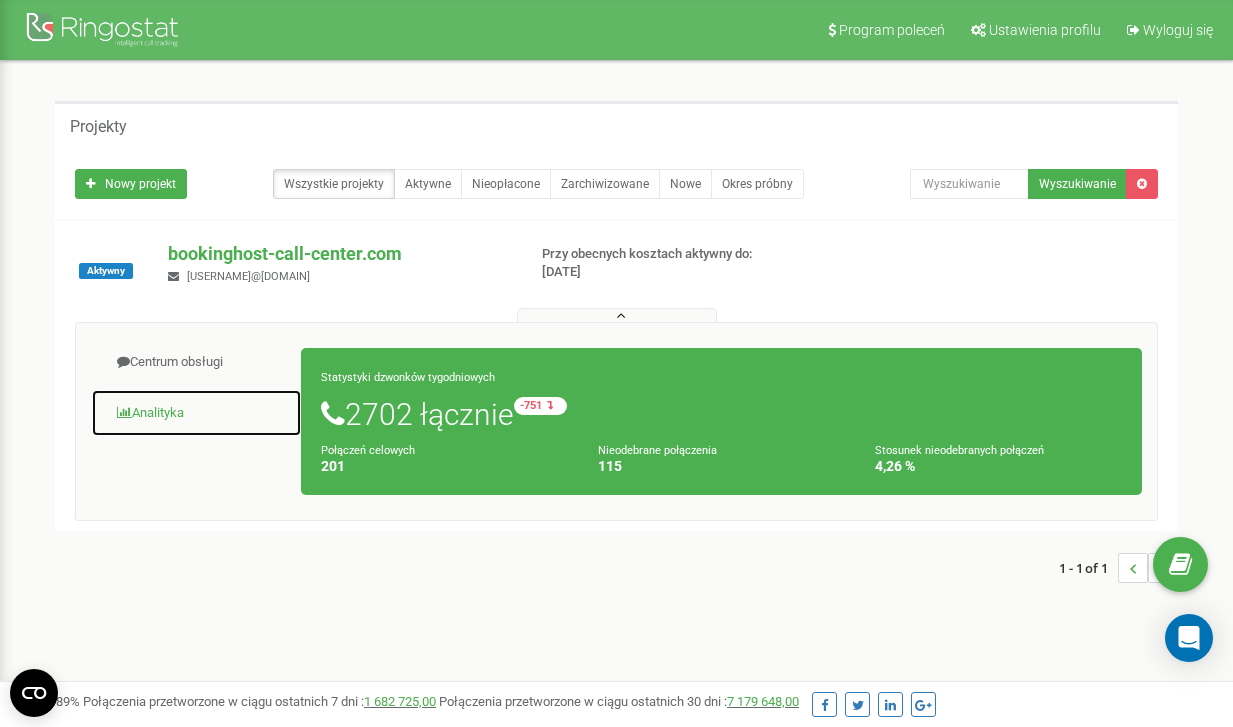click on "Analityka" at bounding box center (196, 413) 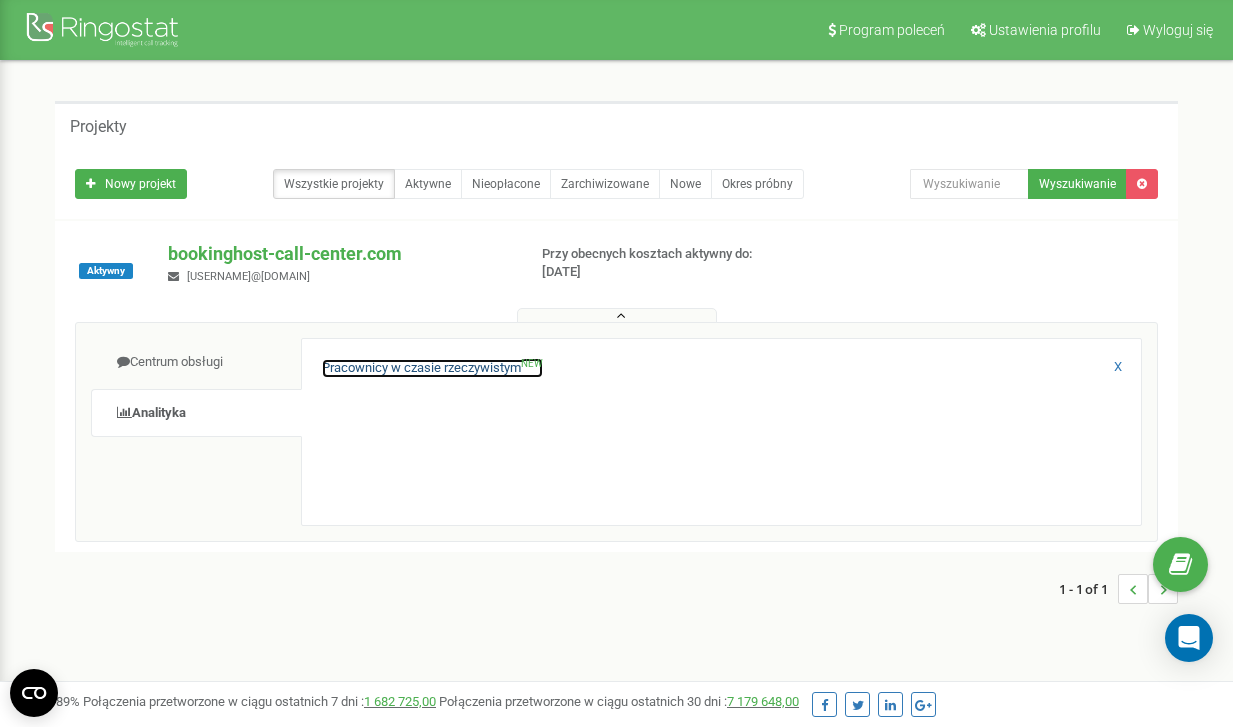 click on "Pracownicy w czasie rzeczywistym  NEW" at bounding box center (432, 368) 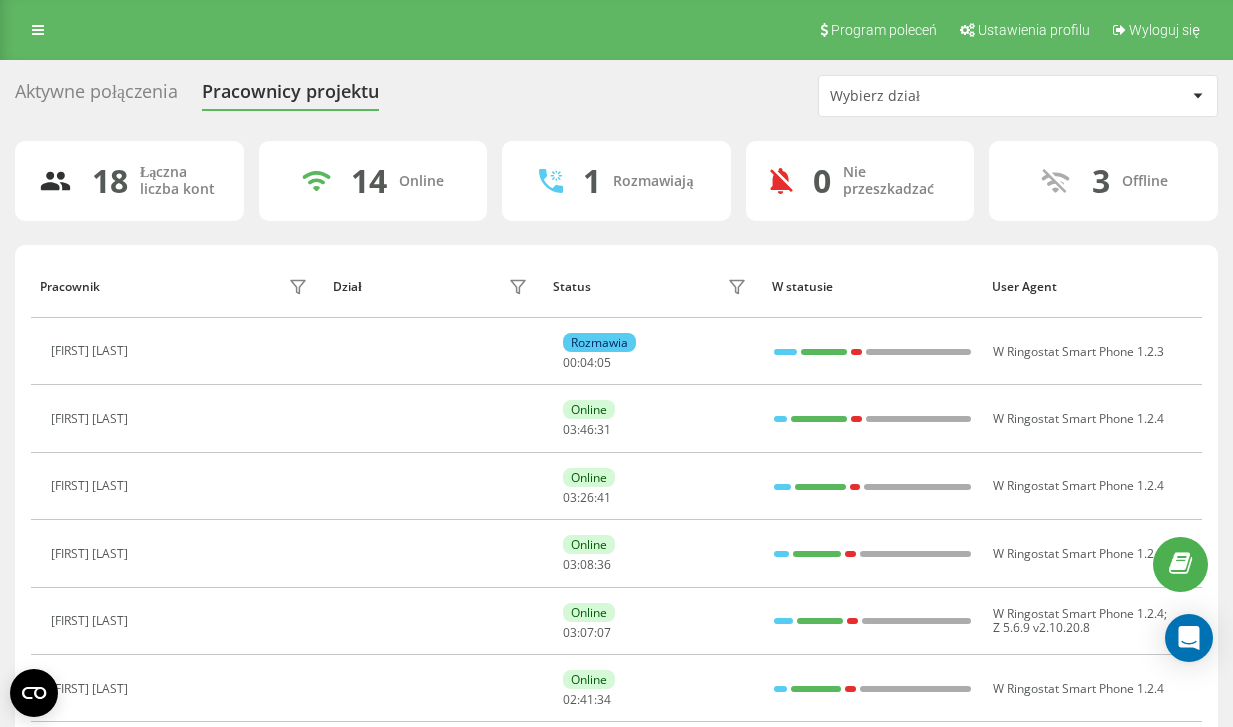 scroll, scrollTop: 0, scrollLeft: 0, axis: both 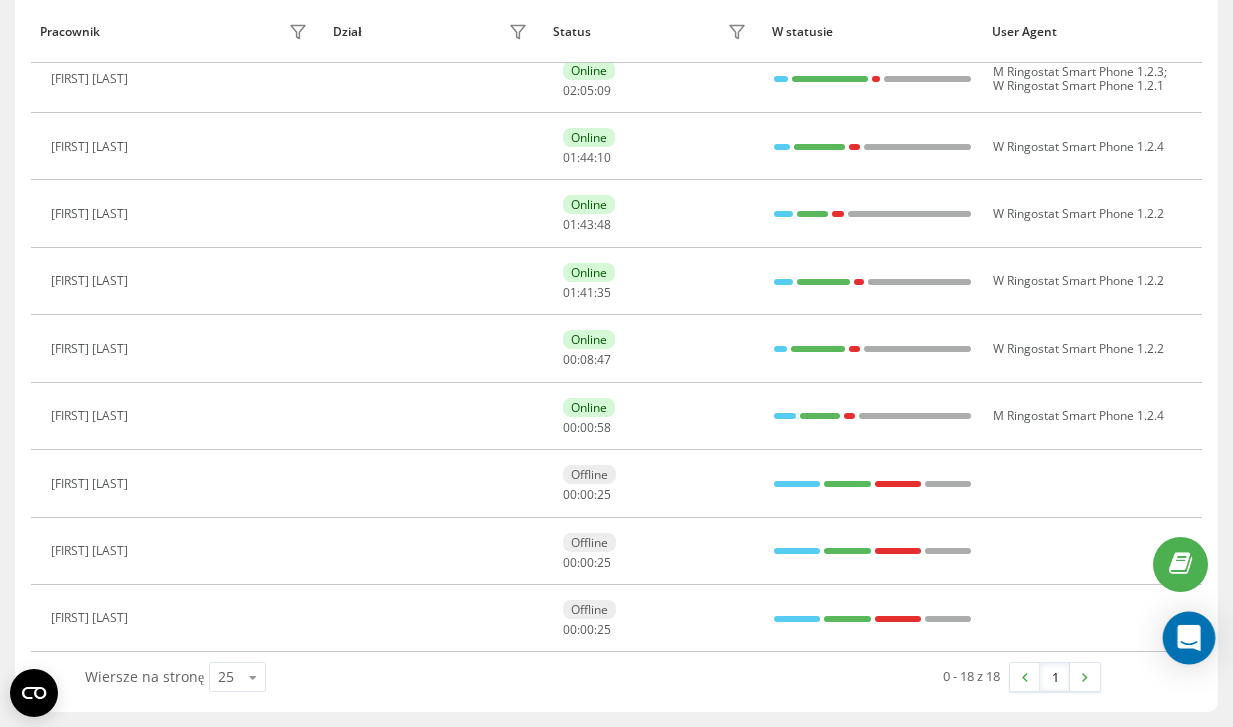 click 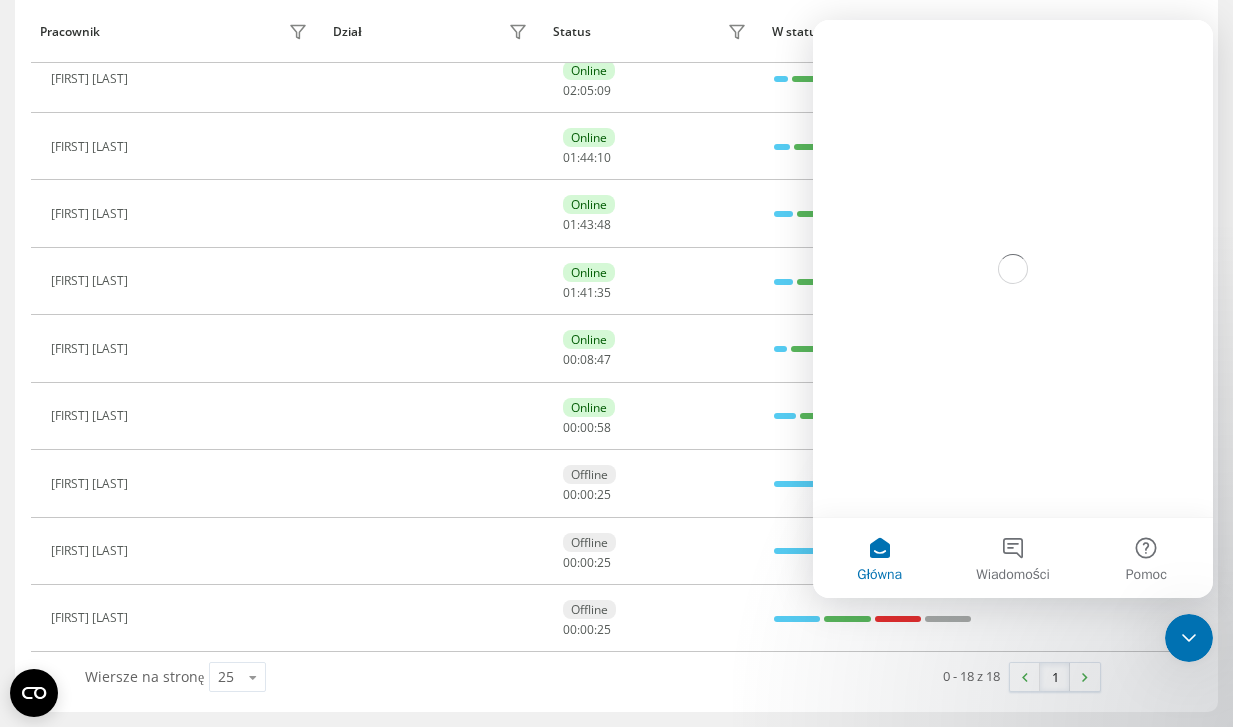 scroll, scrollTop: 0, scrollLeft: 0, axis: both 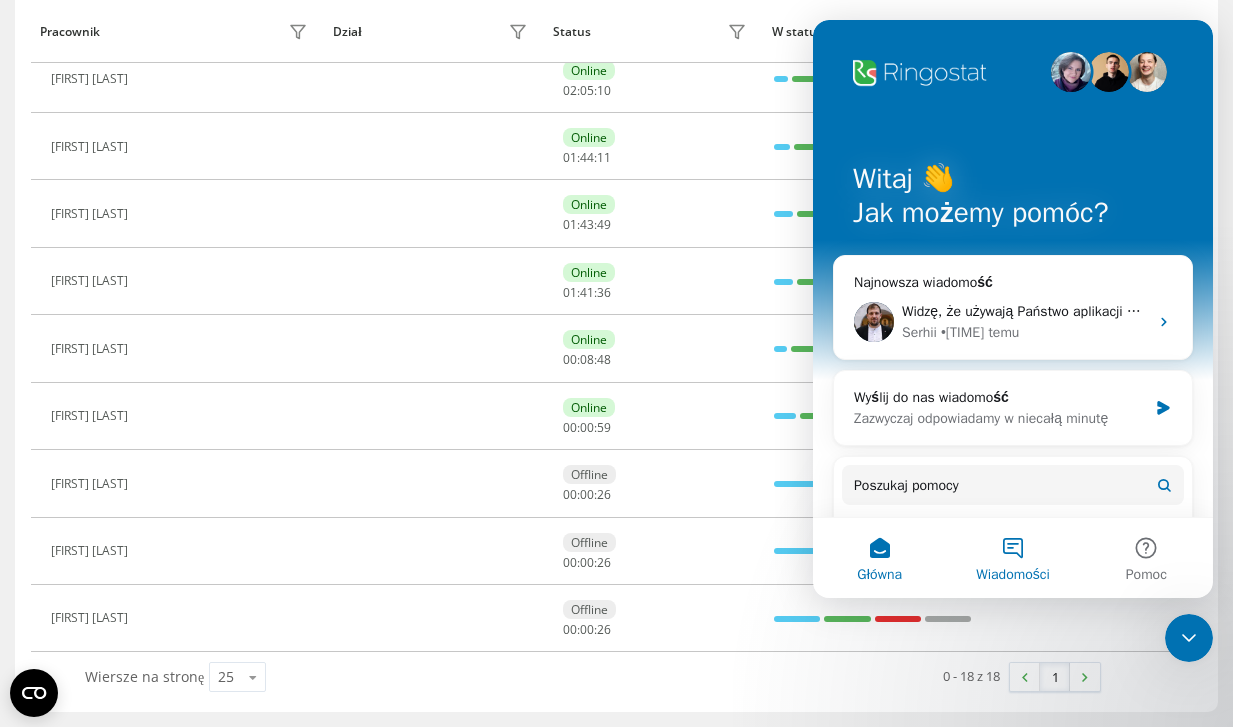 click on "Wiadomości" at bounding box center (1012, 558) 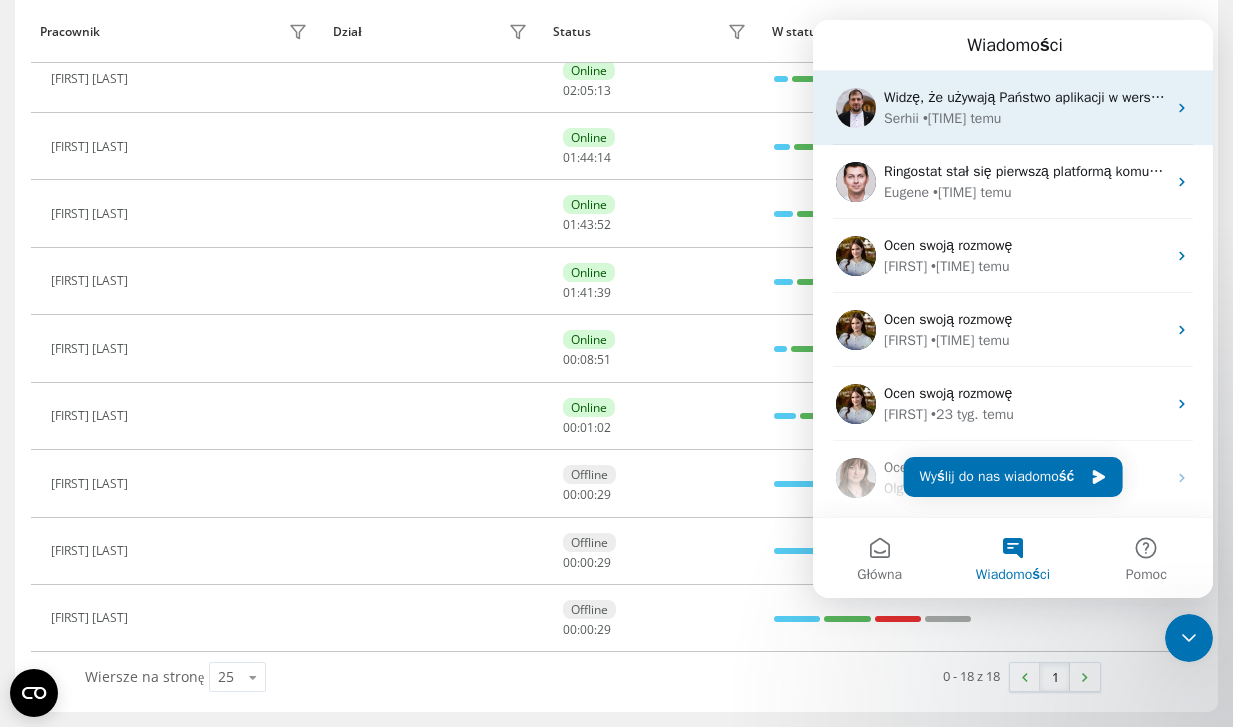 click on "•  [TIME] temu" at bounding box center (962, 118) 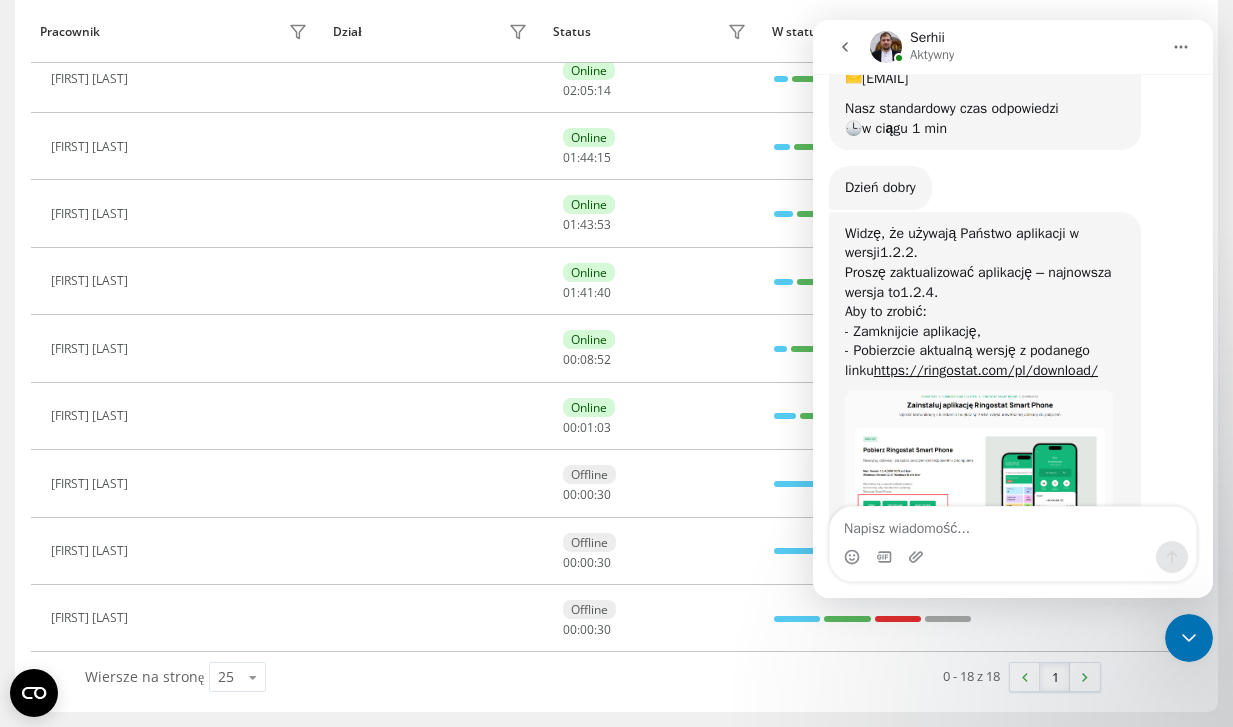 scroll, scrollTop: 479, scrollLeft: 0, axis: vertical 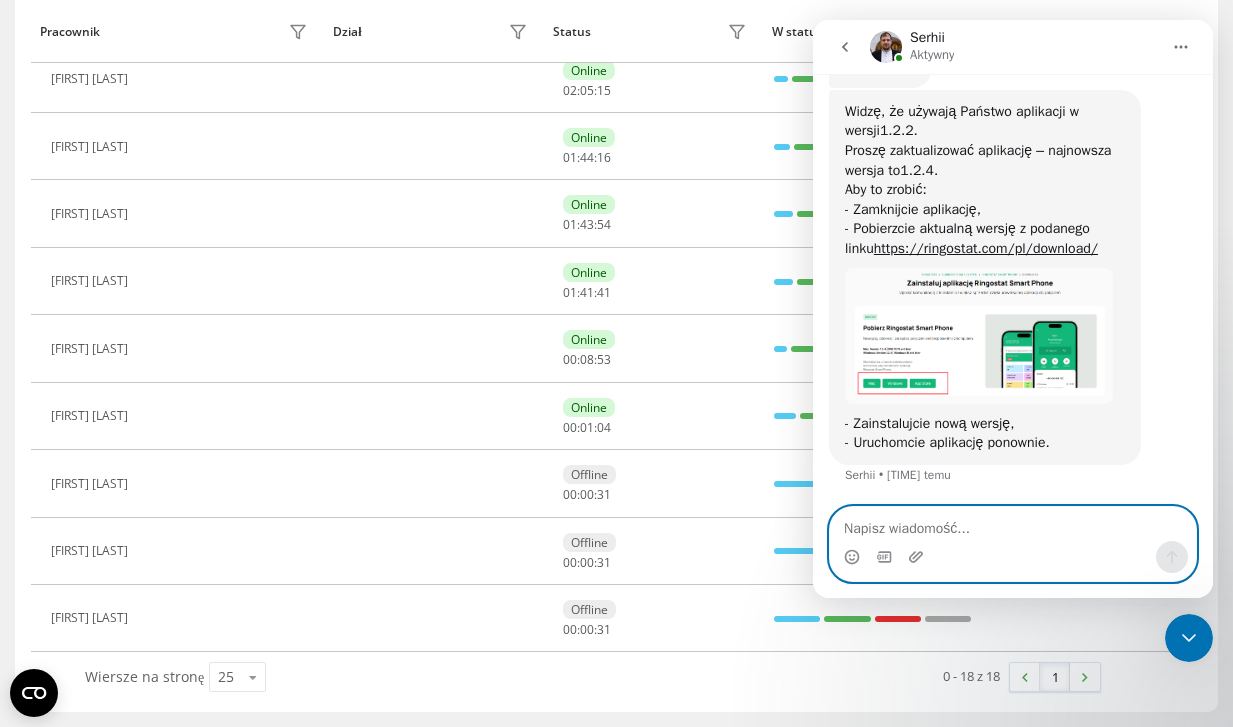 click at bounding box center [1013, 524] 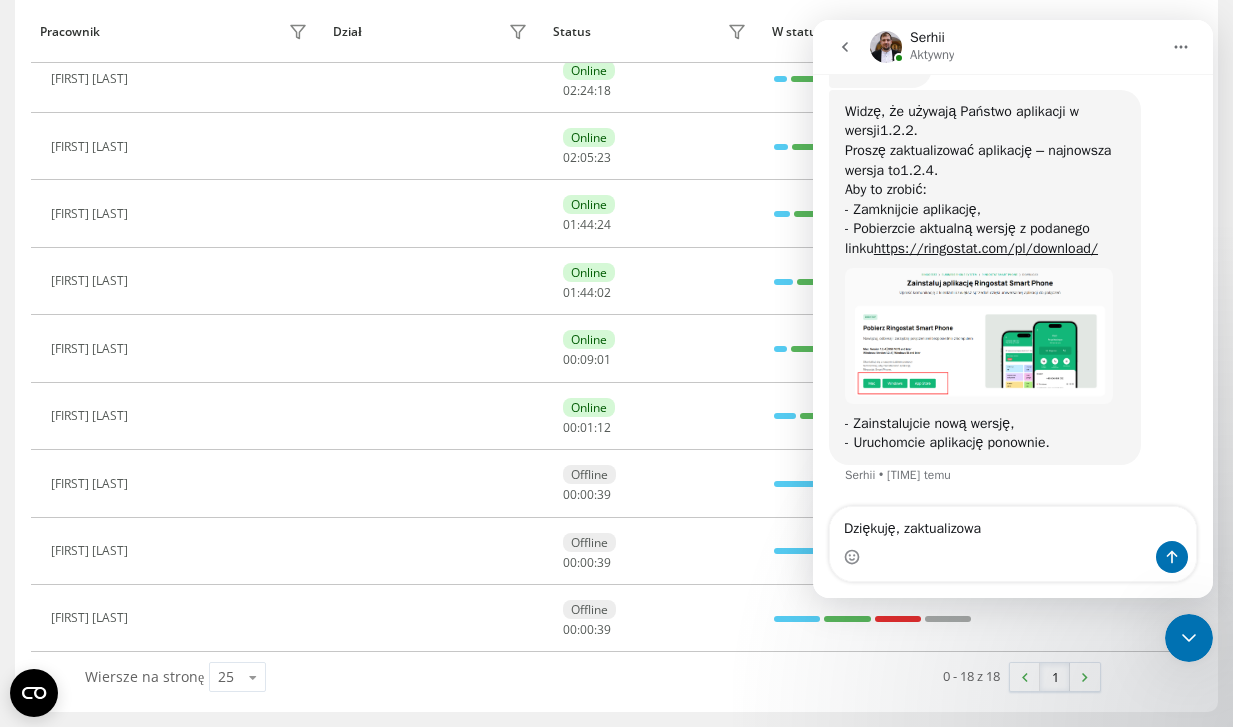 scroll, scrollTop: 137, scrollLeft: 0, axis: vertical 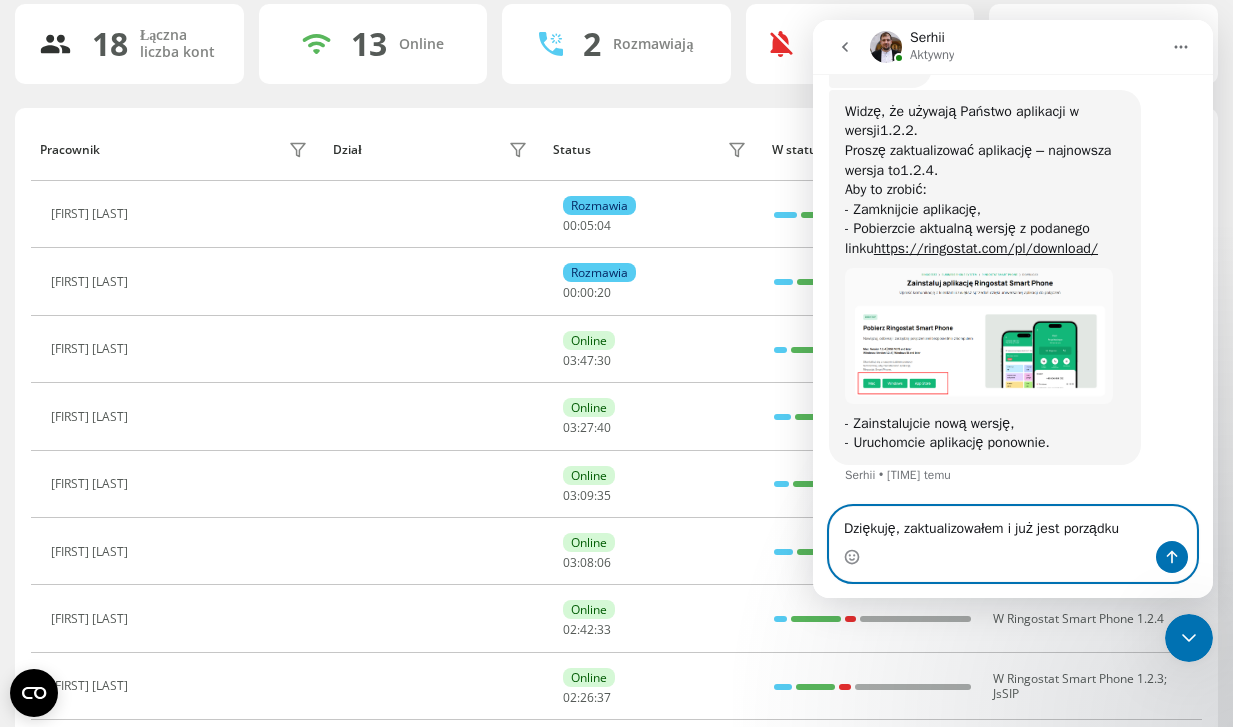 drag, startPoint x: 1077, startPoint y: 531, endPoint x: 1165, endPoint y: 527, distance: 88.09086 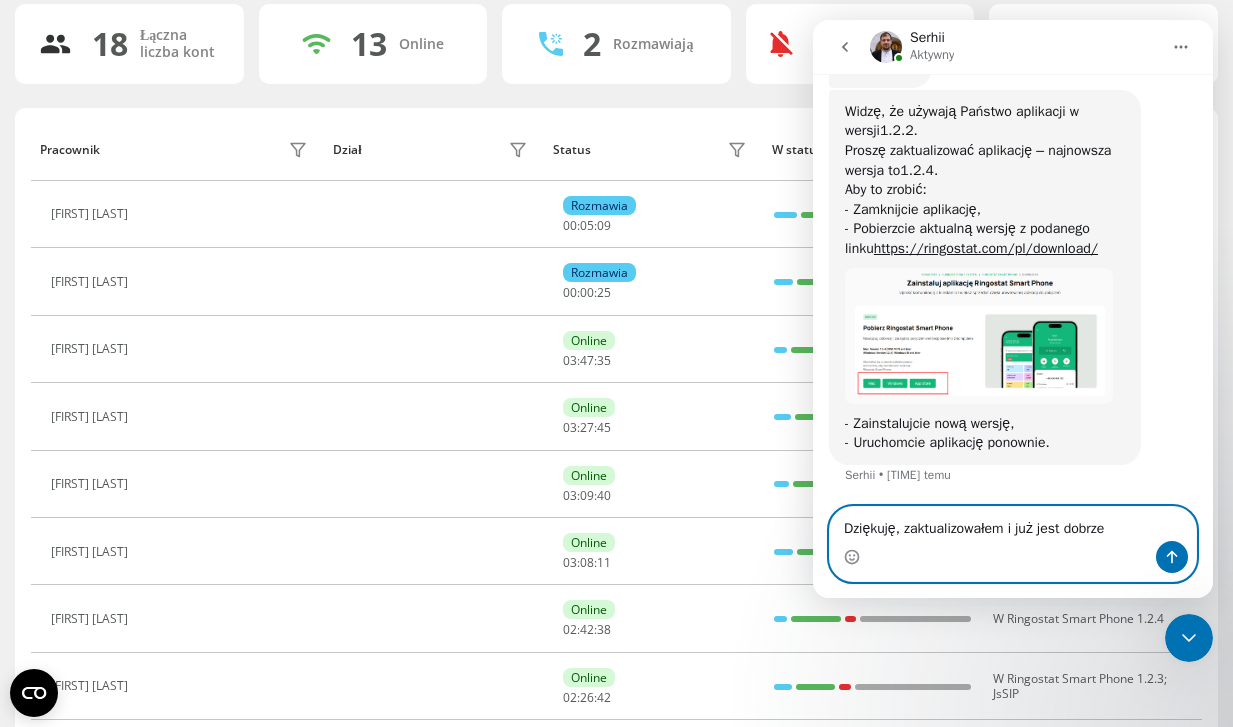 type on "Dziękuję, zaktualizowałem i już jest dobrze" 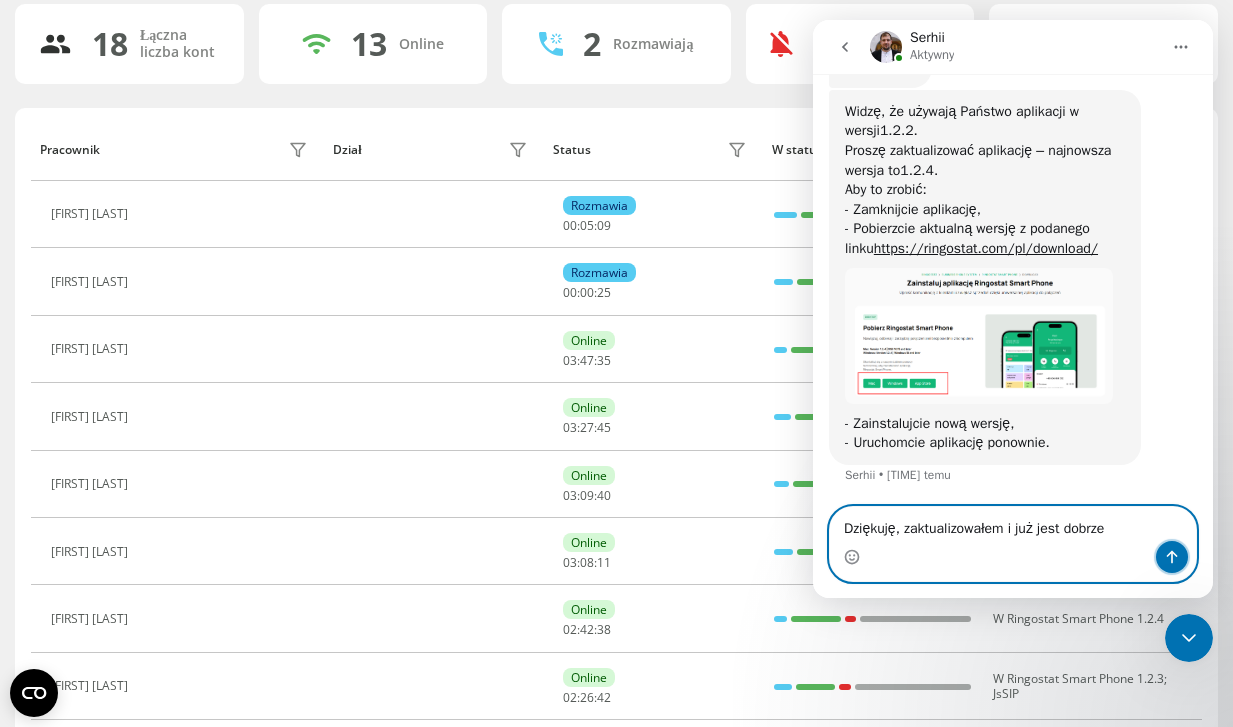 click 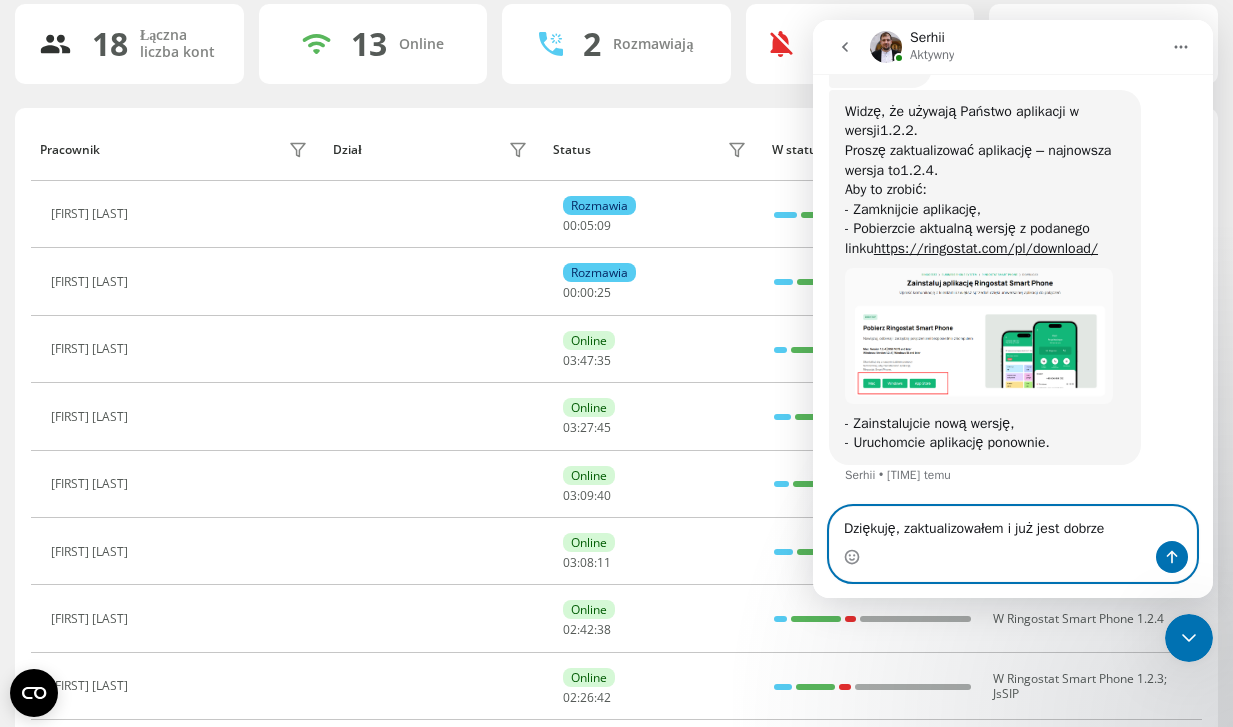 type 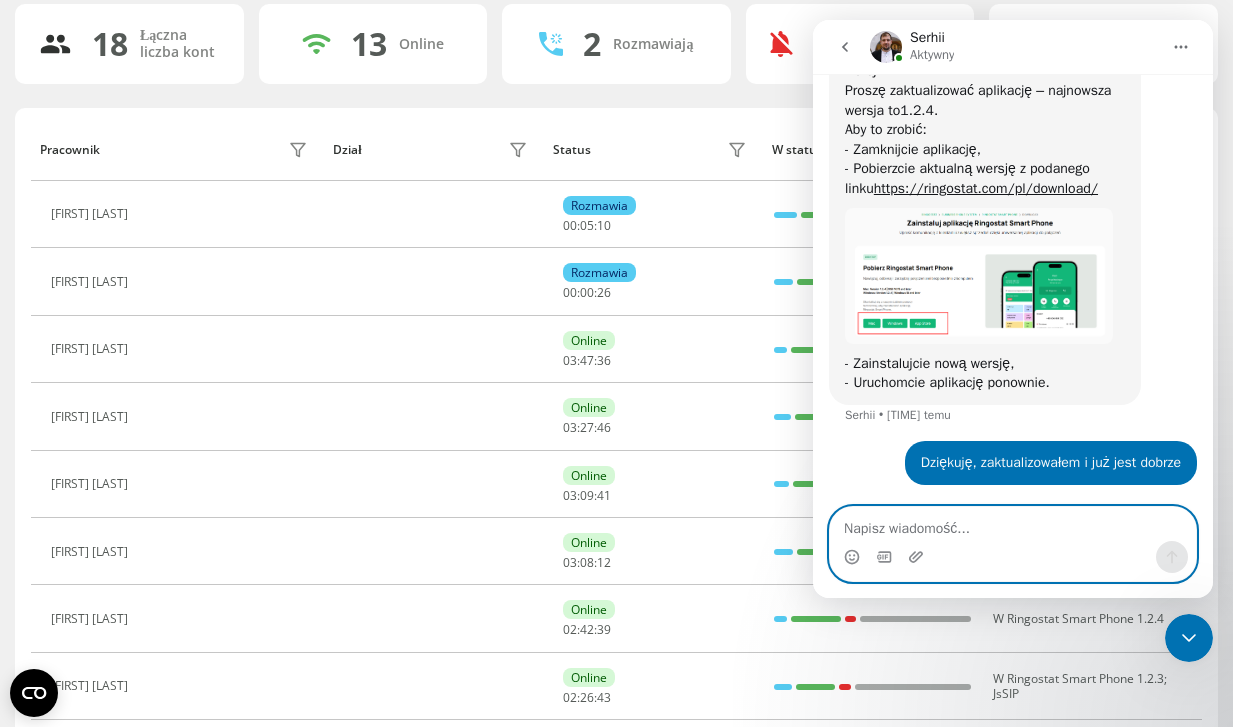 scroll, scrollTop: 538, scrollLeft: 0, axis: vertical 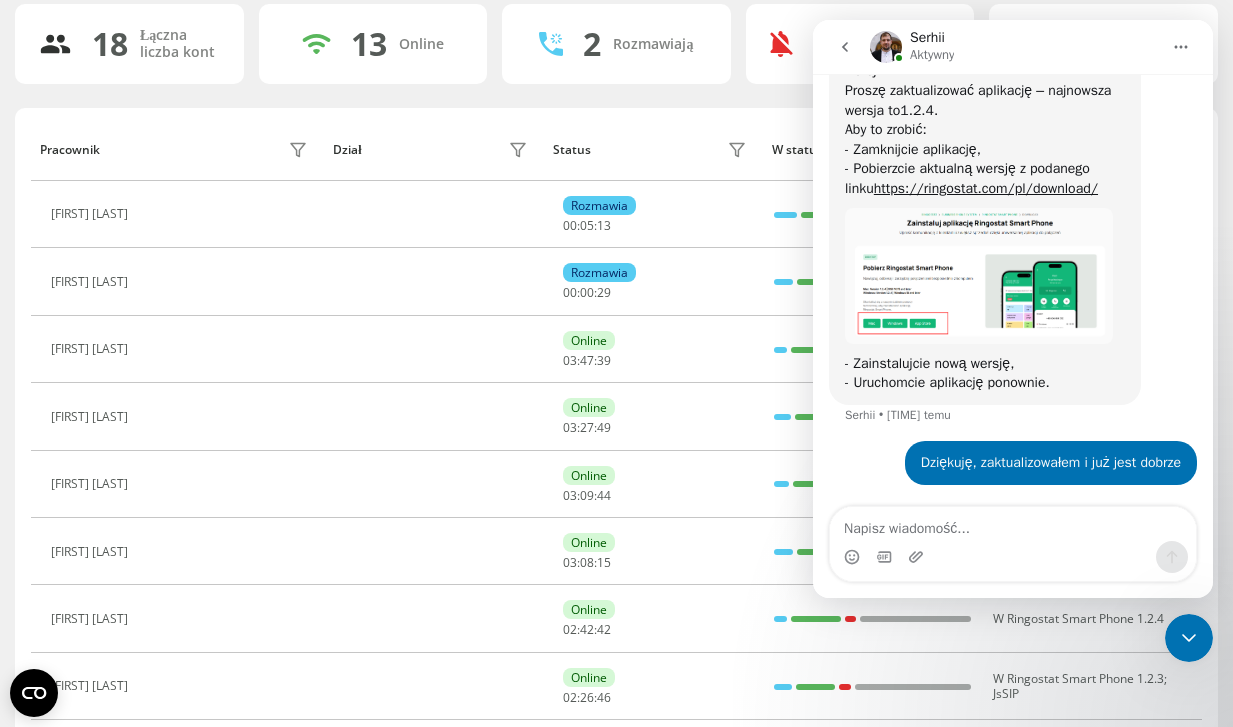 click 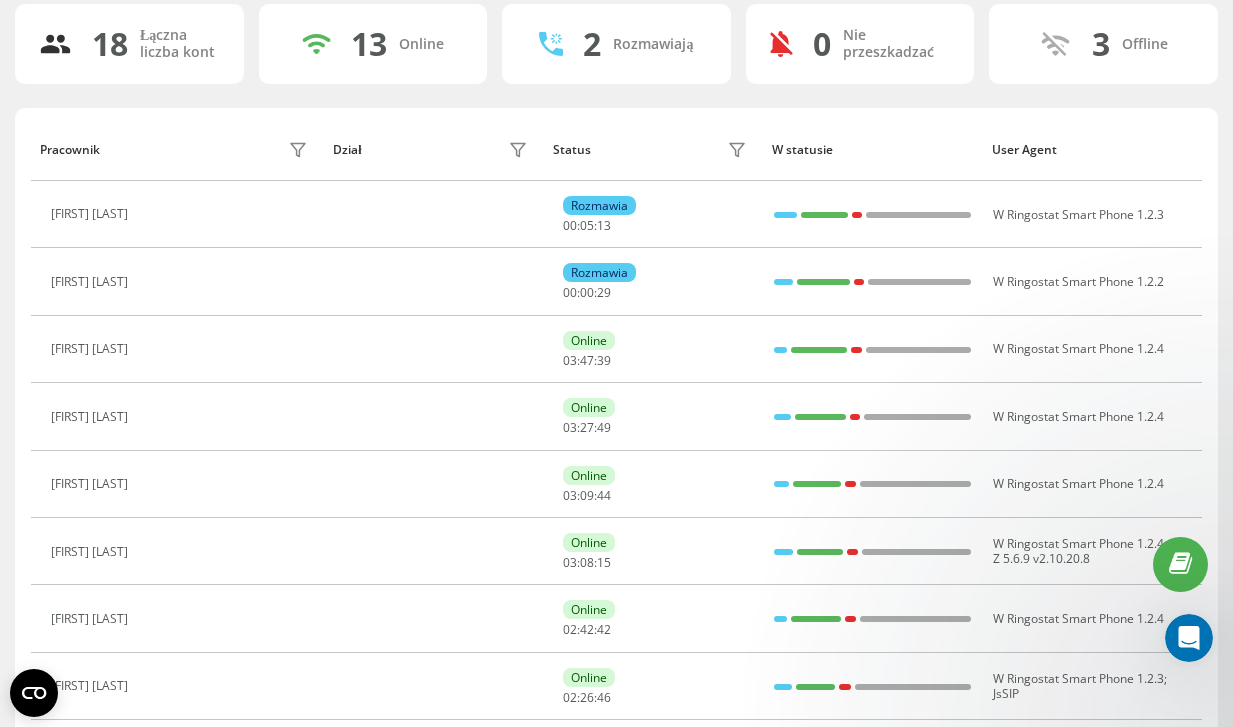 scroll, scrollTop: 0, scrollLeft: 0, axis: both 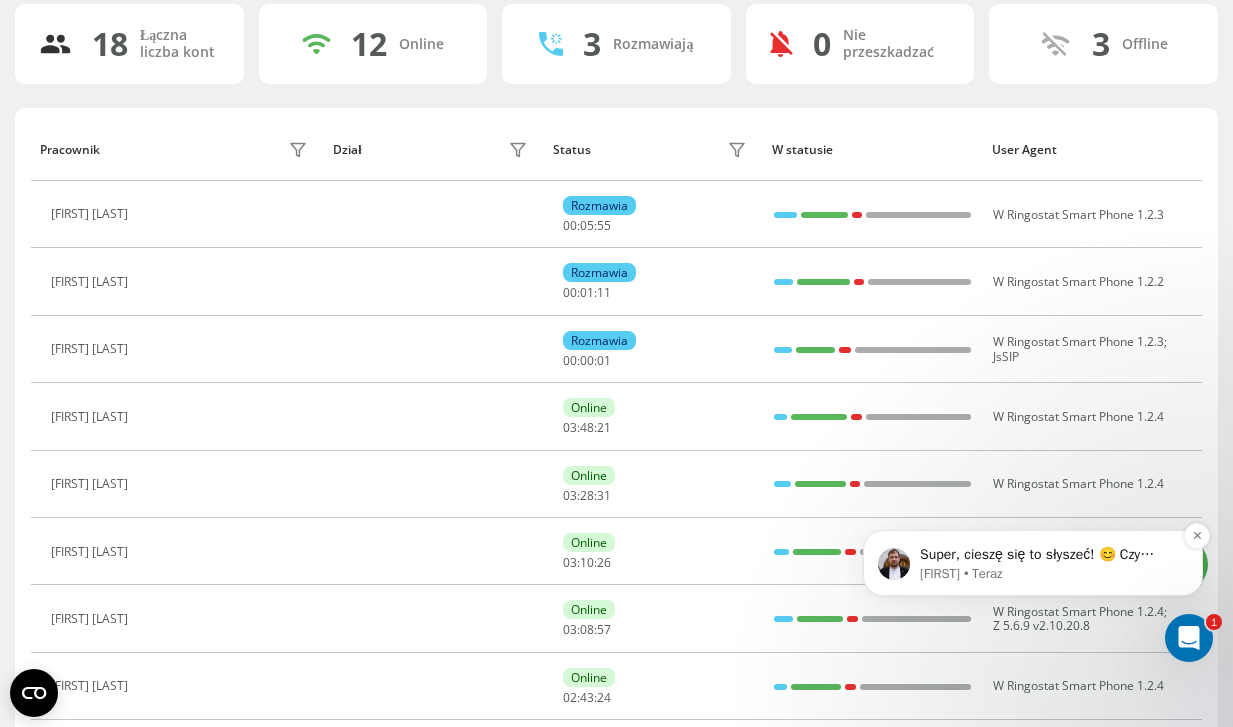 click on "Super, cieszę się to słyszeć! 😊   Czy mogę jeszcze w czymś Państwu pomóc?" at bounding box center (1049, 555) 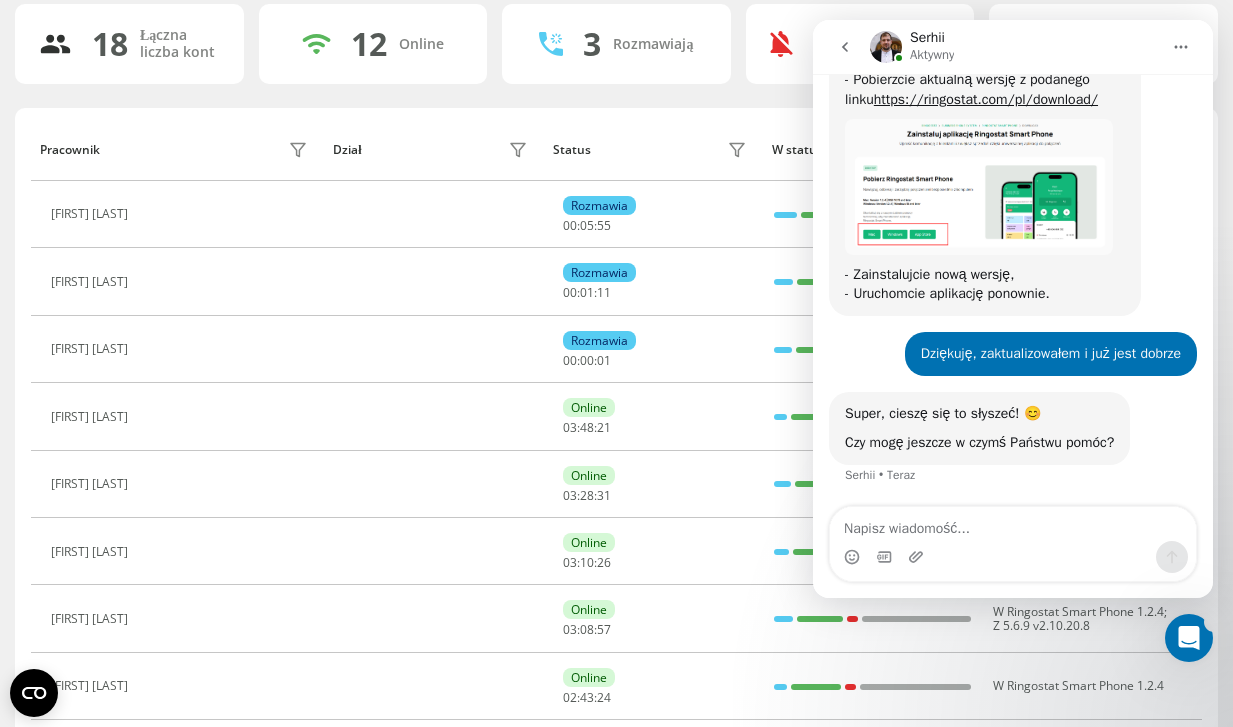 scroll, scrollTop: 0, scrollLeft: 0, axis: both 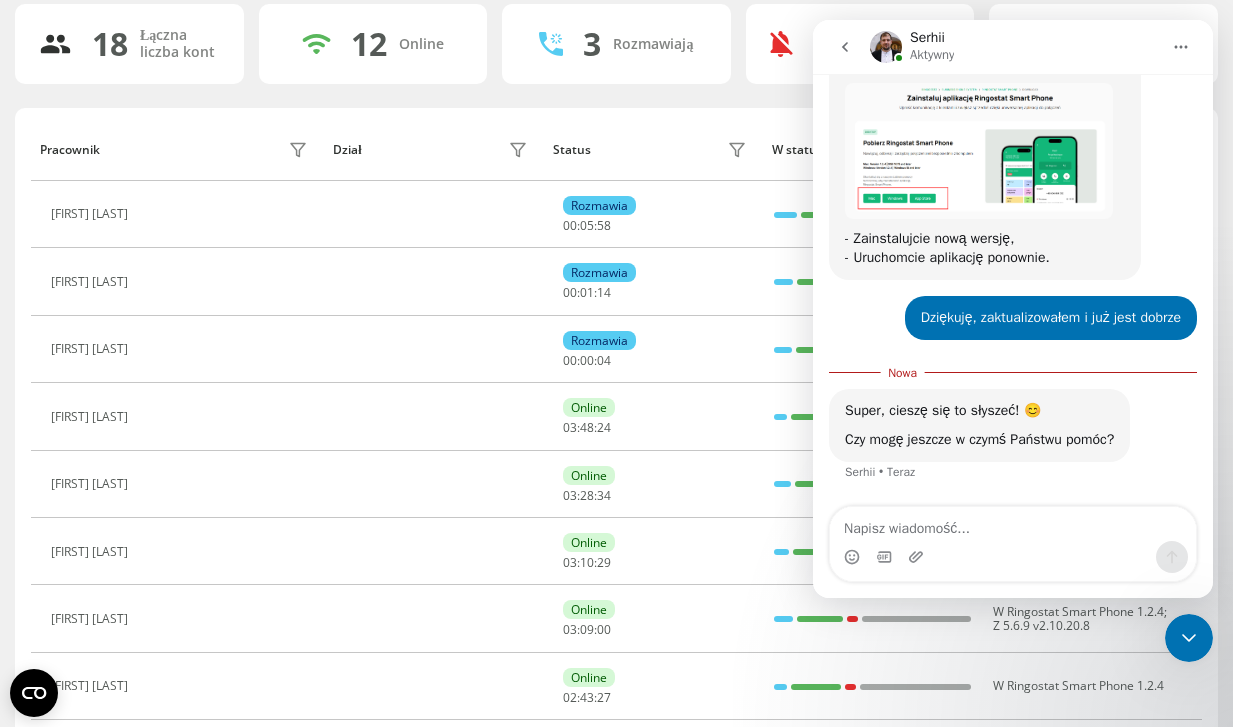 click at bounding box center (1013, 557) 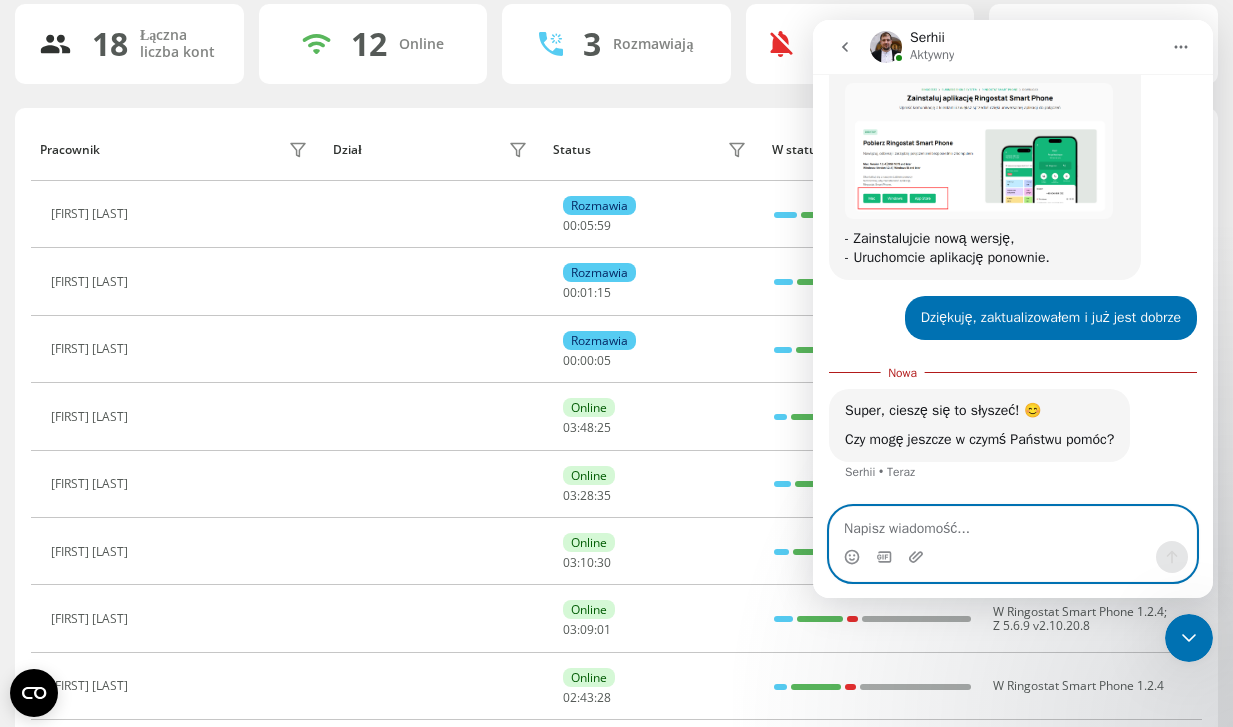 click at bounding box center [1013, 524] 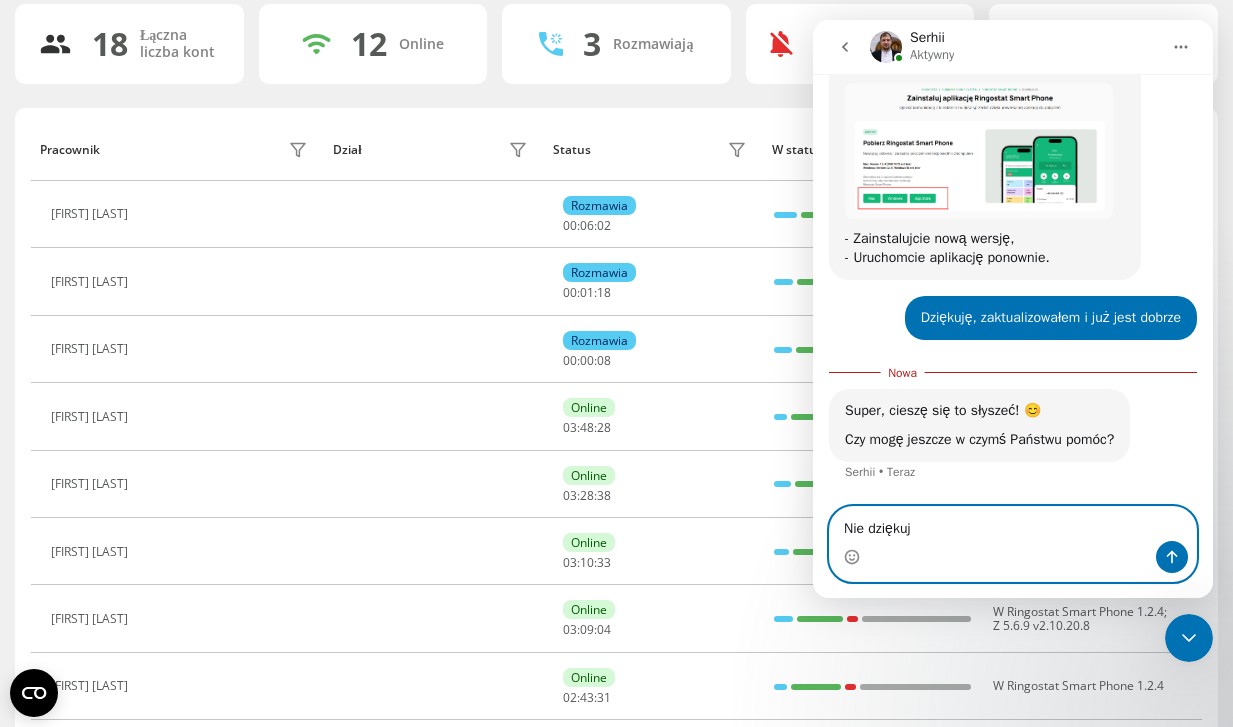 type on "Nie dziękuję" 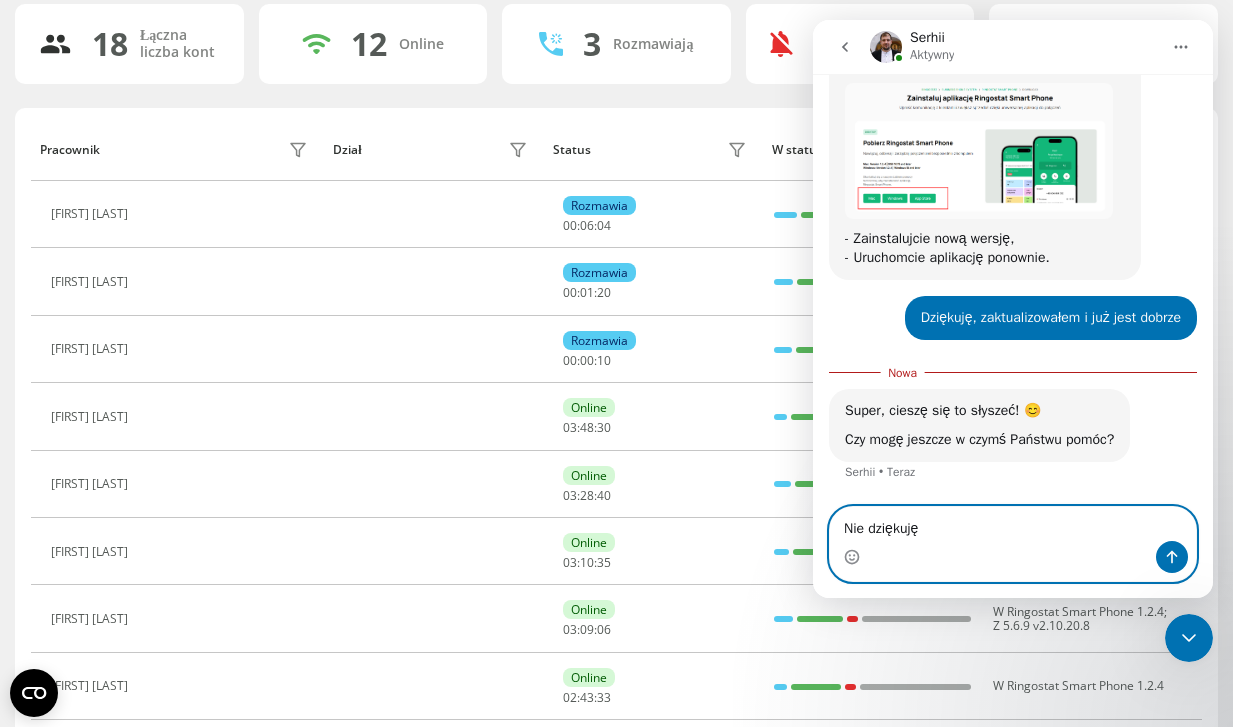 type 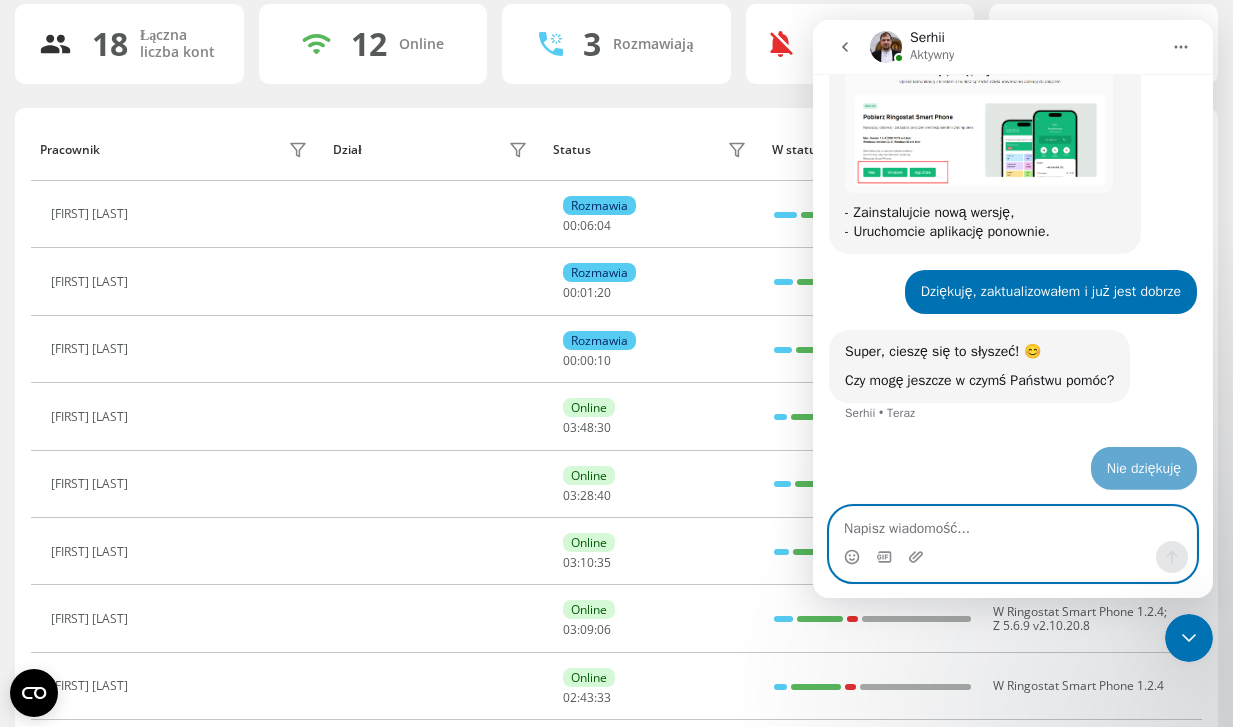 scroll, scrollTop: 707, scrollLeft: 0, axis: vertical 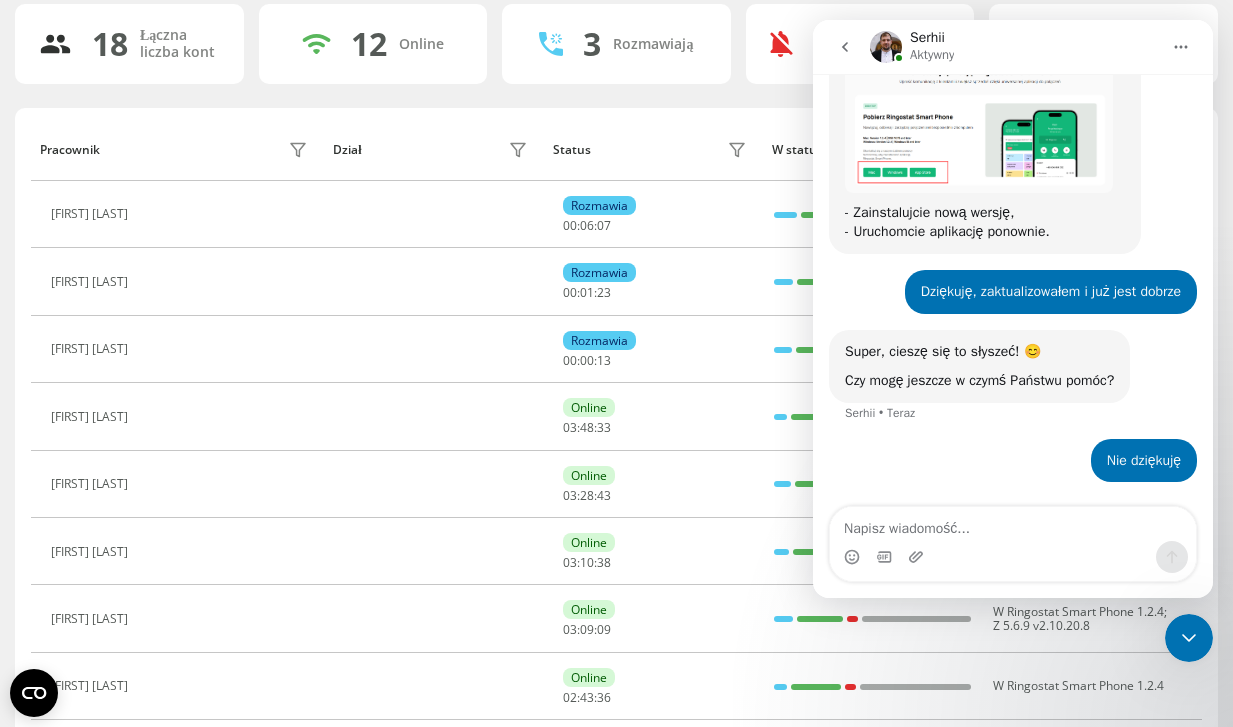 click 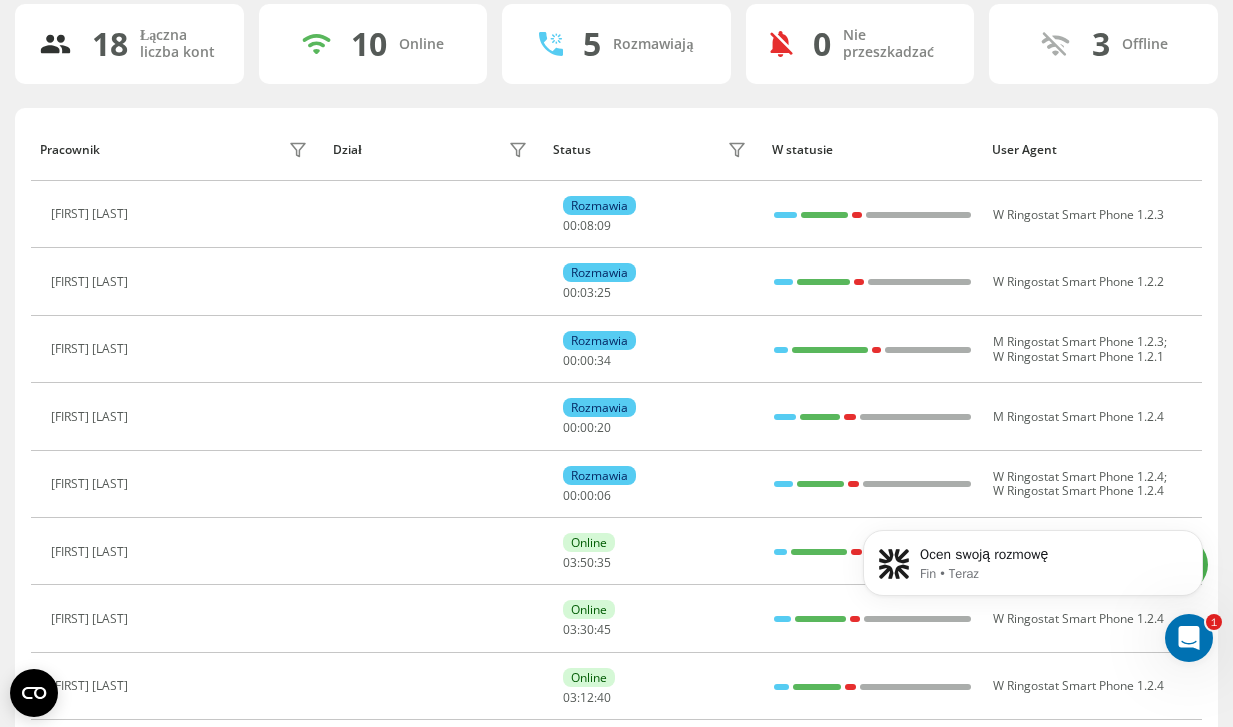 scroll, scrollTop: 0, scrollLeft: 0, axis: both 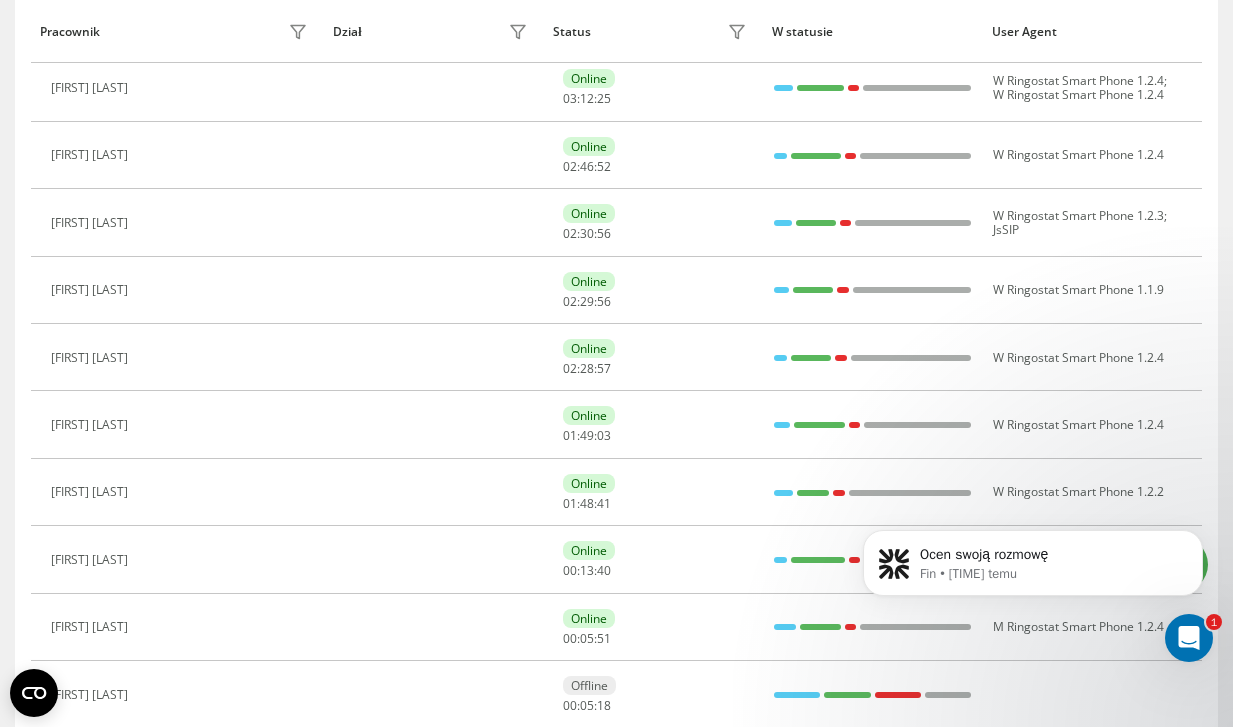 click 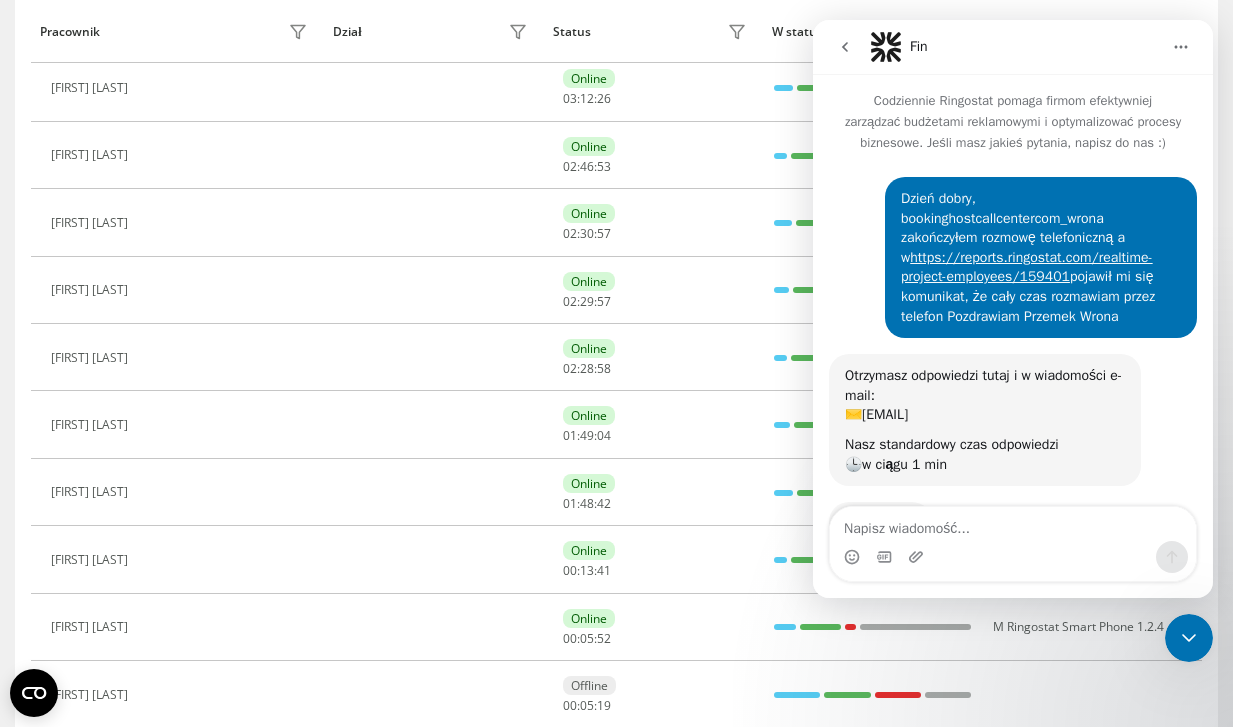 scroll, scrollTop: 421, scrollLeft: 0, axis: vertical 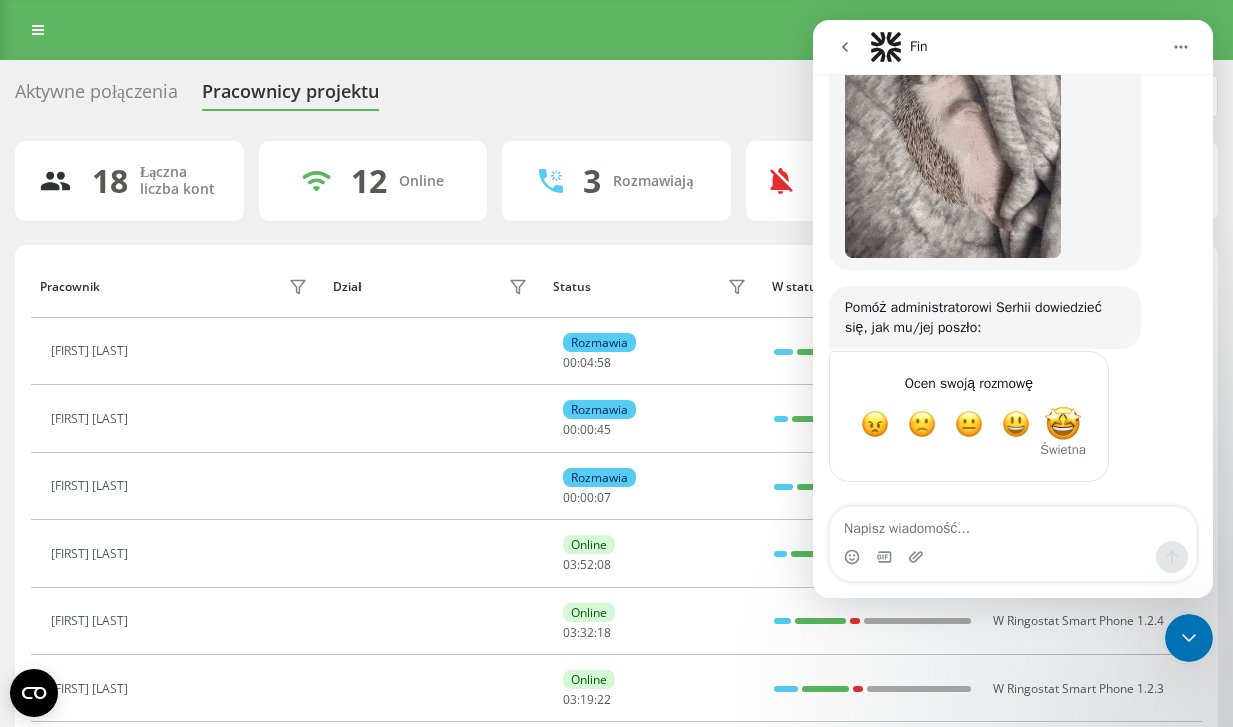 click at bounding box center (1063, 425) 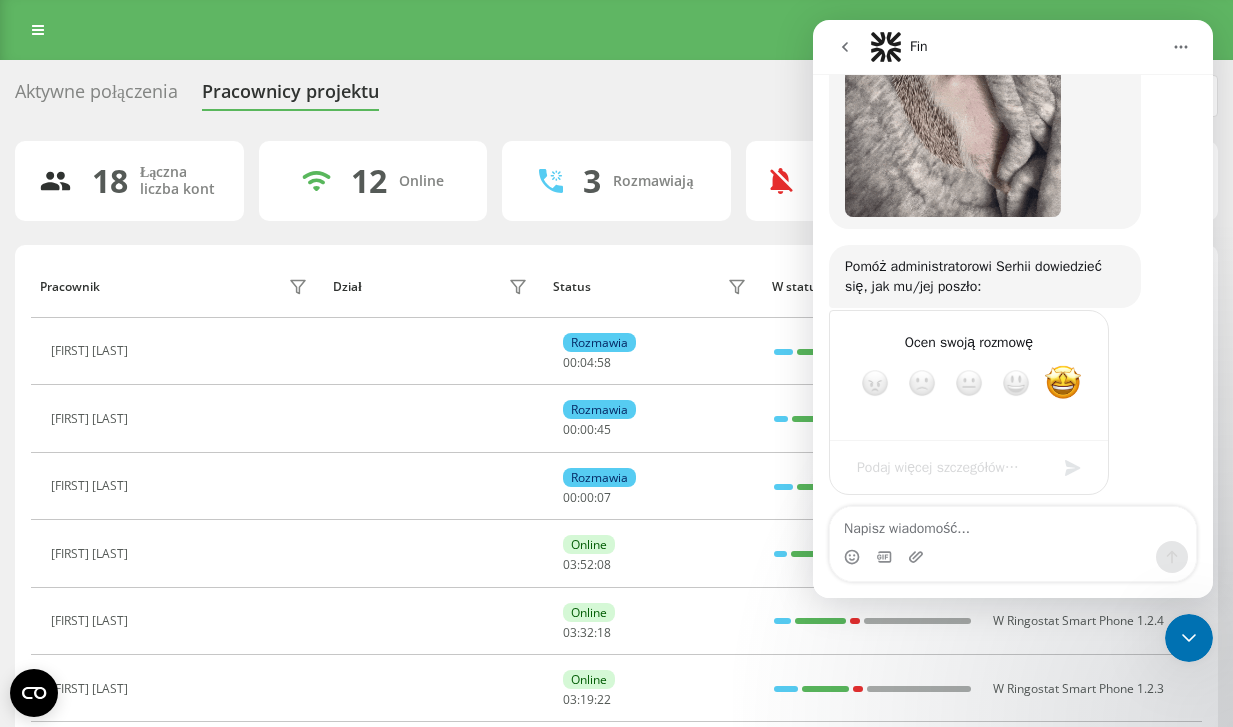scroll, scrollTop: 1392, scrollLeft: 0, axis: vertical 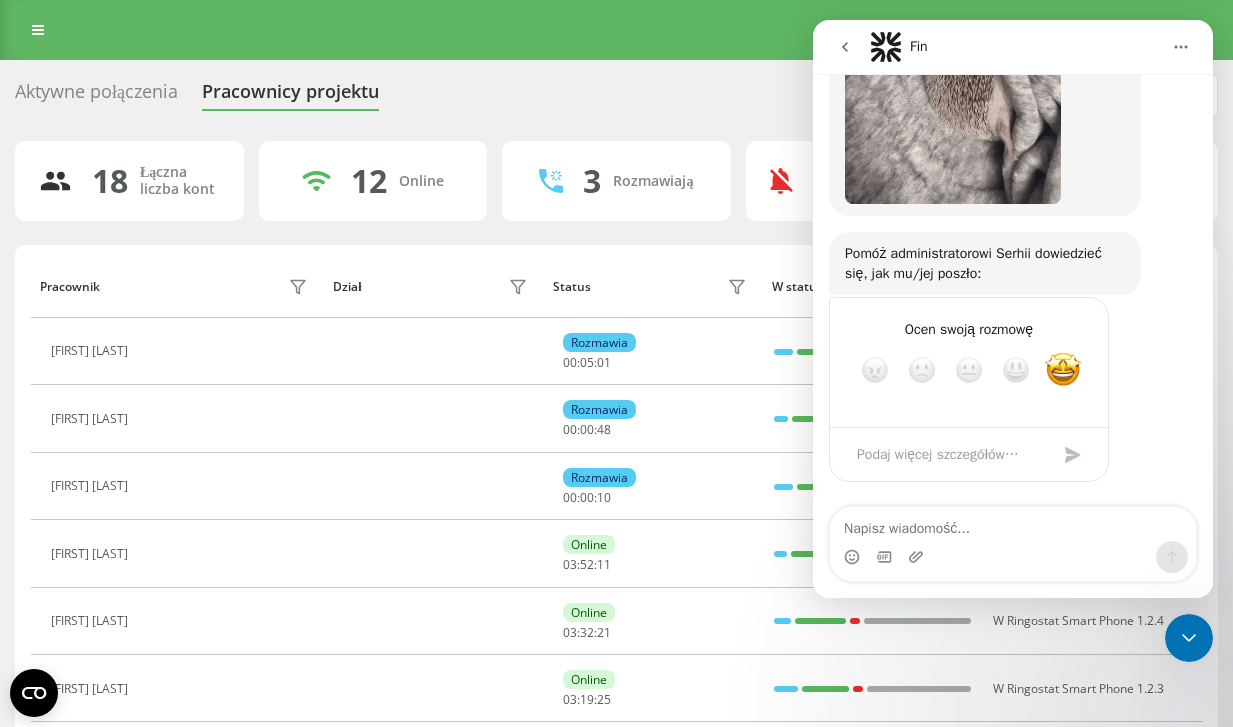 click at bounding box center [949, 454] 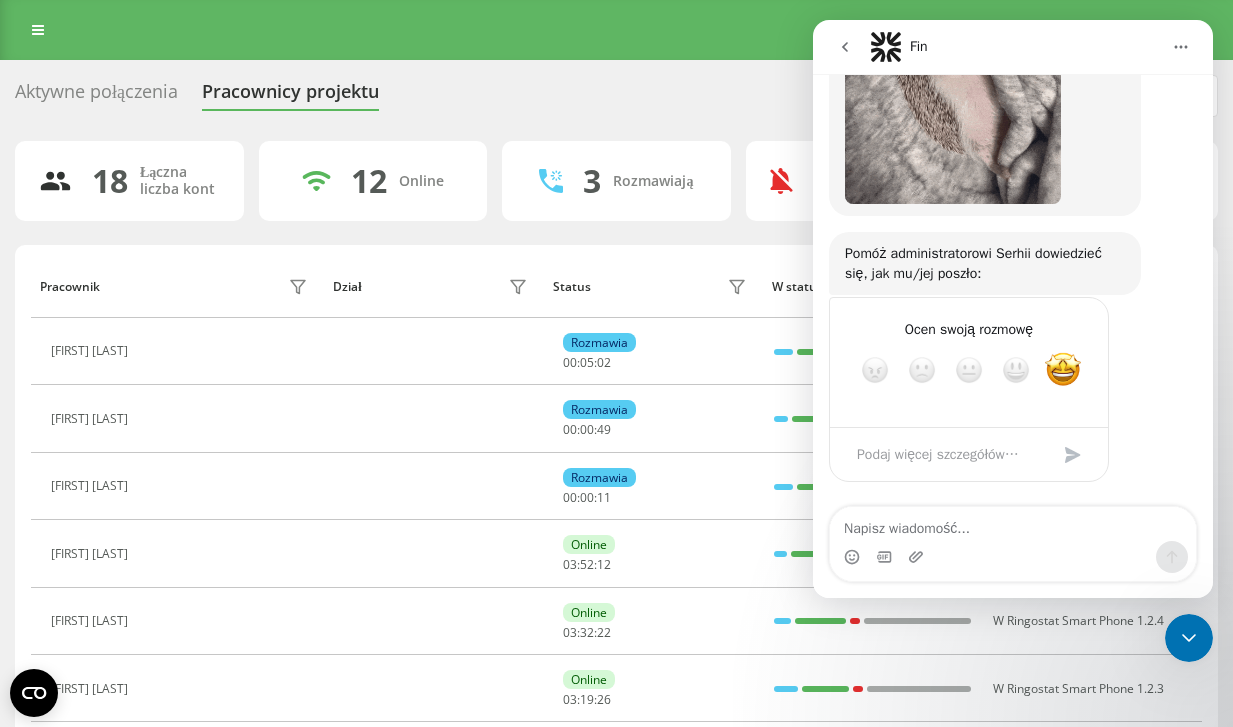type on "Z" 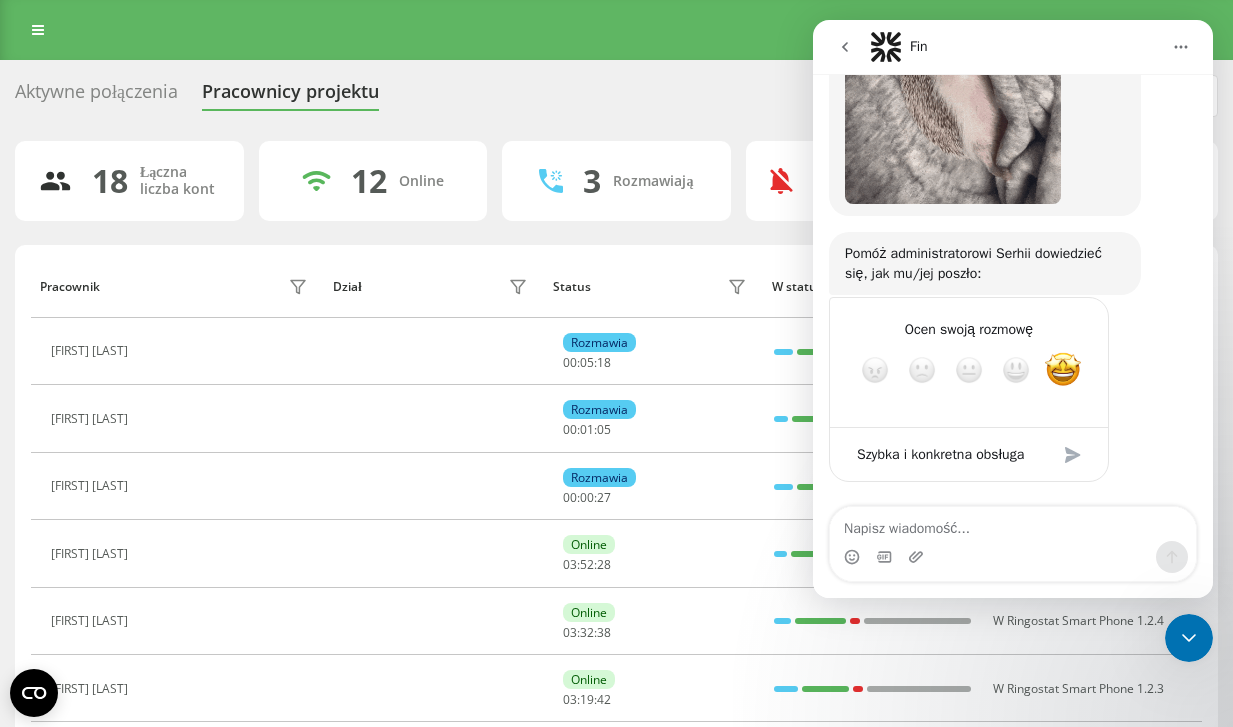 type on "Szybka i konkretna obsługa" 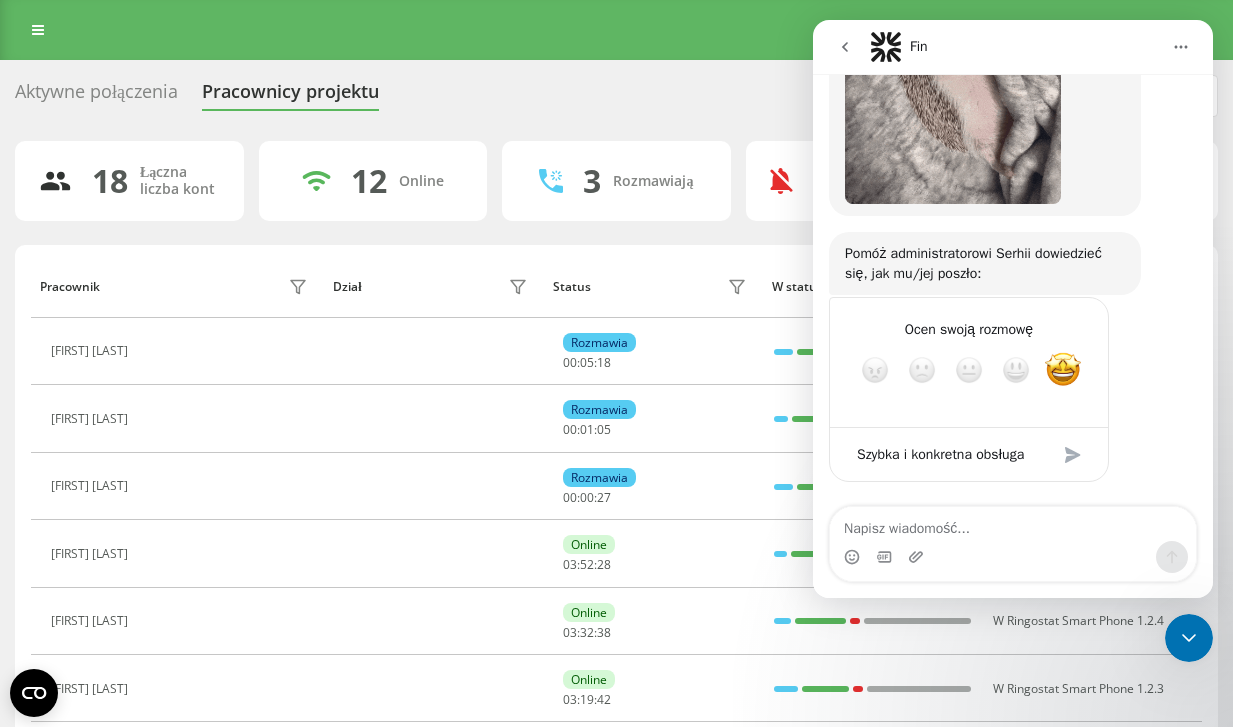 click at bounding box center [1073, 455] 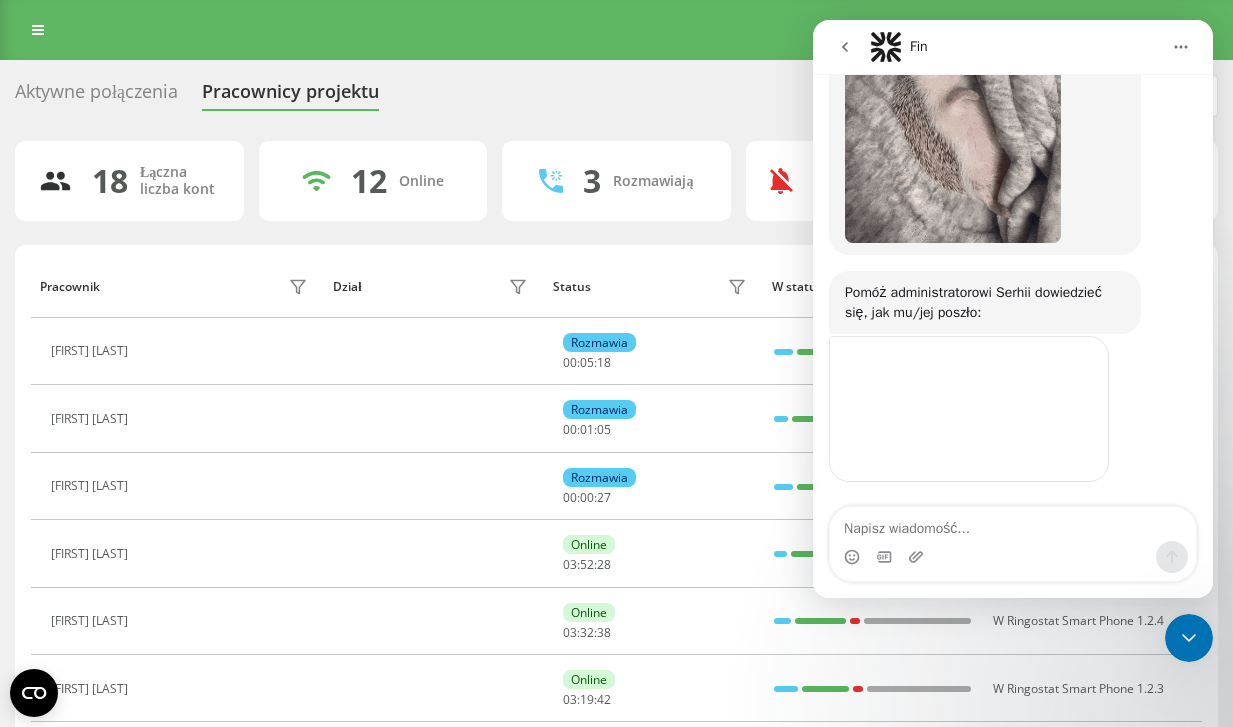 scroll, scrollTop: 1353, scrollLeft: 0, axis: vertical 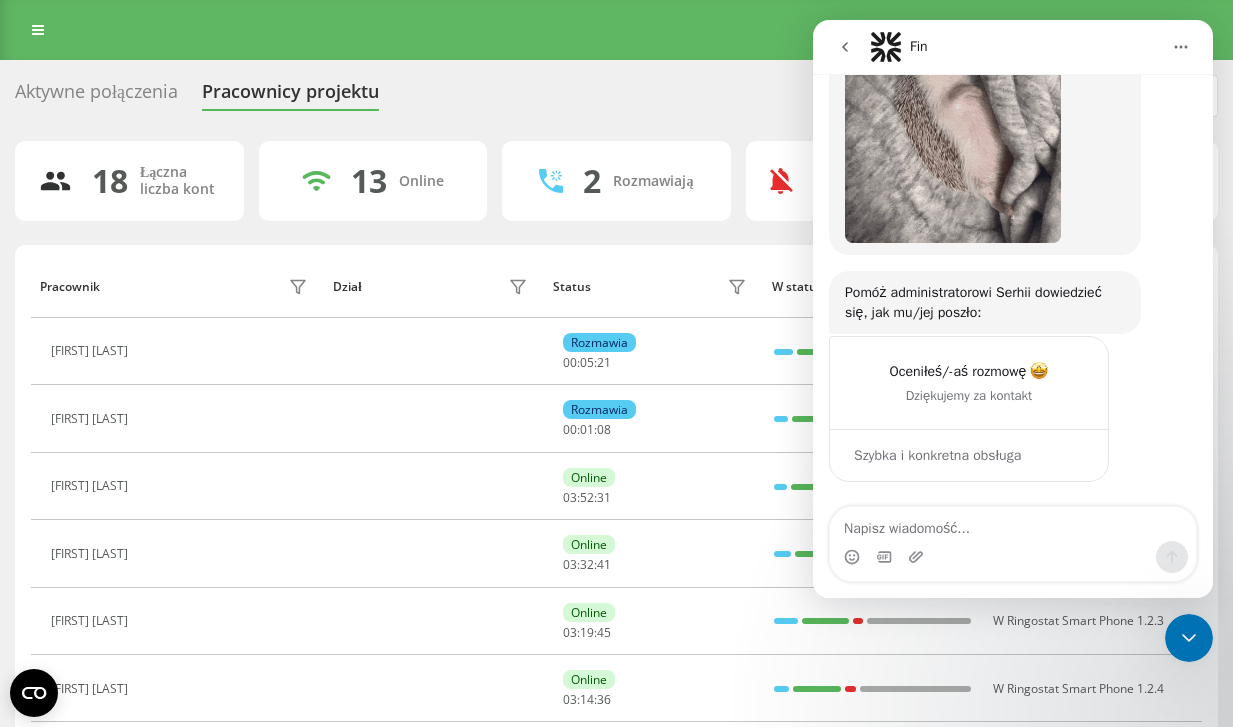 click 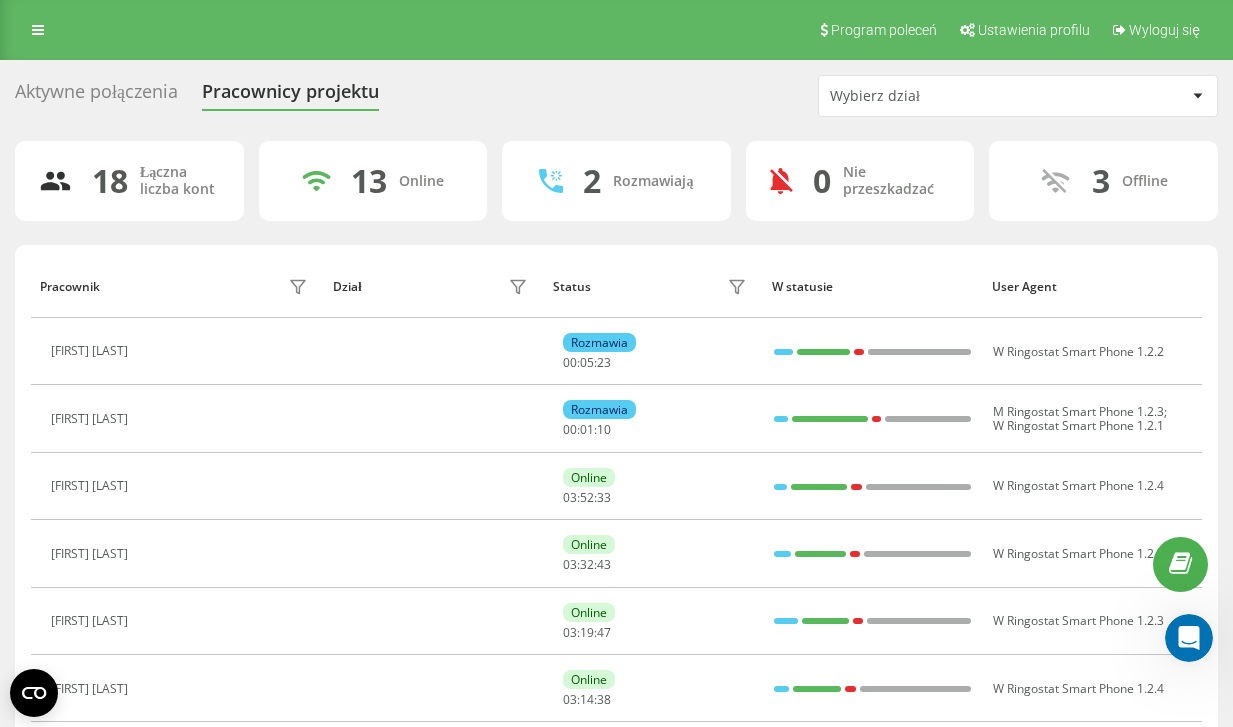 click on "Aktywne połączenia Pracownicy projektu Wybierz dział" at bounding box center [616, 96] 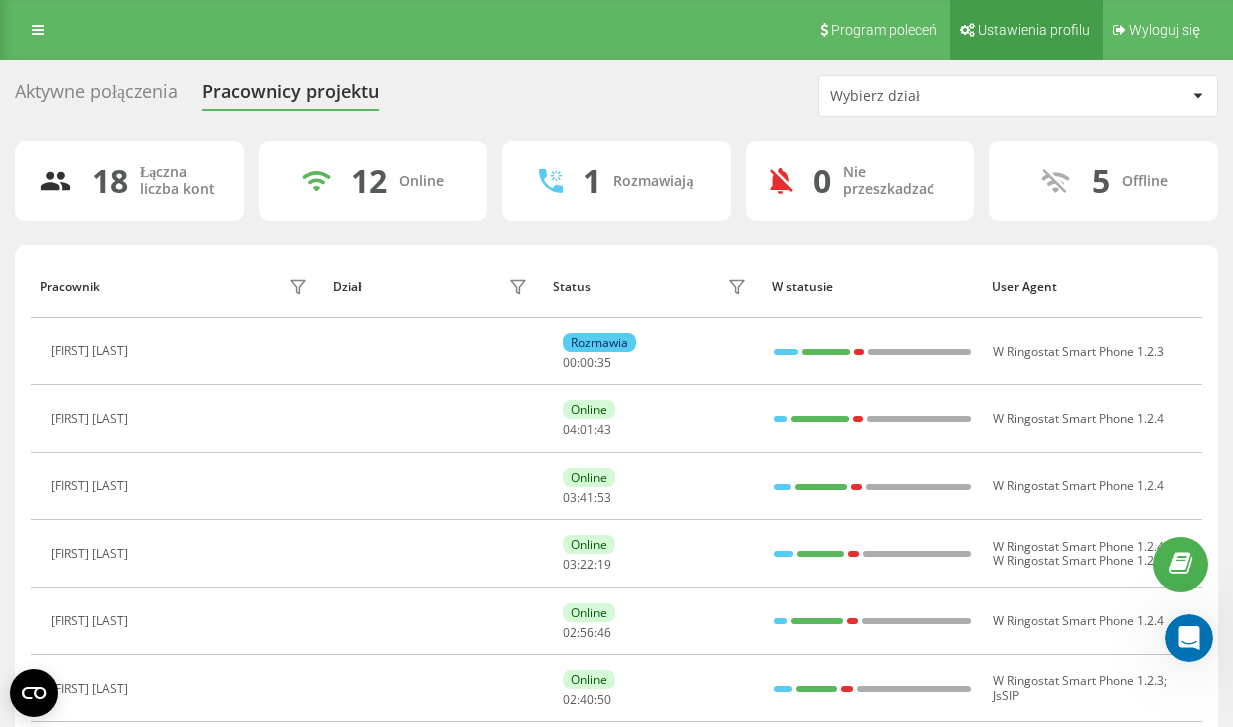 click on "Ustawienia profilu" at bounding box center [1034, 30] 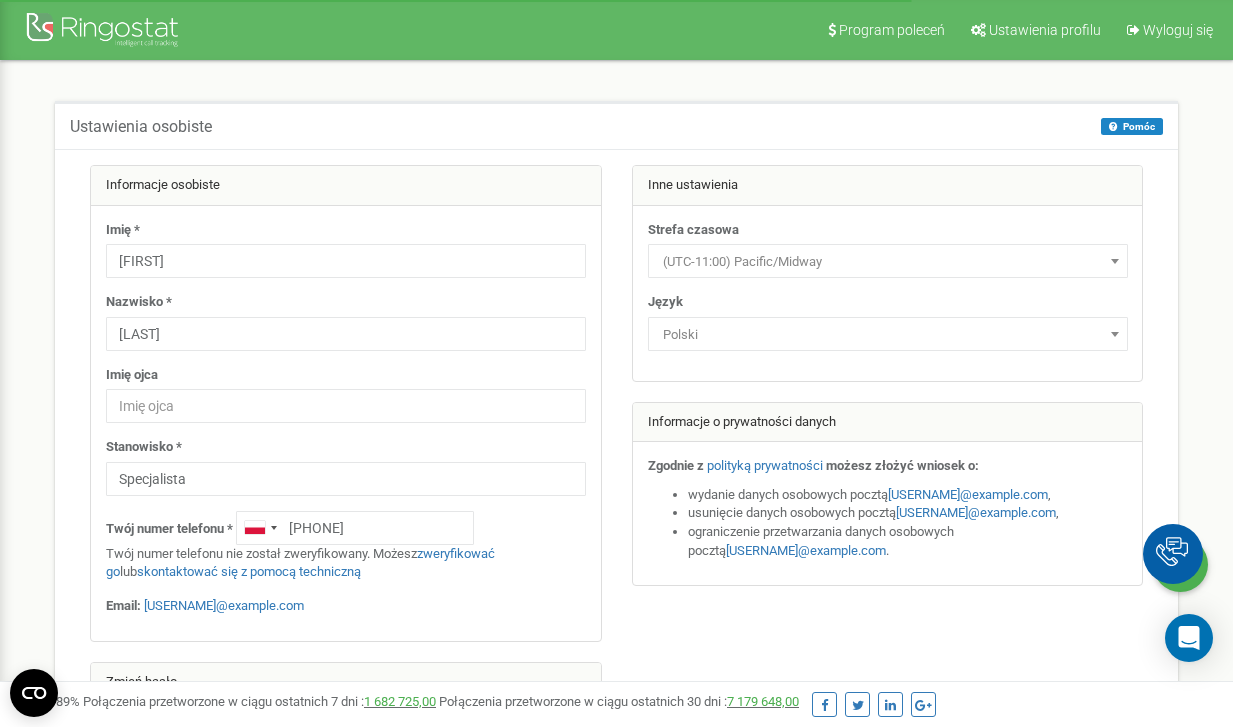 scroll, scrollTop: 0, scrollLeft: 0, axis: both 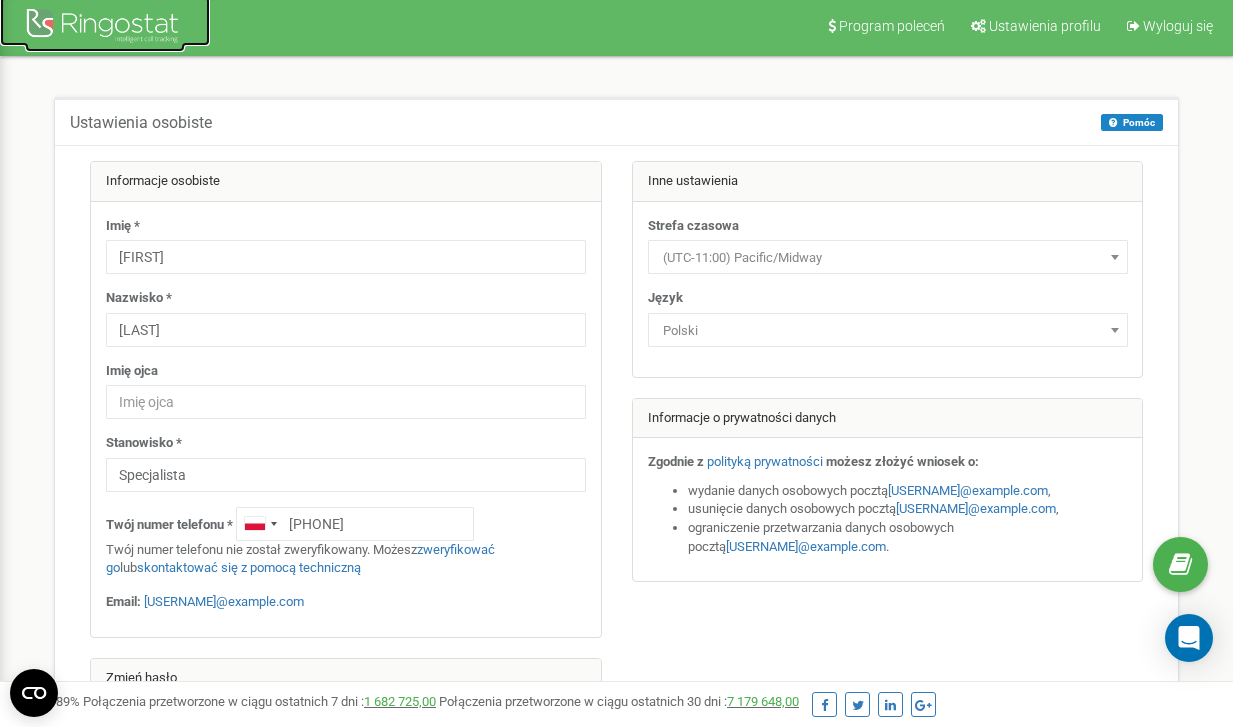 click at bounding box center (105, 28) 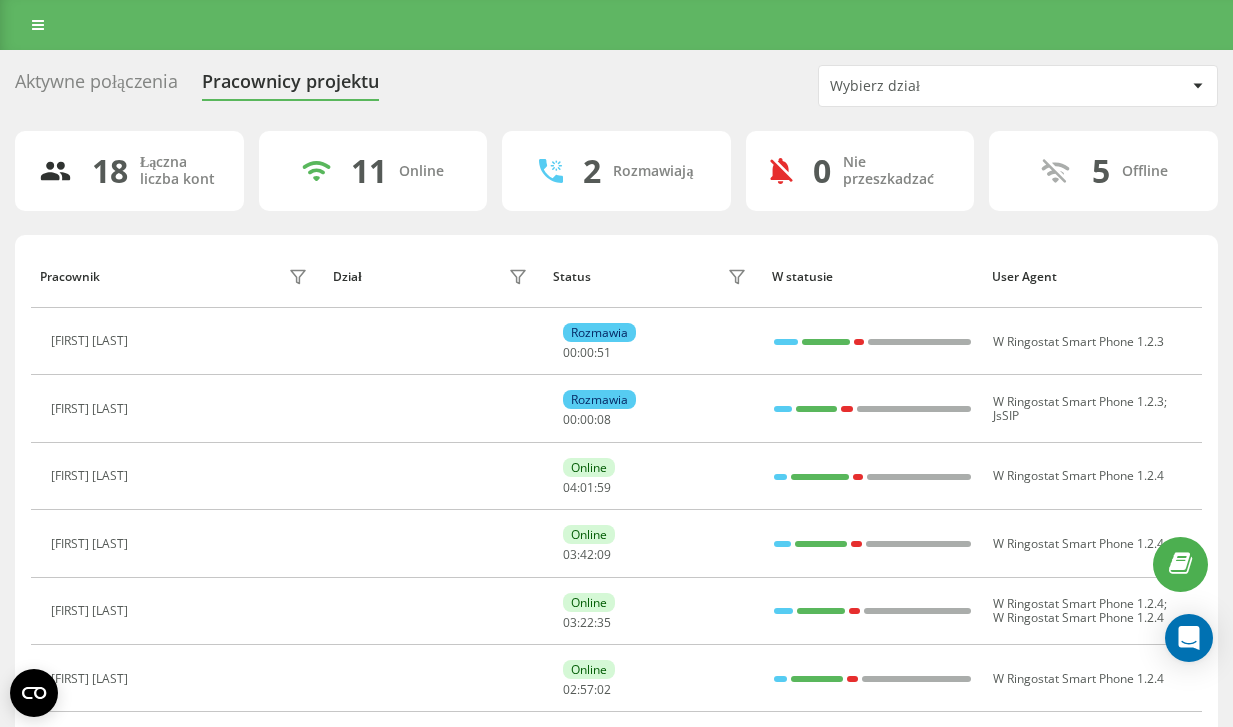 scroll, scrollTop: 0, scrollLeft: 0, axis: both 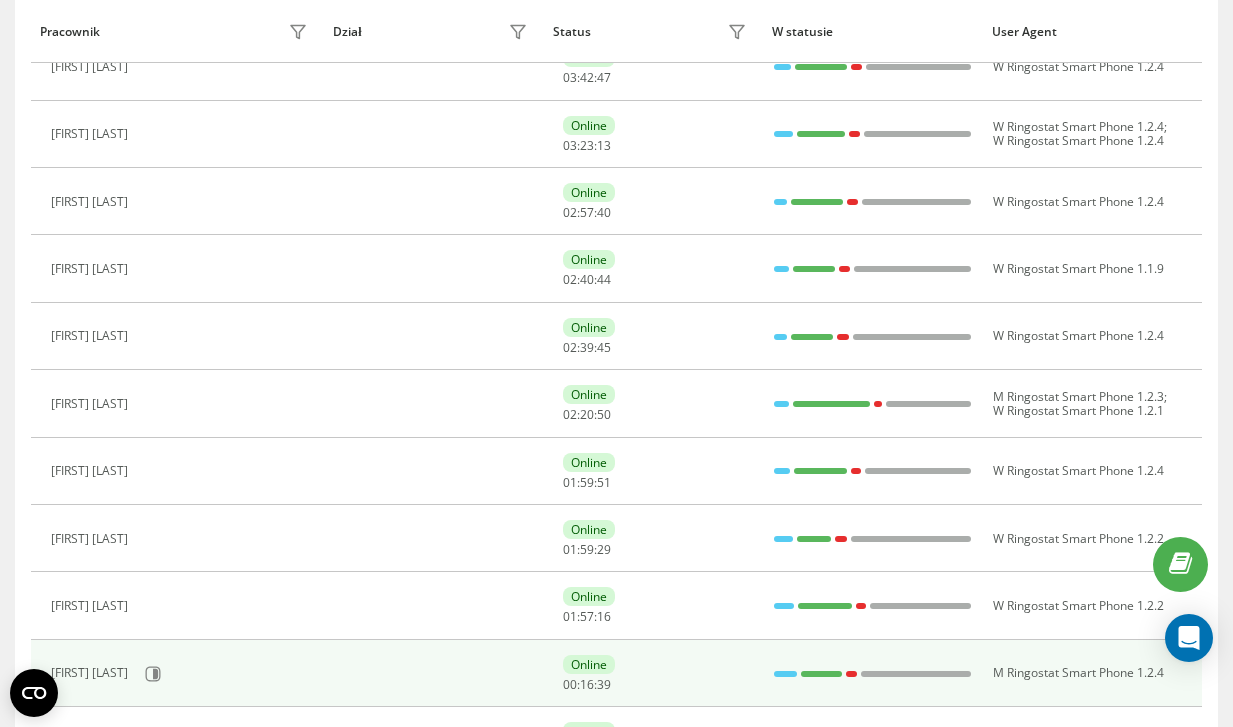 click at bounding box center (785, 674) 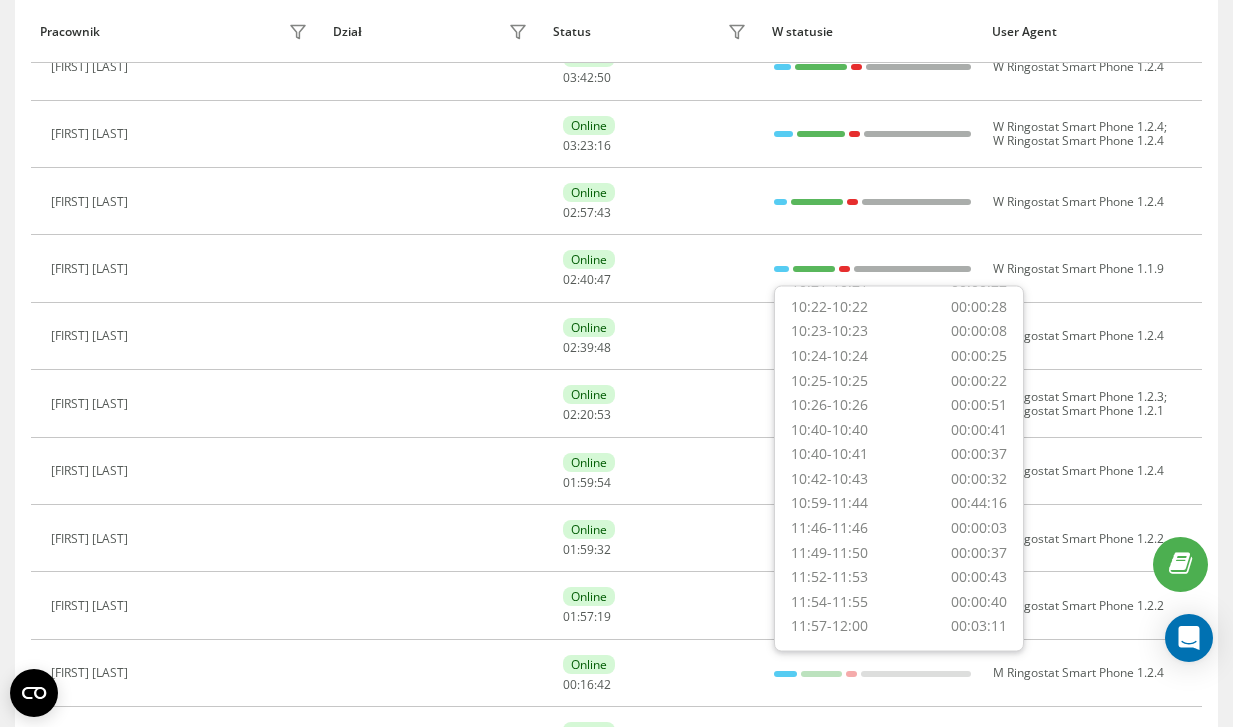 scroll, scrollTop: 508, scrollLeft: 0, axis: vertical 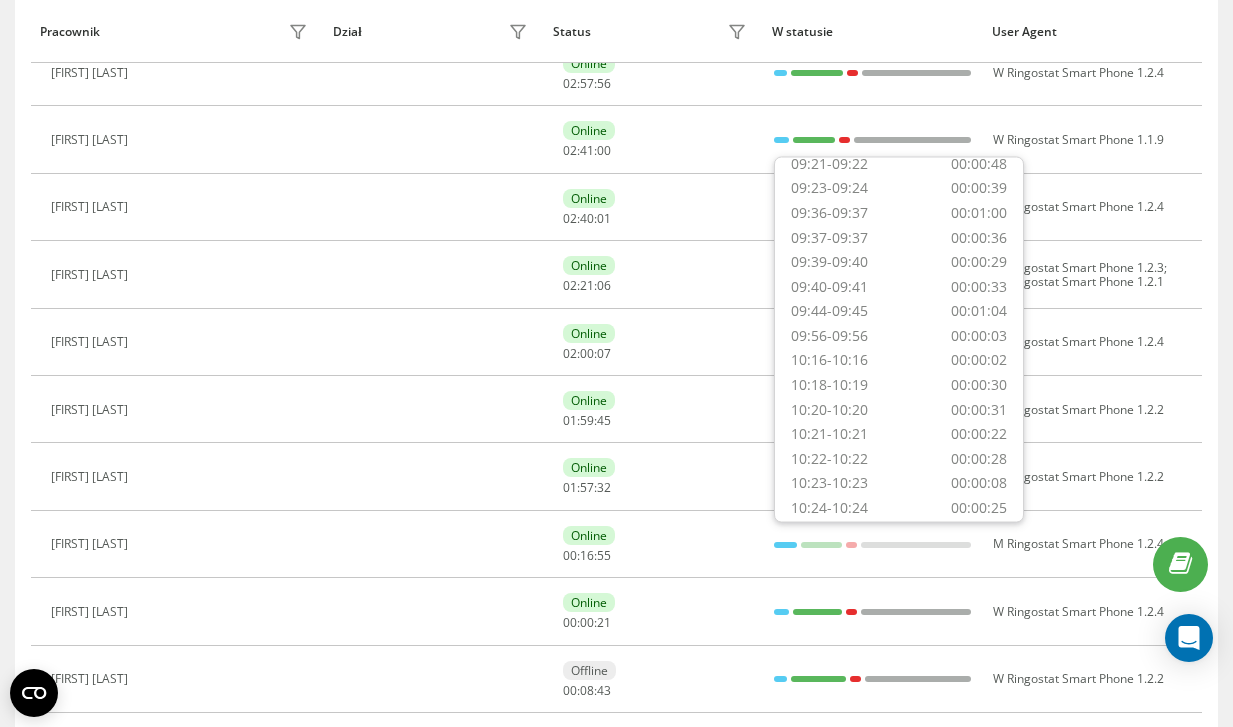click on "Status" at bounding box center (653, 31) 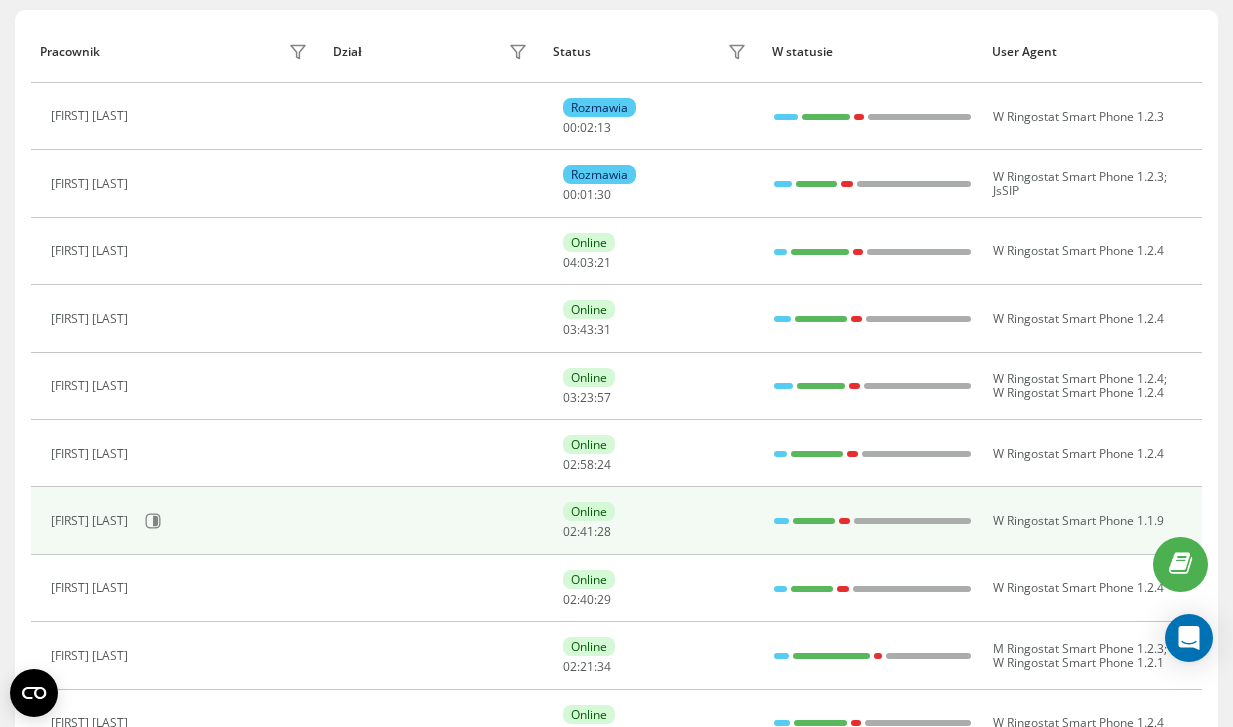 scroll, scrollTop: 346, scrollLeft: 0, axis: vertical 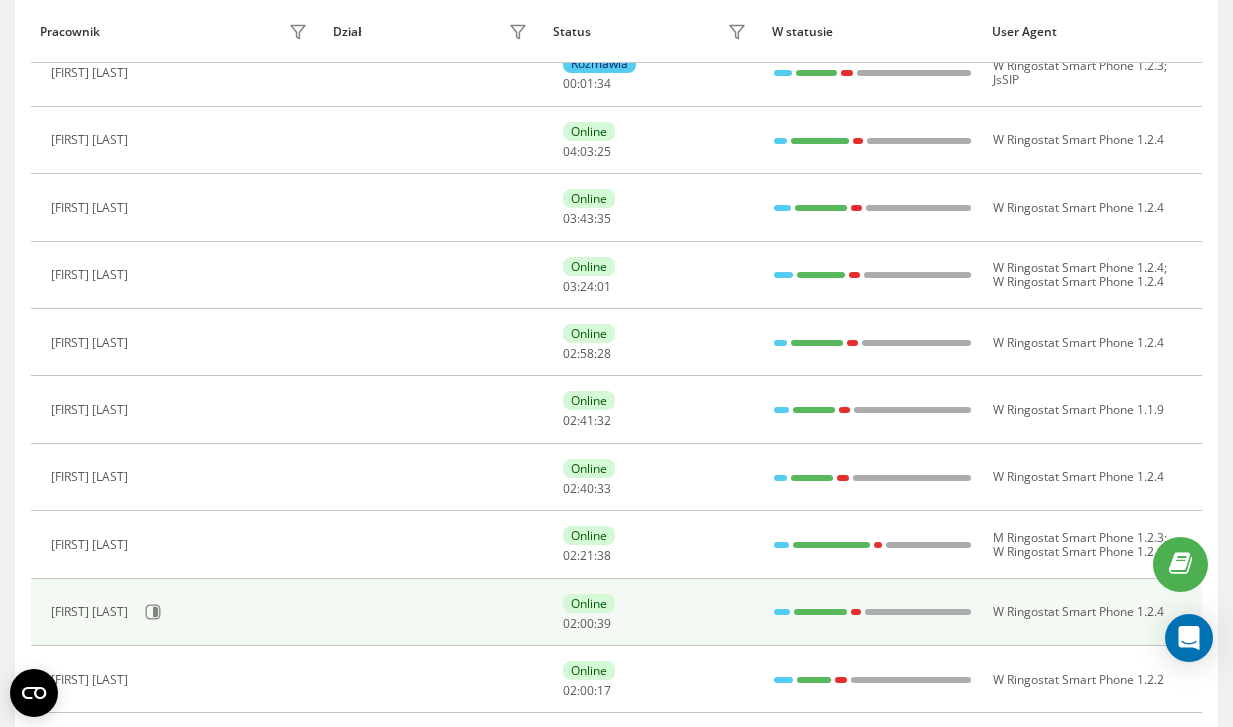 click at bounding box center [782, 612] 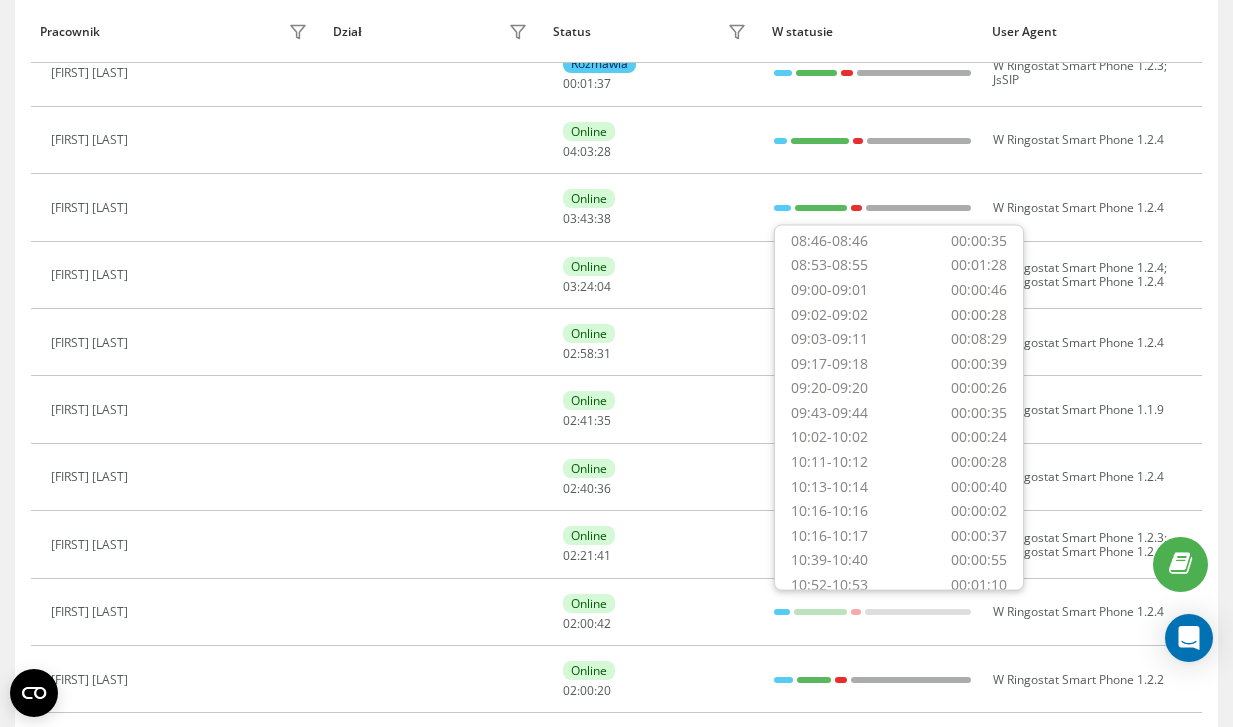 scroll, scrollTop: 459, scrollLeft: 0, axis: vertical 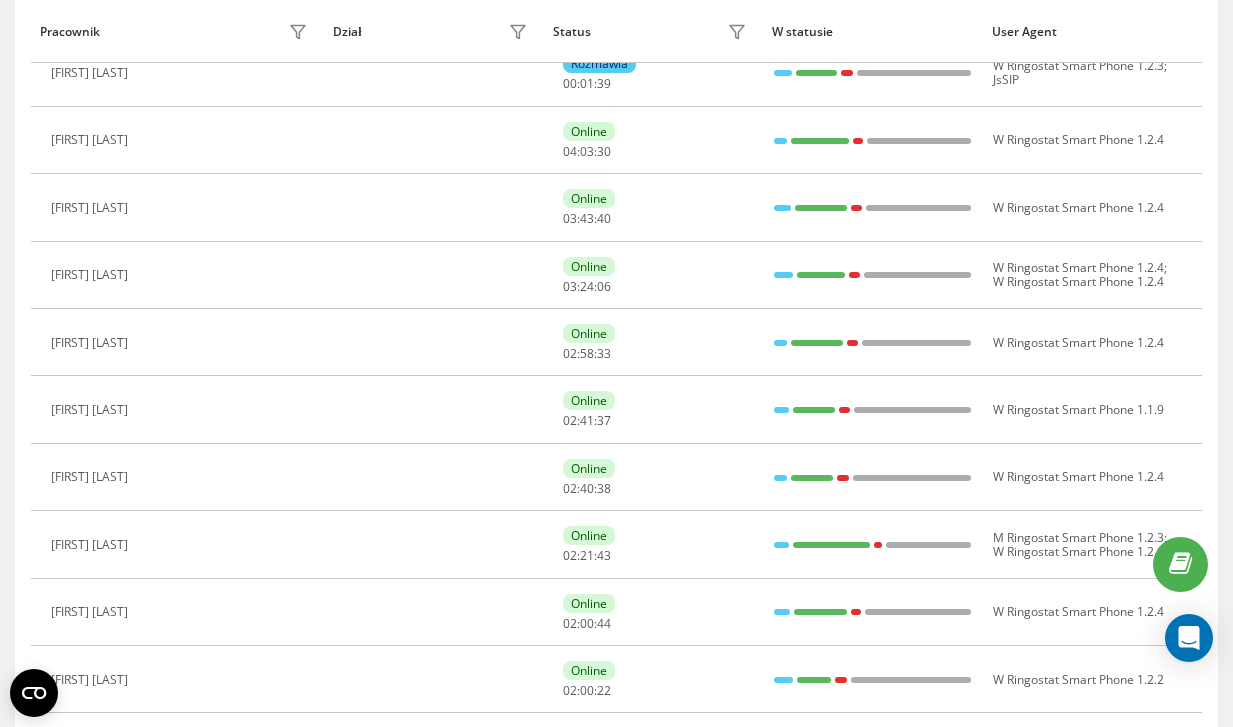 click on "Status" at bounding box center (653, 32) 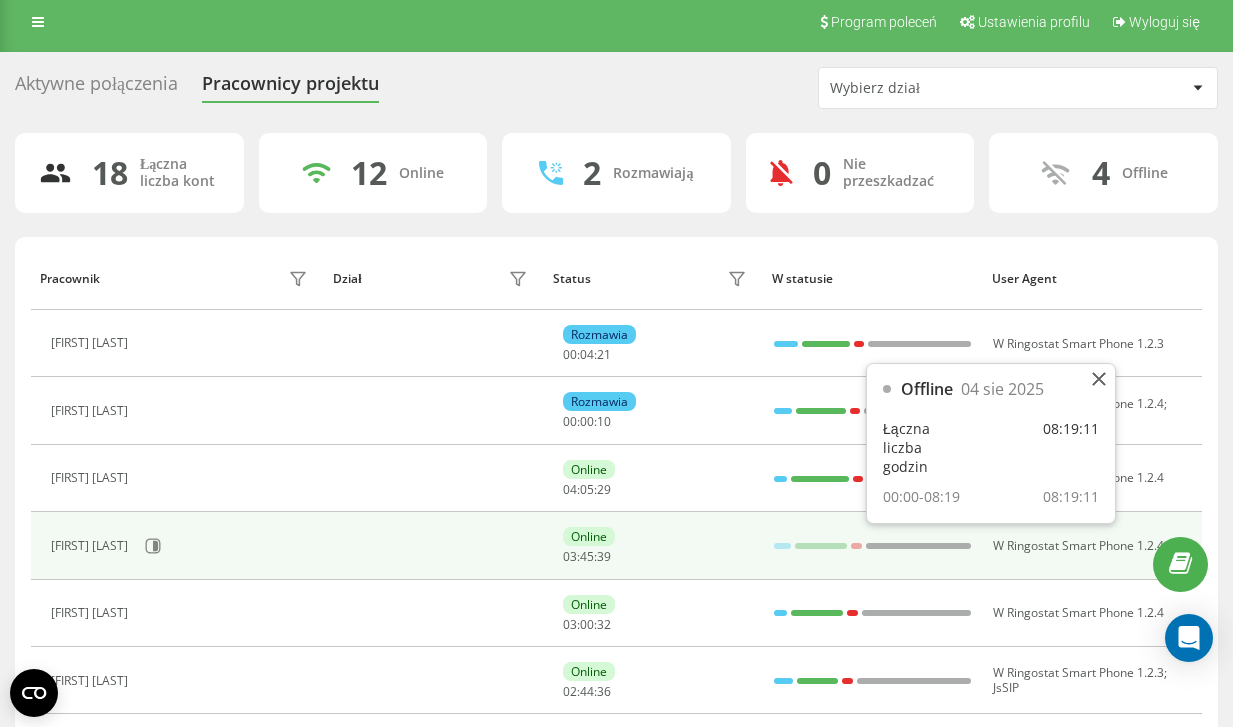 scroll, scrollTop: 0, scrollLeft: 0, axis: both 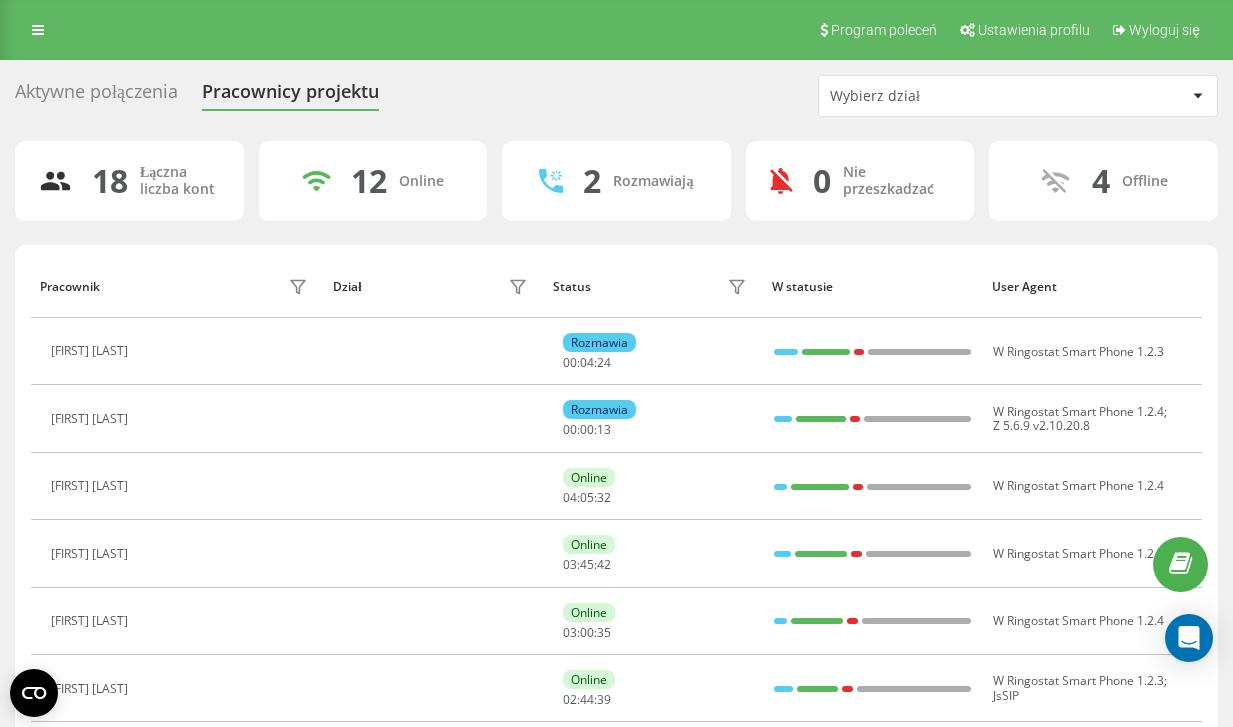 click on "Aktywne połączenia" at bounding box center [96, 96] 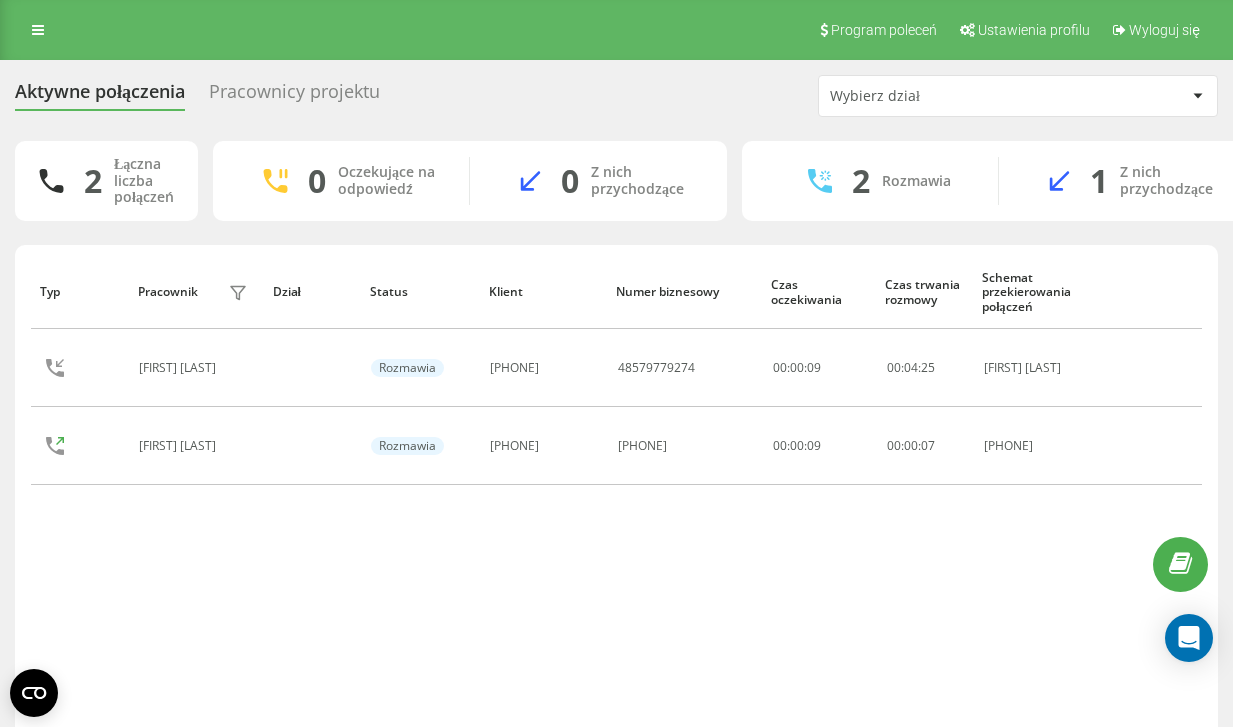 scroll, scrollTop: 0, scrollLeft: 0, axis: both 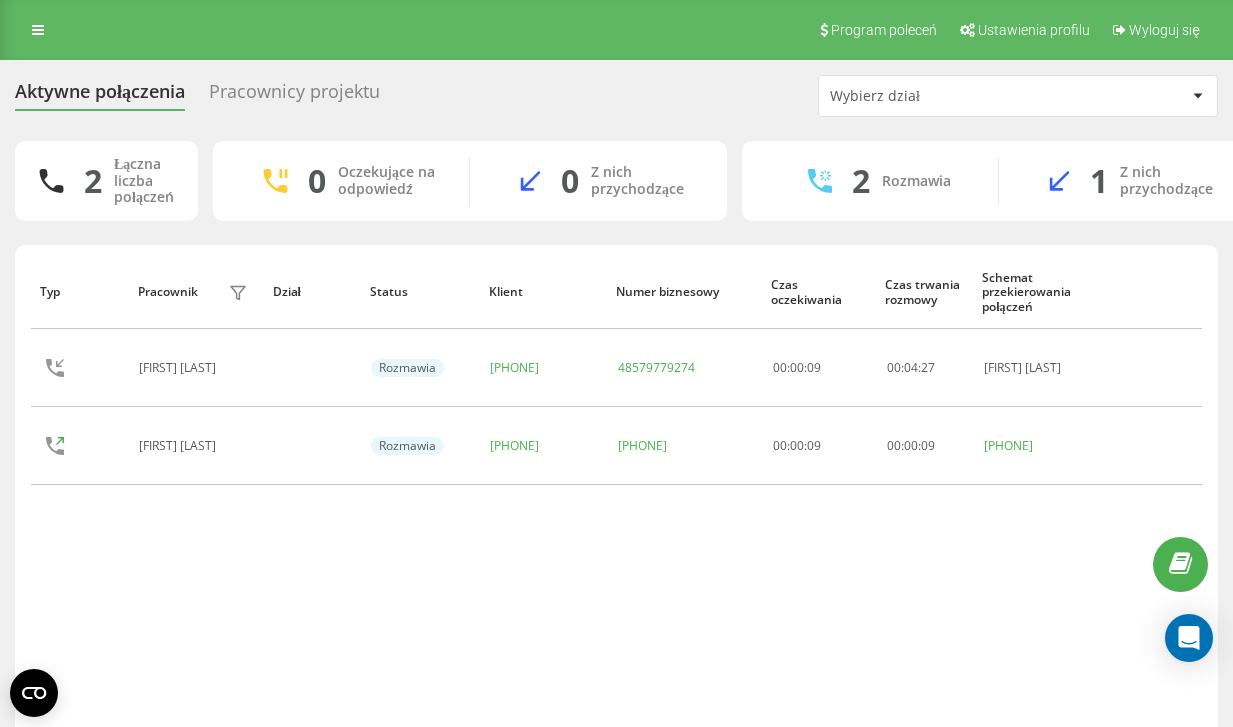 click on "Pracownicy projektu" at bounding box center [294, 96] 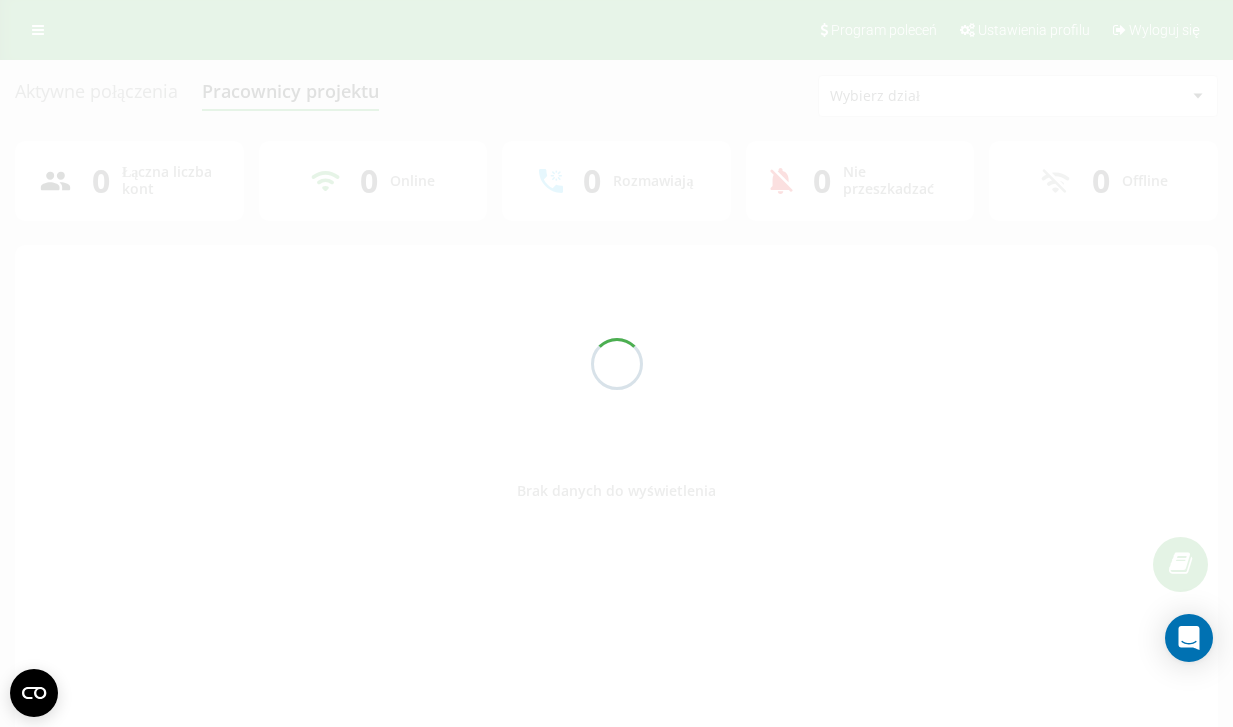 scroll, scrollTop: 0, scrollLeft: 0, axis: both 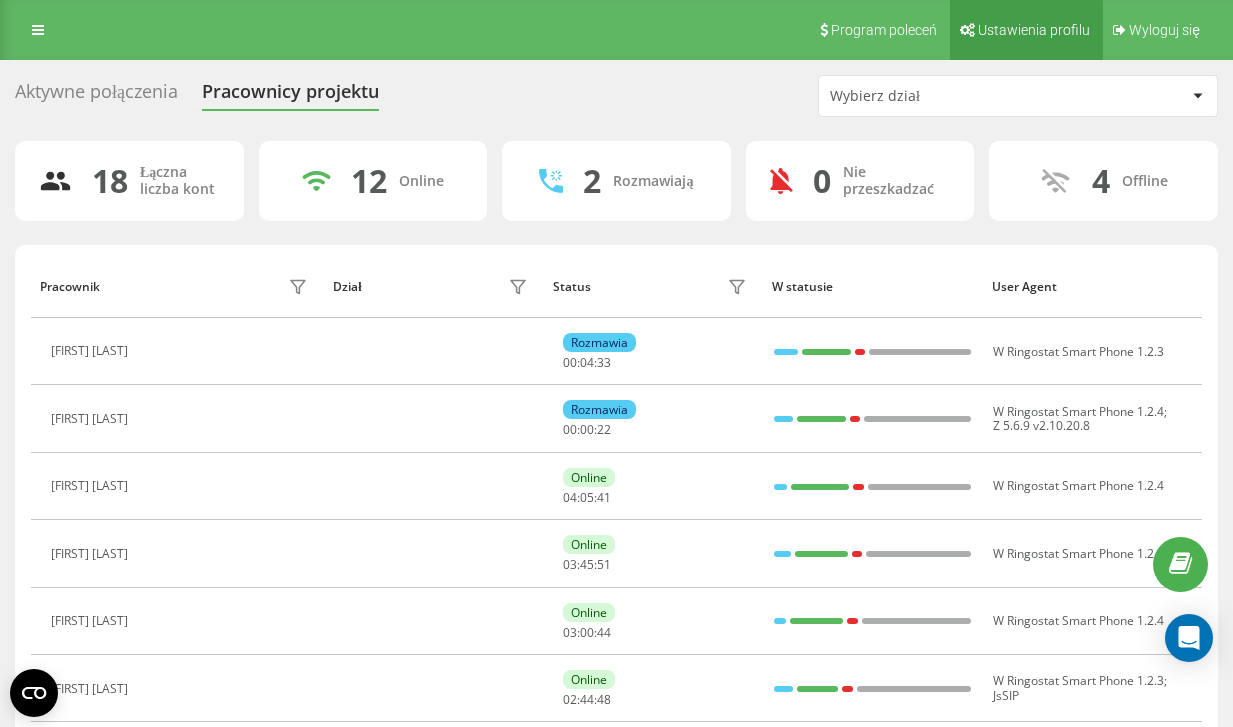click on "Ustawienia profilu" at bounding box center [1026, 30] 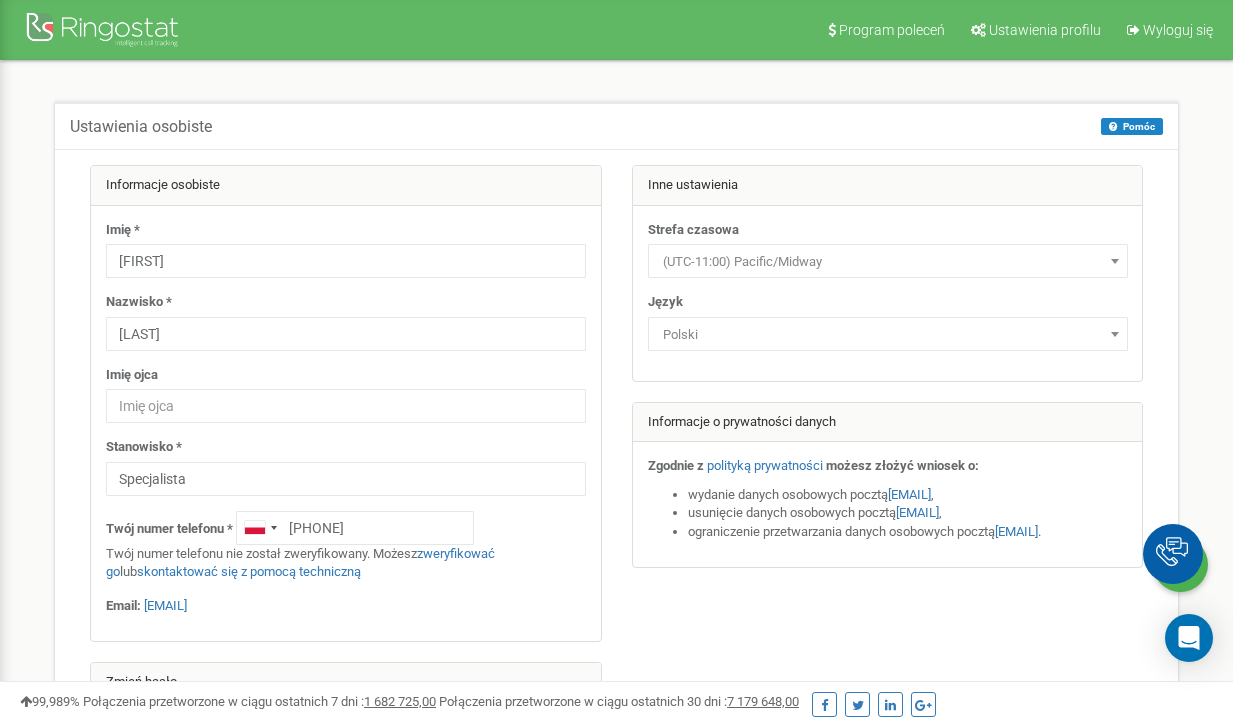 scroll, scrollTop: 0, scrollLeft: 0, axis: both 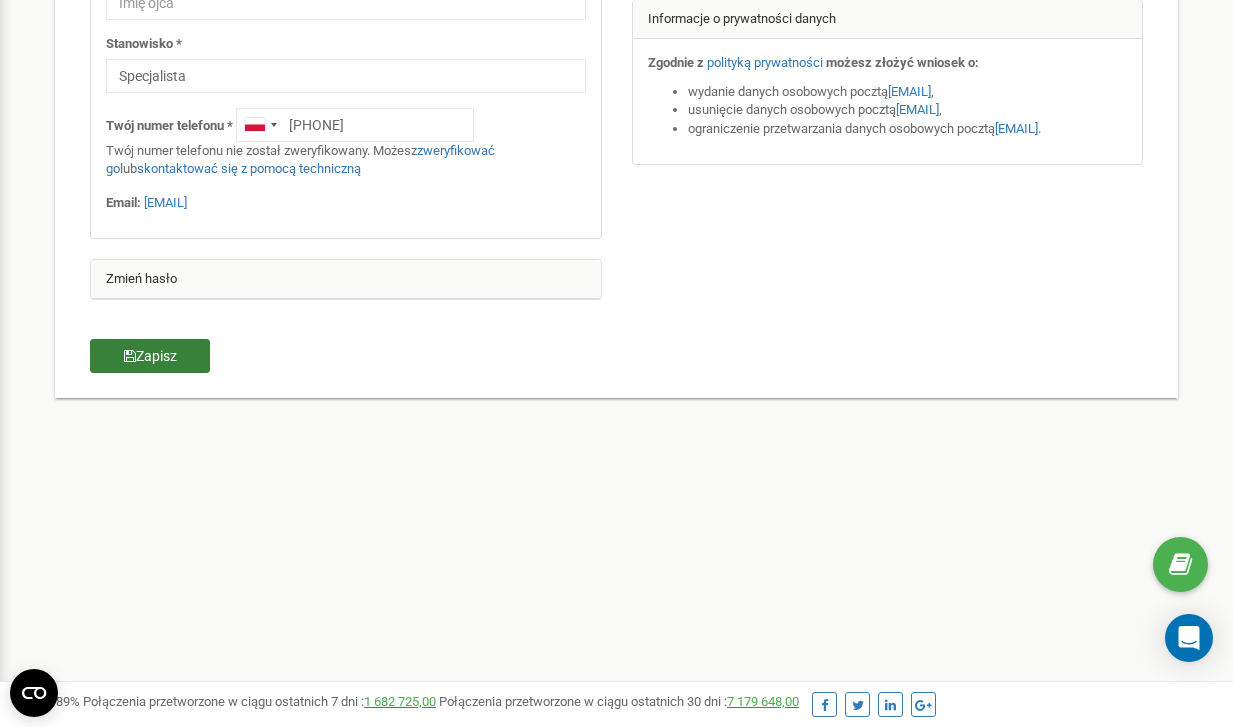 click on "Zapisz" at bounding box center (150, 356) 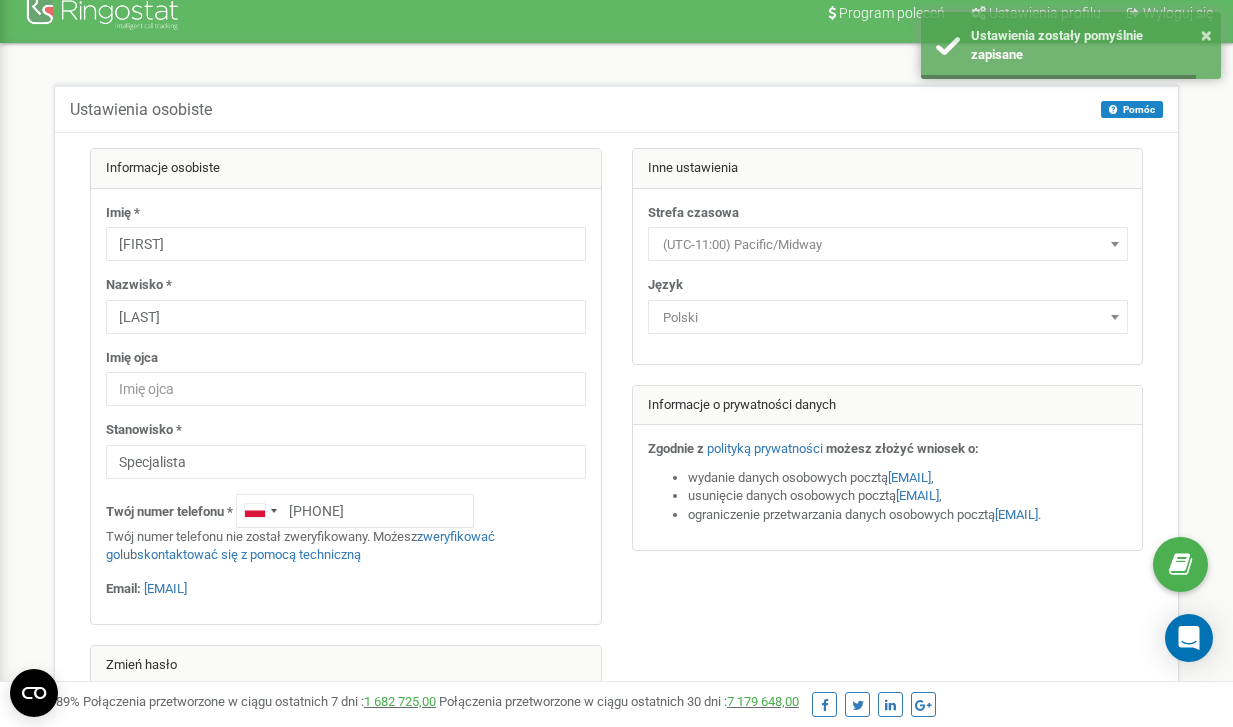scroll, scrollTop: 0, scrollLeft: 0, axis: both 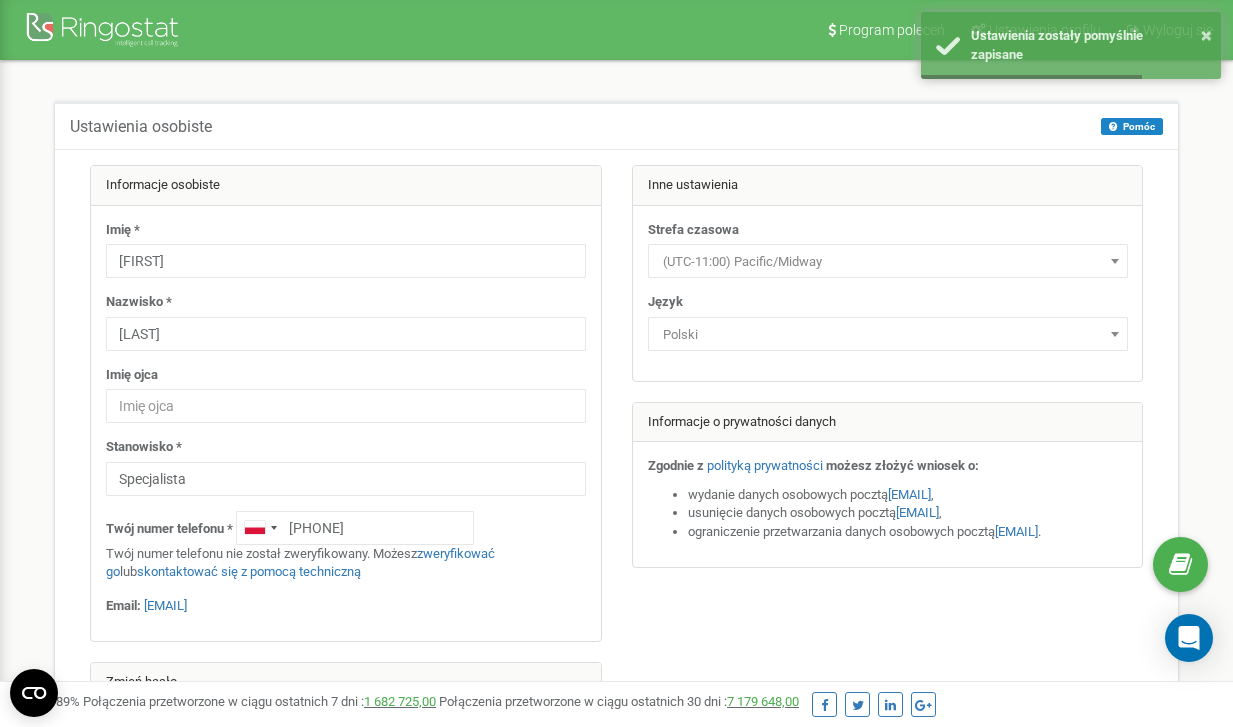 click on "Ustawienia osobiste
Pomóc
Pomóc
Na tej stronie możesz edytować swoje ustawienia osobiste, takie jak język i strefa czasowa.
Informacje osobiste
Imię *
PRZEMYSLAW
Nazwisko *
WRONA
Imię ojca Specjalista" at bounding box center [616, 463] 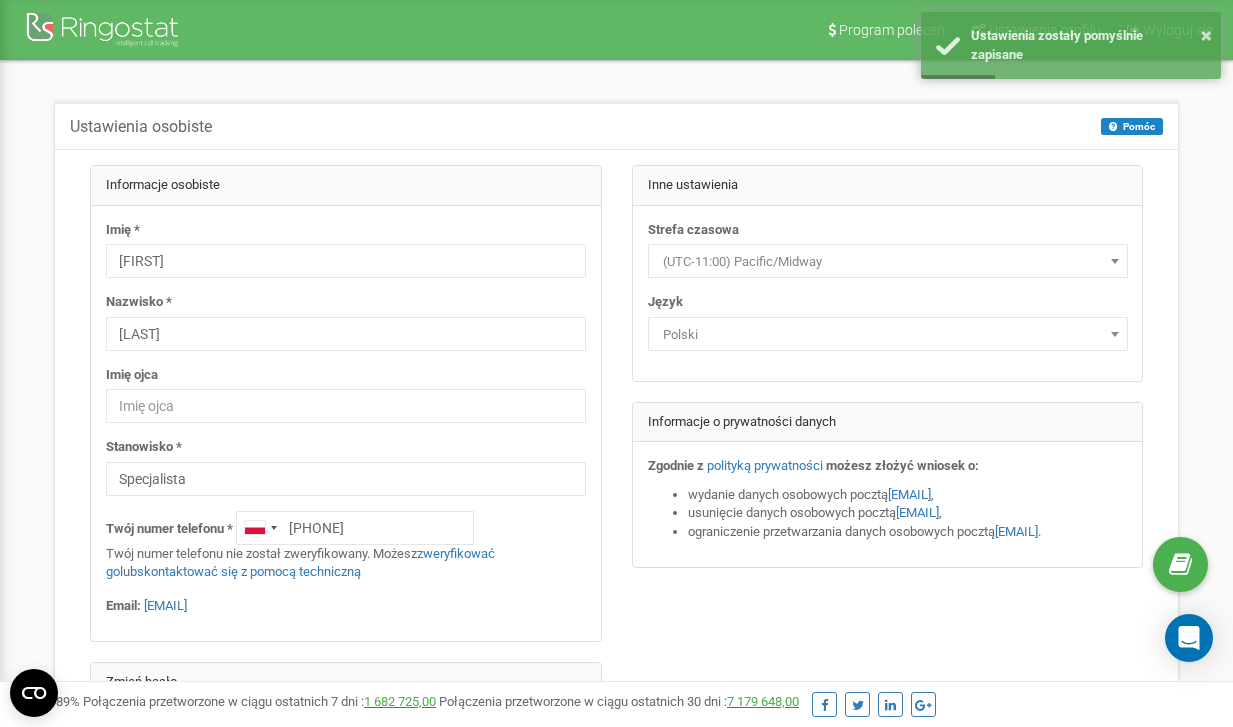 click on "Ustawienia osobiste
Pomóc
Pomóc
Na tej stronie możesz edytować swoje ustawienia osobiste, takie jak język i strefa czasowa.
Informacje osobiste
Imię *
PRZEMYSLAW
Nazwisko *
WRONA
lub" at bounding box center (616, 463) 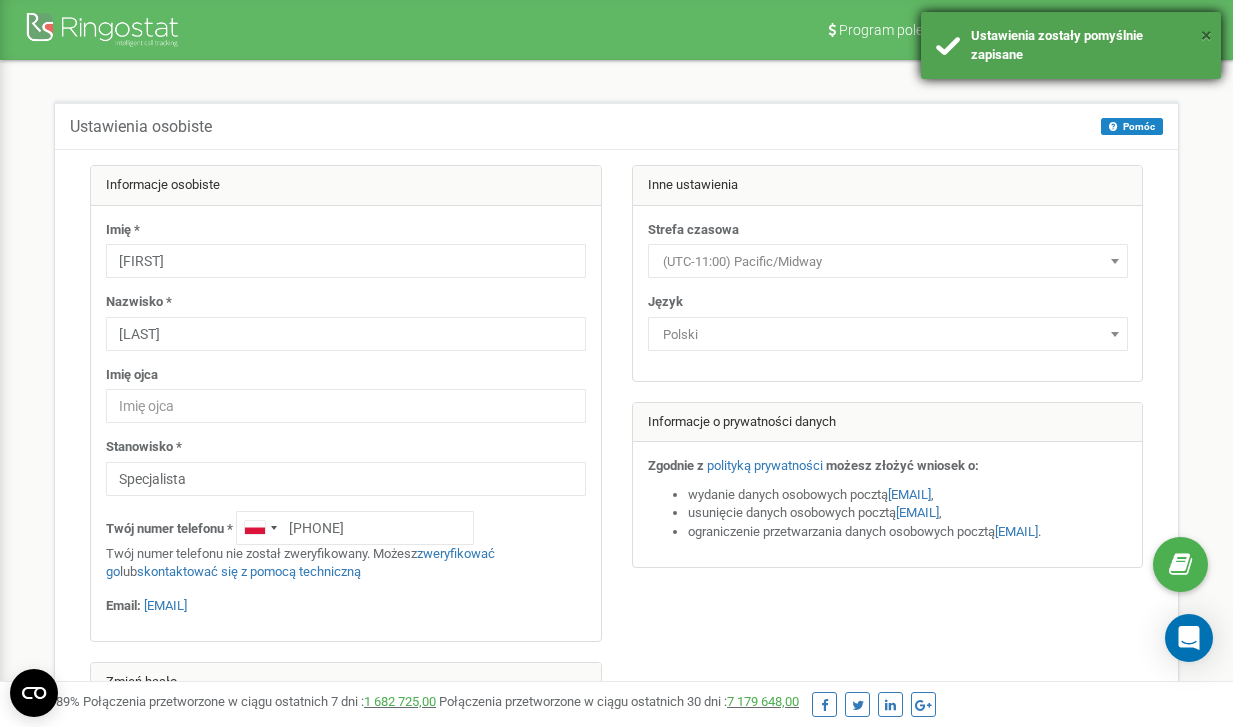 click on "×" at bounding box center (1206, 35) 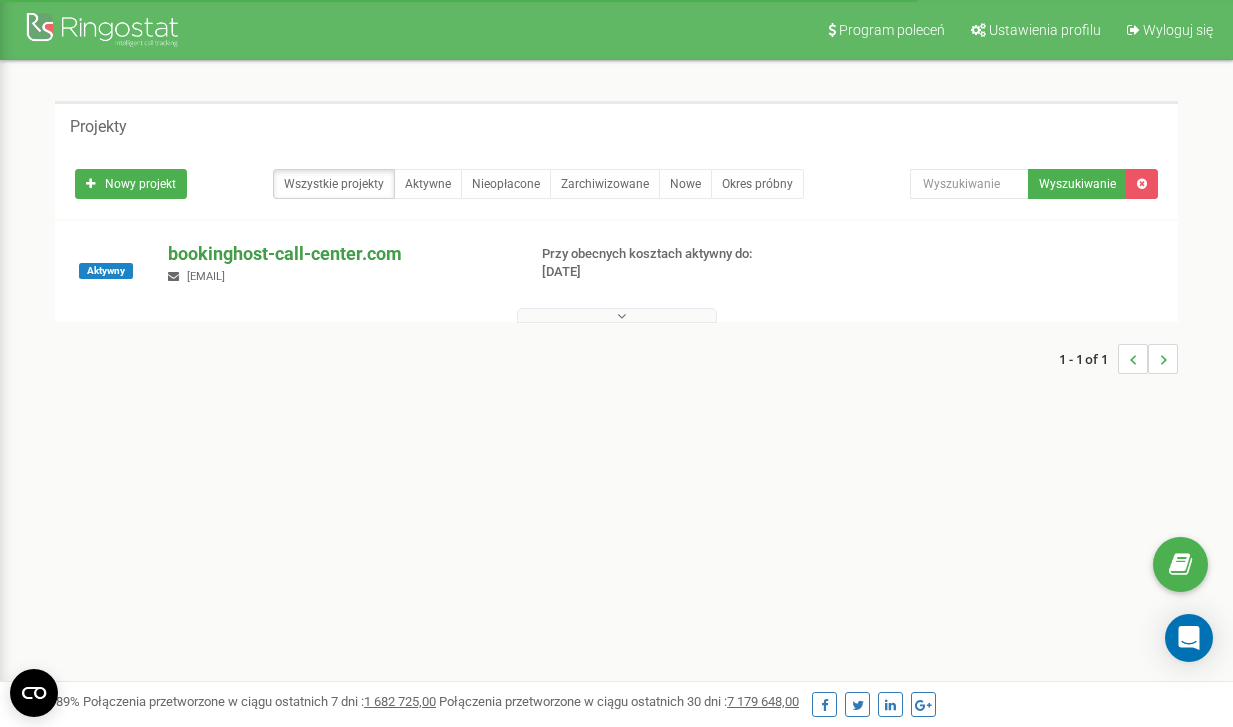 scroll, scrollTop: 0, scrollLeft: 0, axis: both 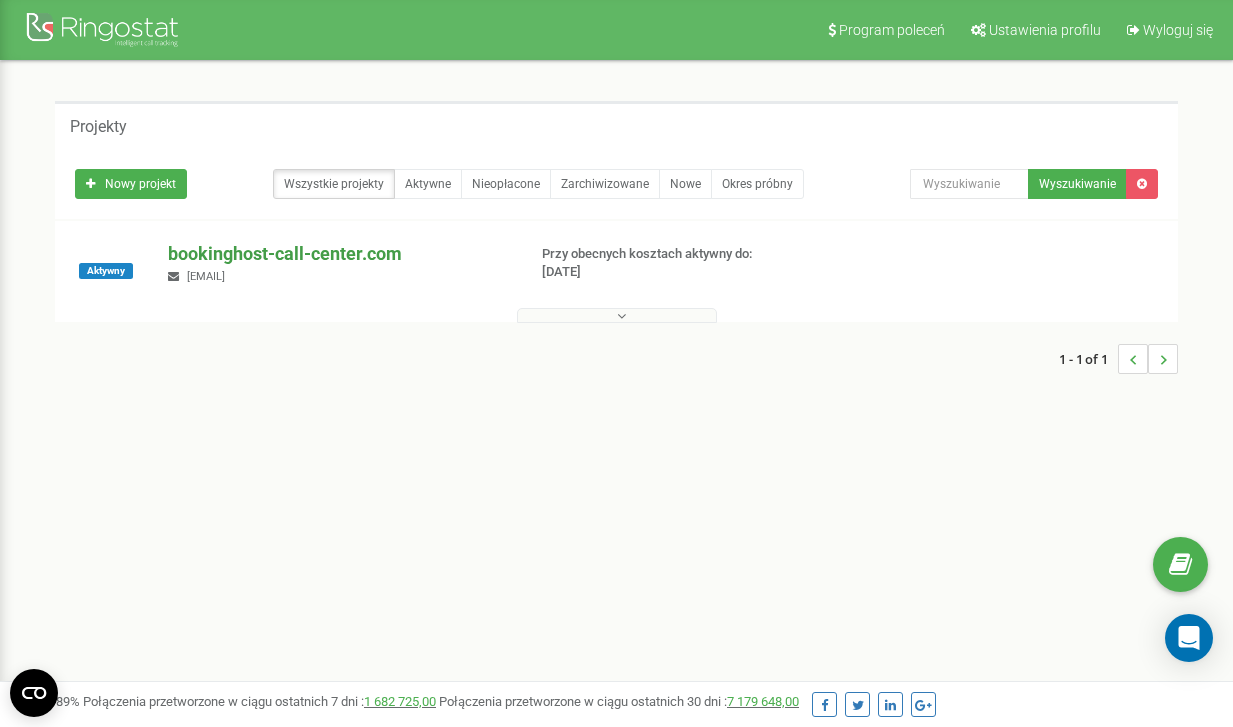 click on "bookinghost-call-center.com" at bounding box center (338, 254) 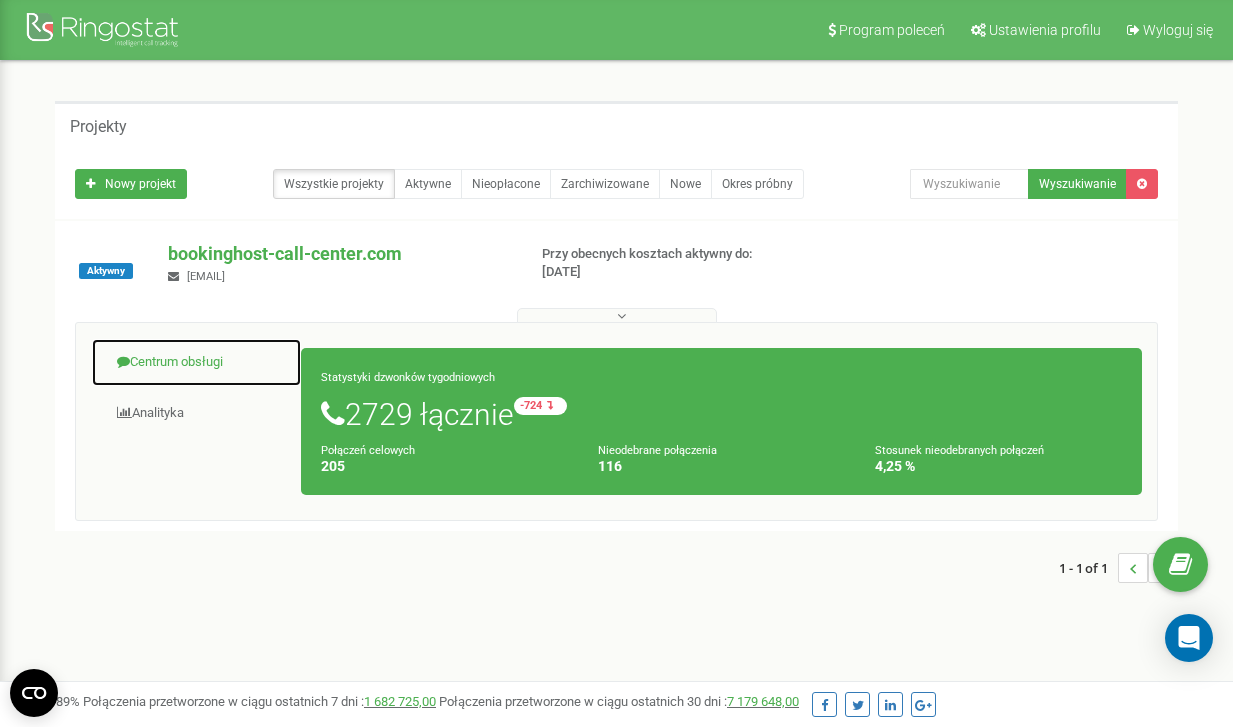 click on "Centrum obsługi" at bounding box center (196, 362) 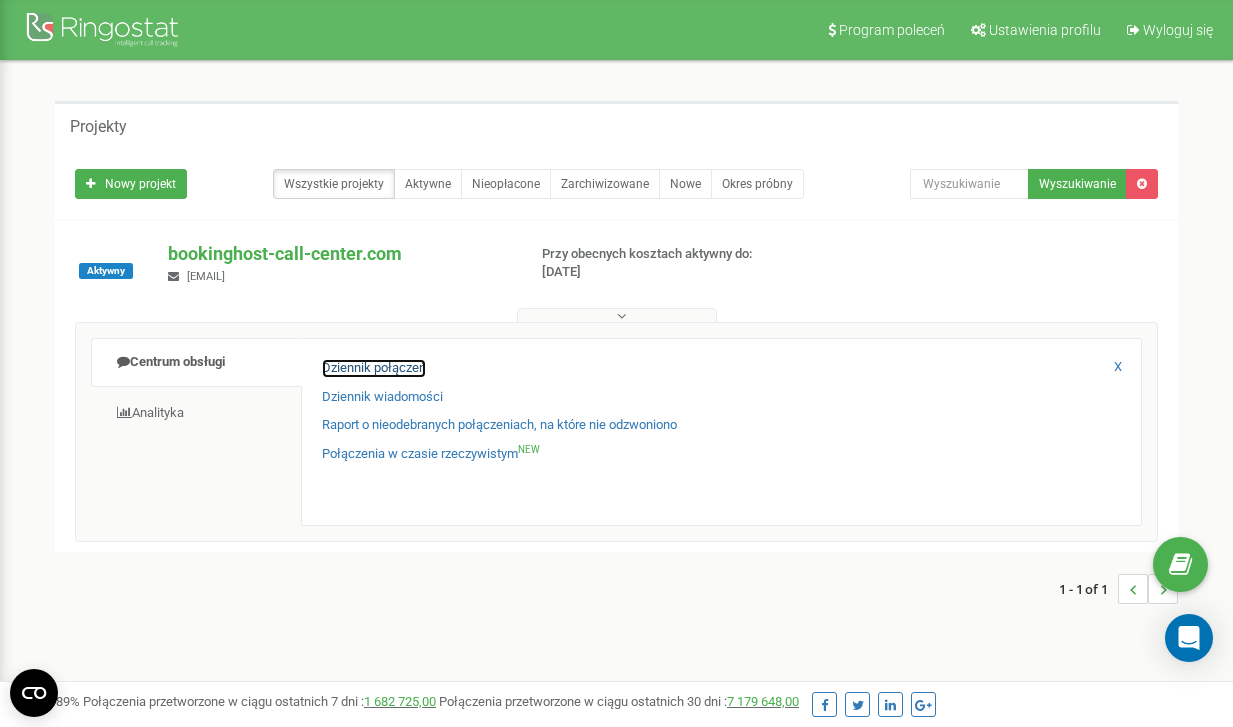 click on "Dziennik połączeń" at bounding box center [374, 368] 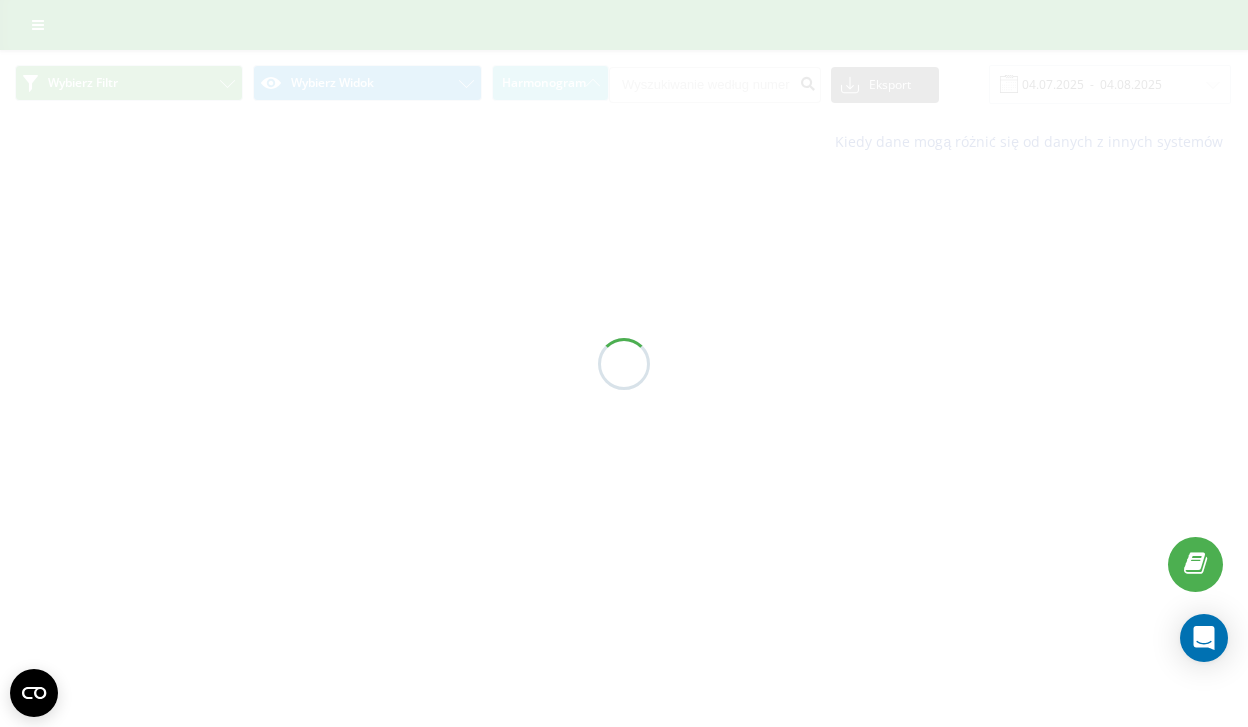 scroll, scrollTop: 0, scrollLeft: 0, axis: both 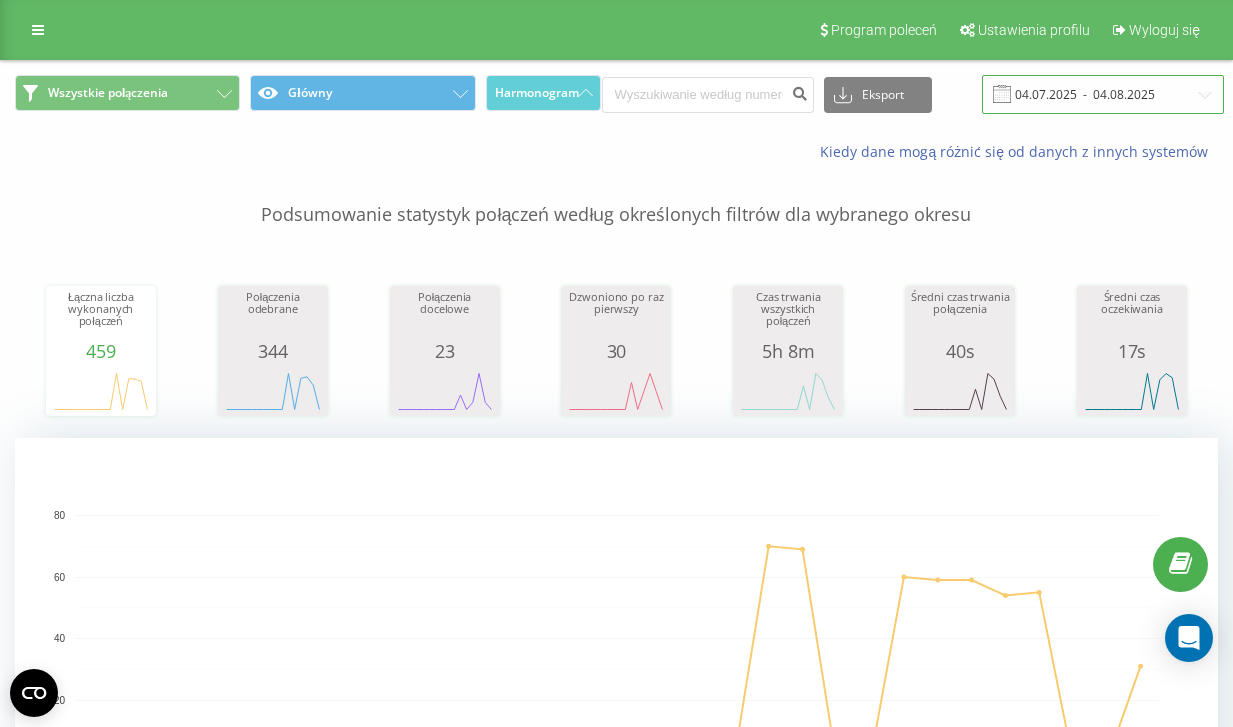 click on "04.07.2025  -  04.08.2025" at bounding box center (1103, 94) 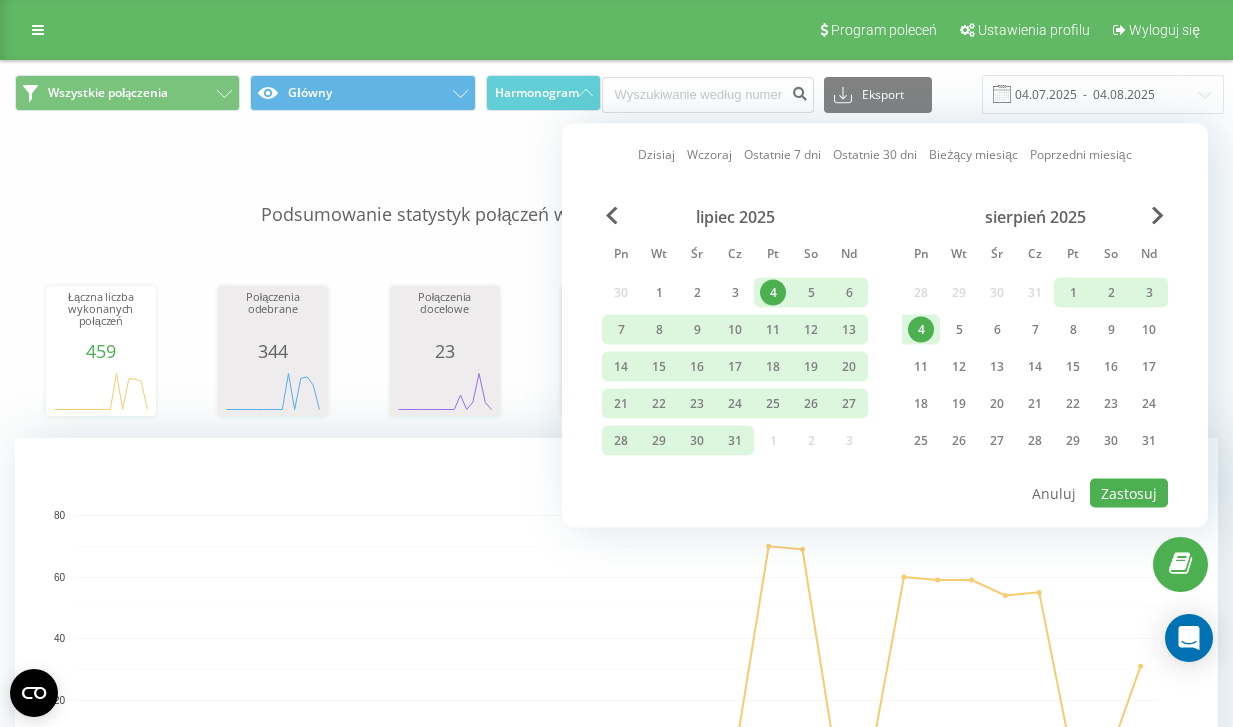 click on "4" at bounding box center [921, 330] 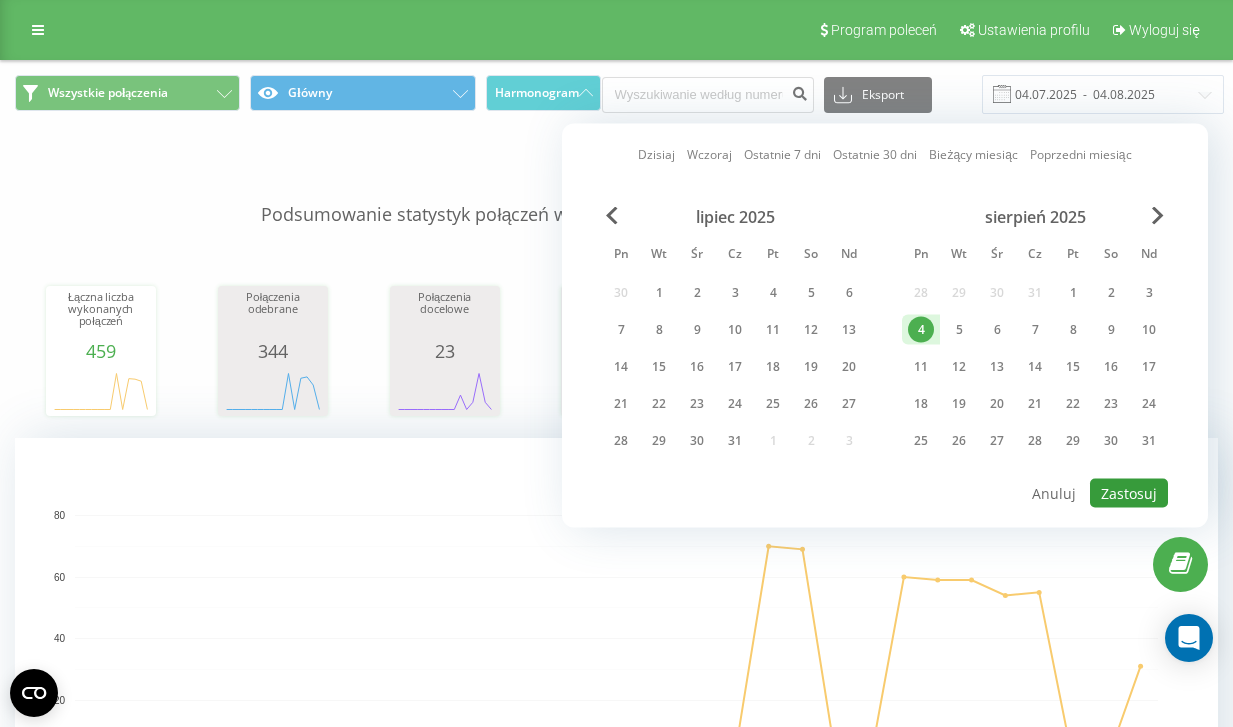 click on "Zastosuj" at bounding box center (1129, 493) 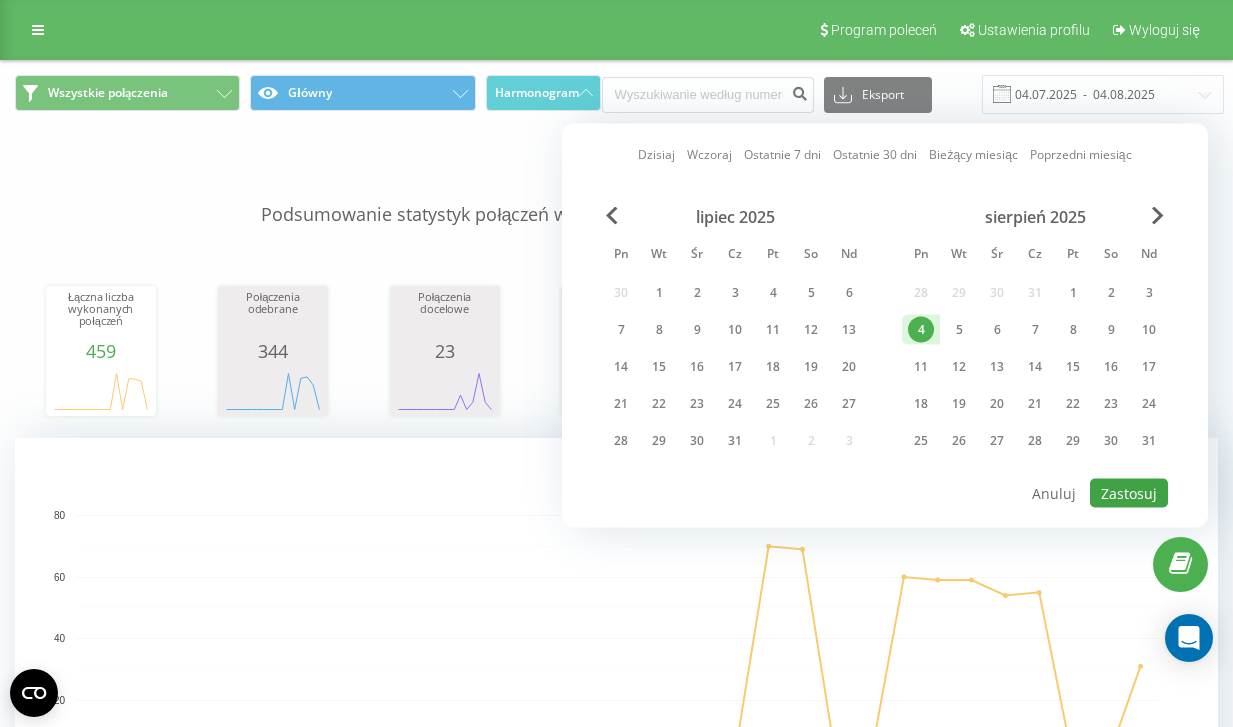 type on "04.08.2025  -  04.08.2025" 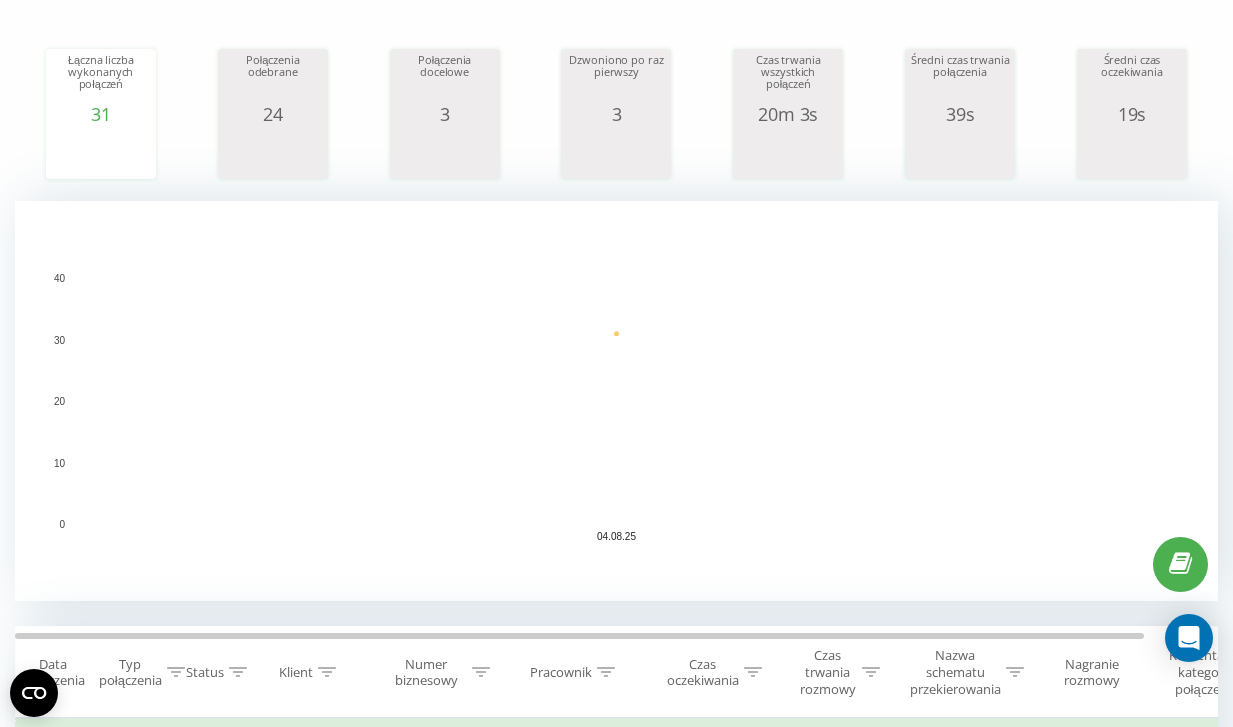 scroll, scrollTop: 410, scrollLeft: 0, axis: vertical 